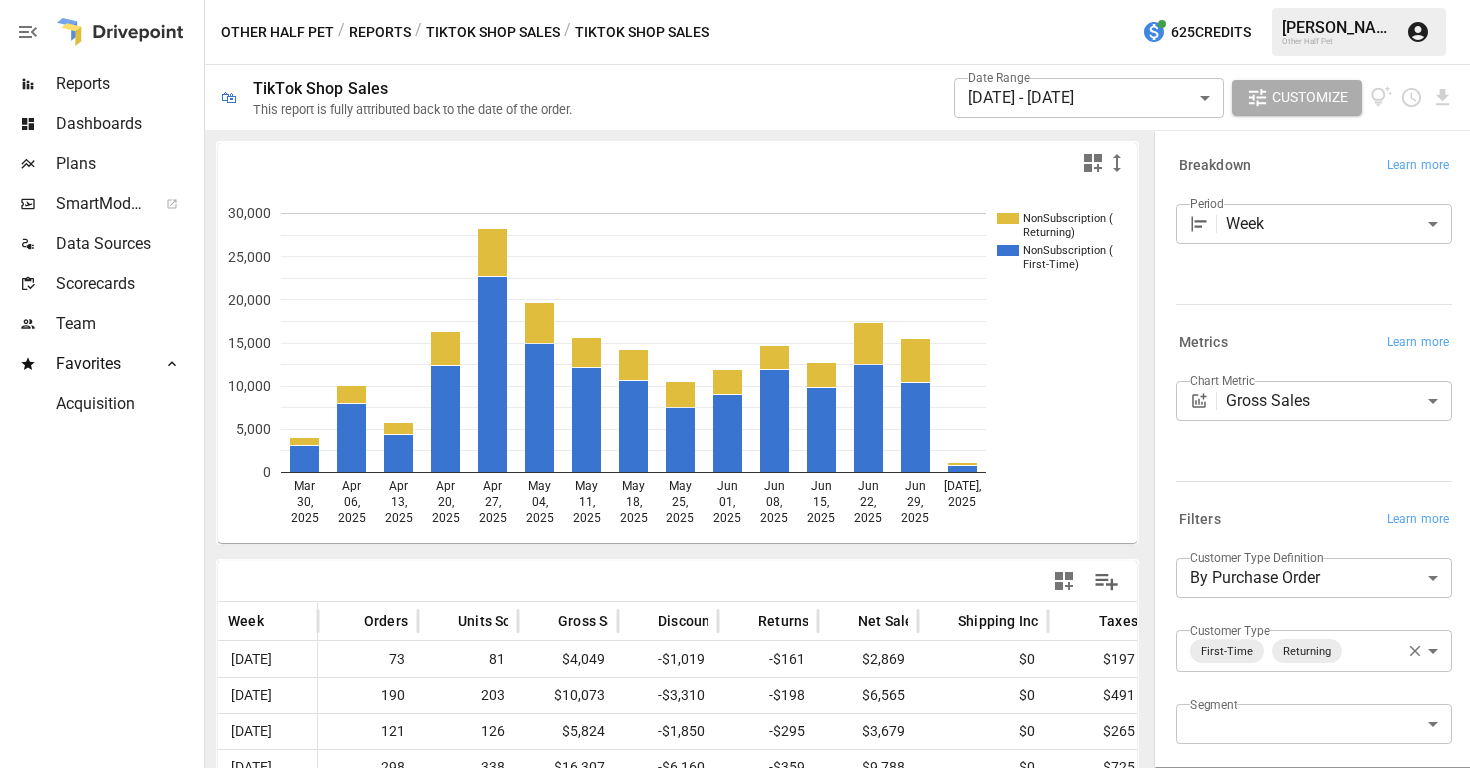 scroll, scrollTop: -7, scrollLeft: 0, axis: vertical 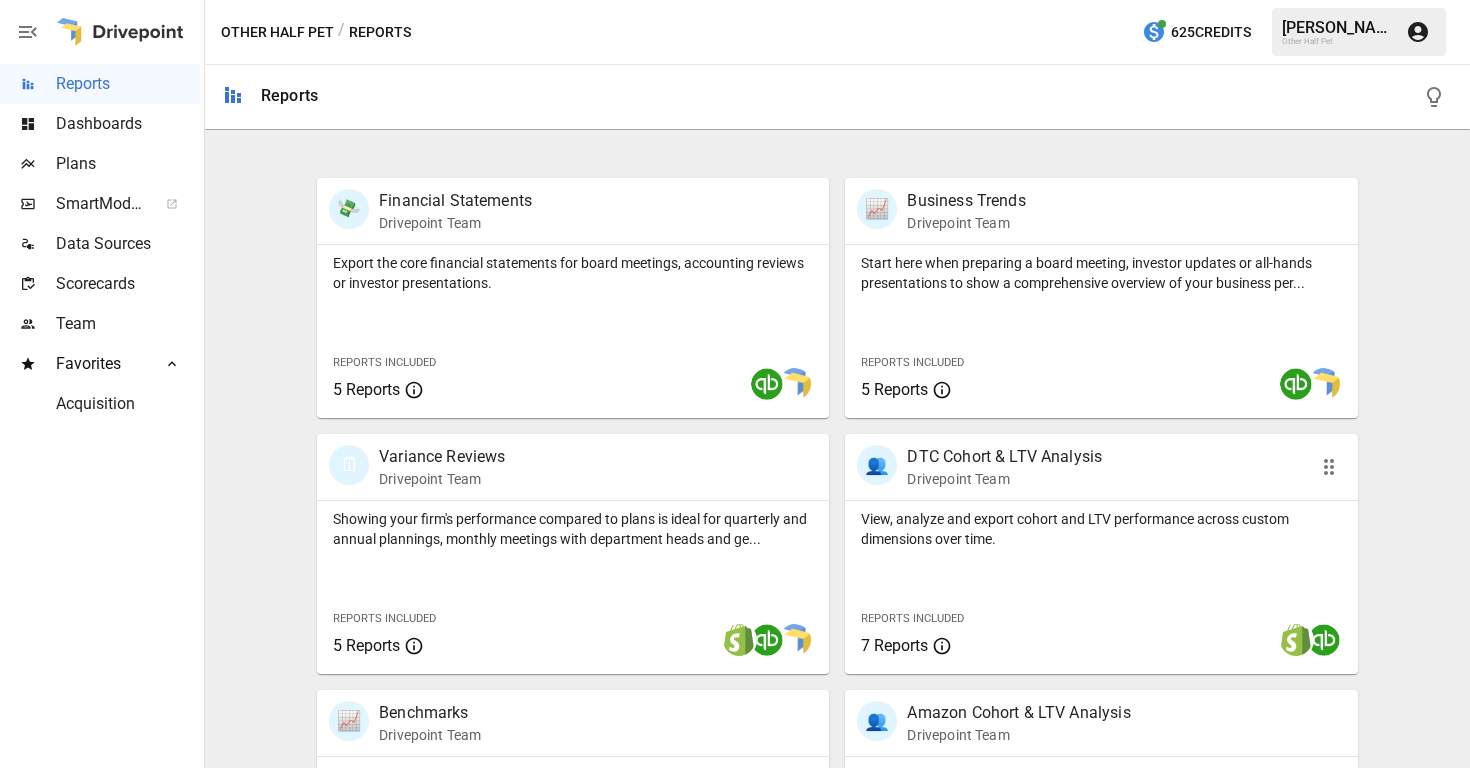click on "View, analyze and export cohort and LTV performance across custom dimensions over time." at bounding box center (1101, 529) 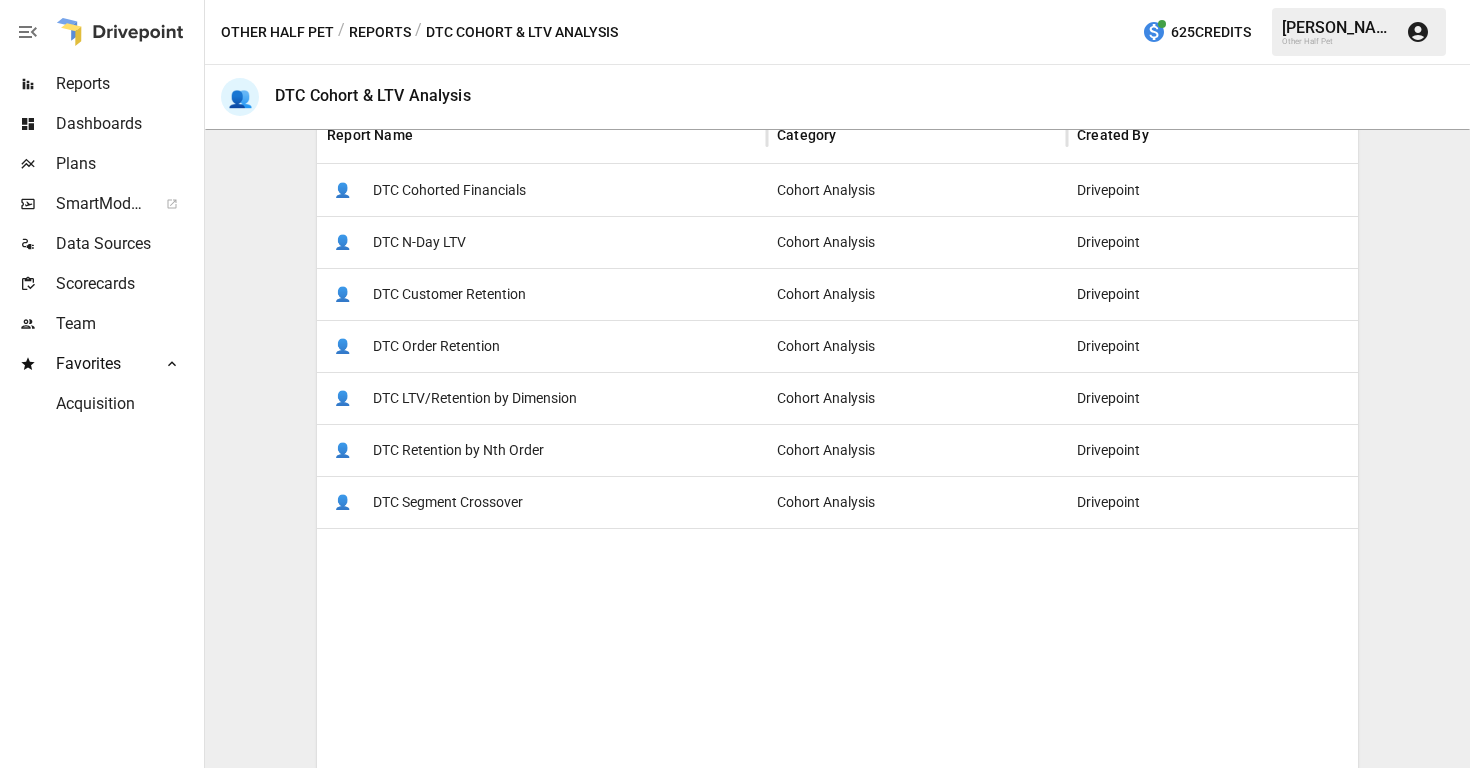scroll, scrollTop: 240, scrollLeft: 0, axis: vertical 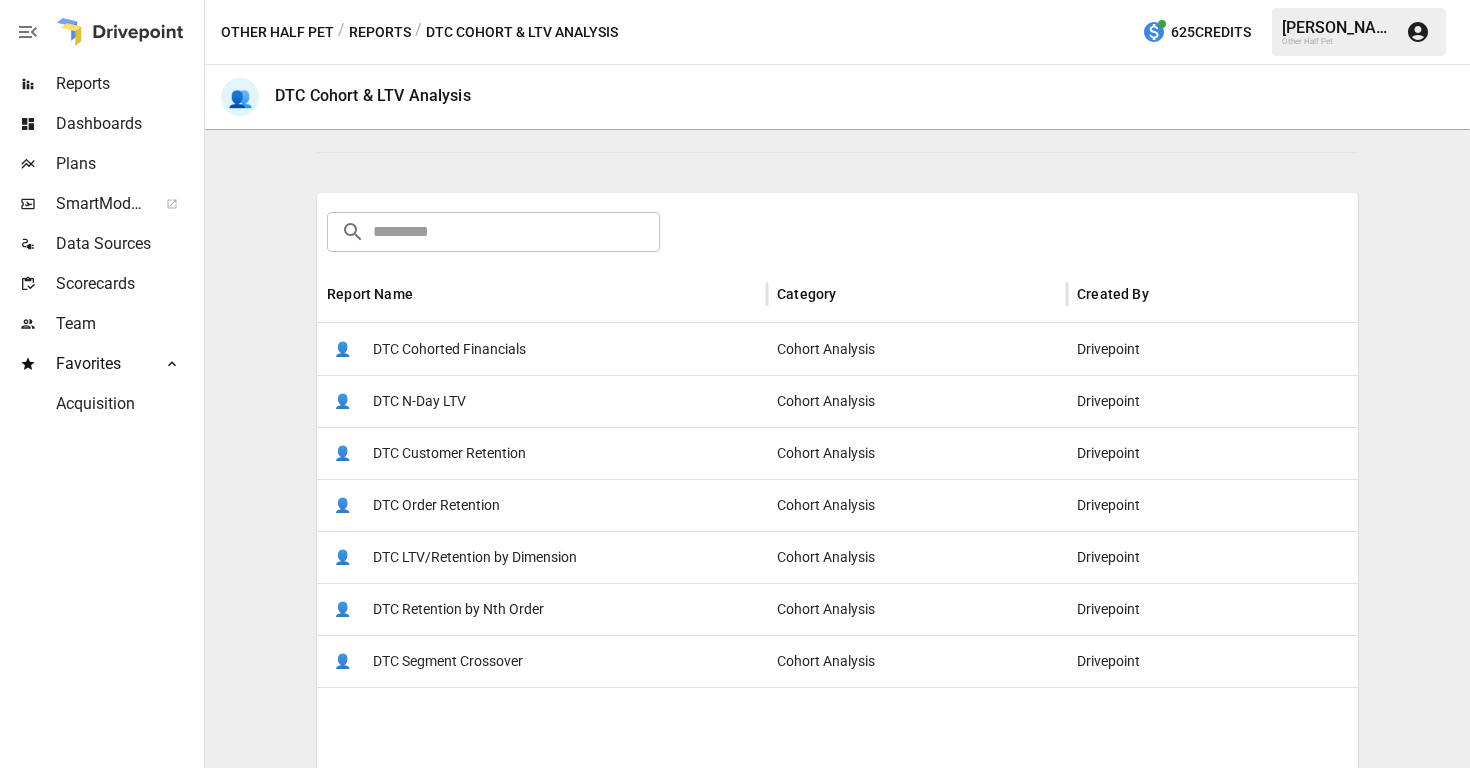 click on "DTC N-Day LTV" at bounding box center [419, 401] 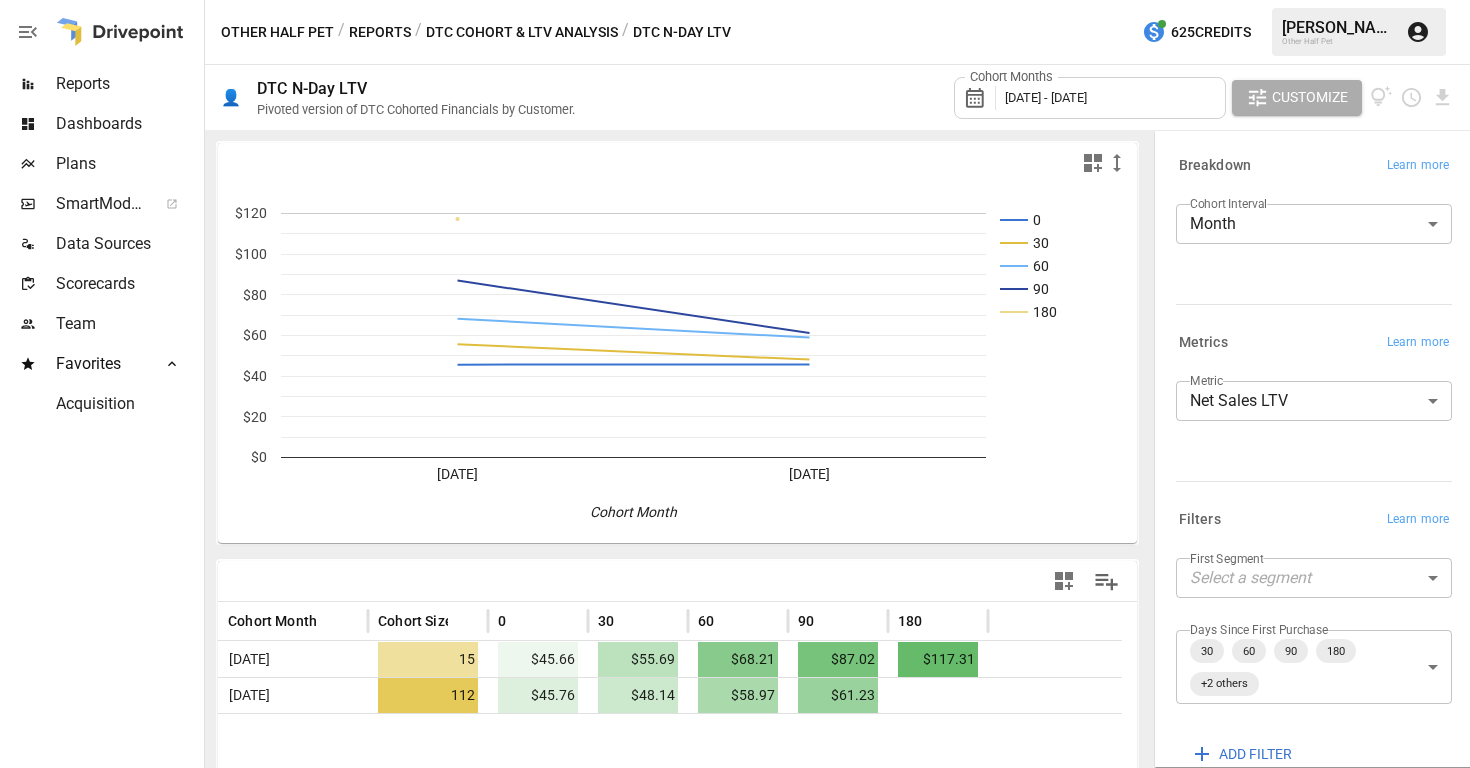 click on "[DATE] - [DATE]" at bounding box center (1046, 97) 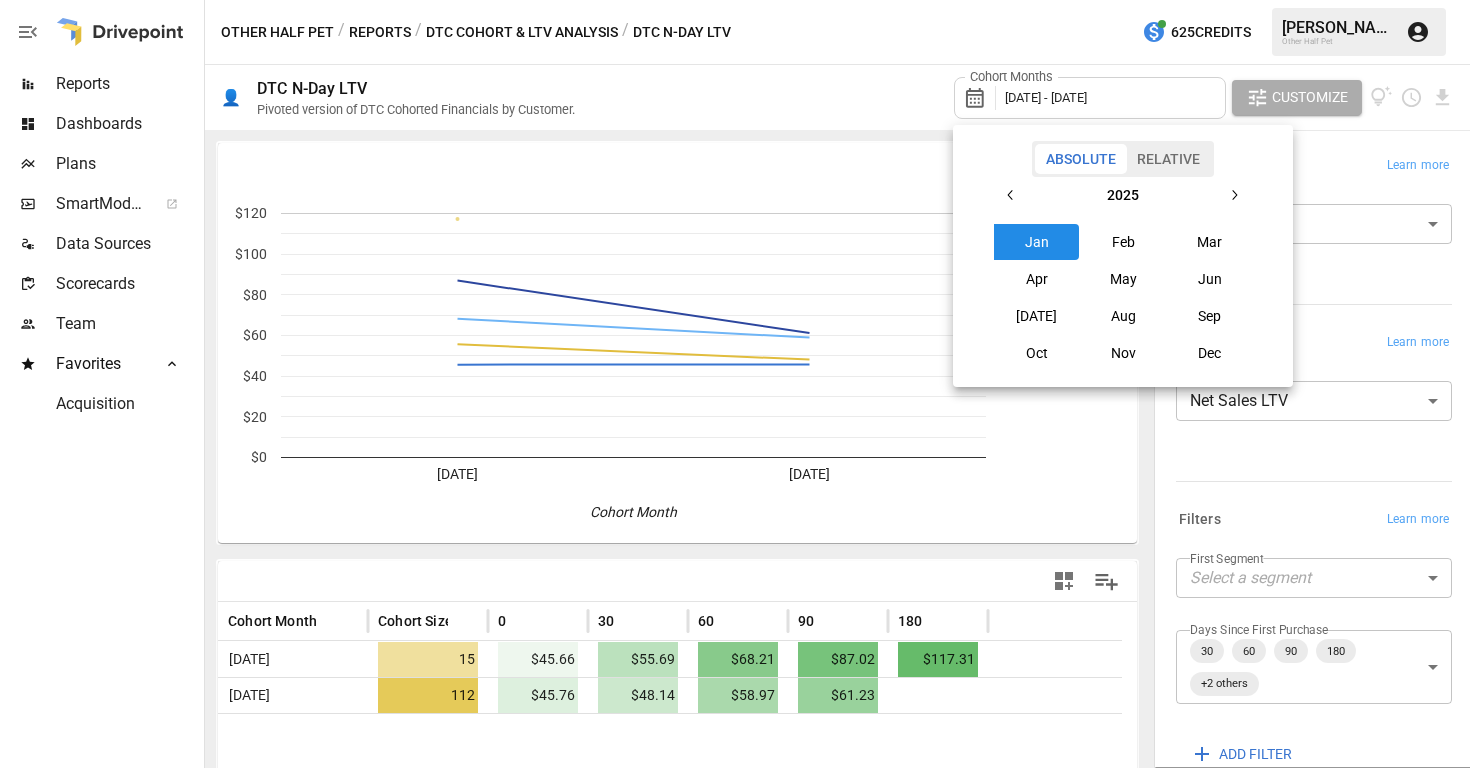 click on "[DATE]" at bounding box center (1037, 316) 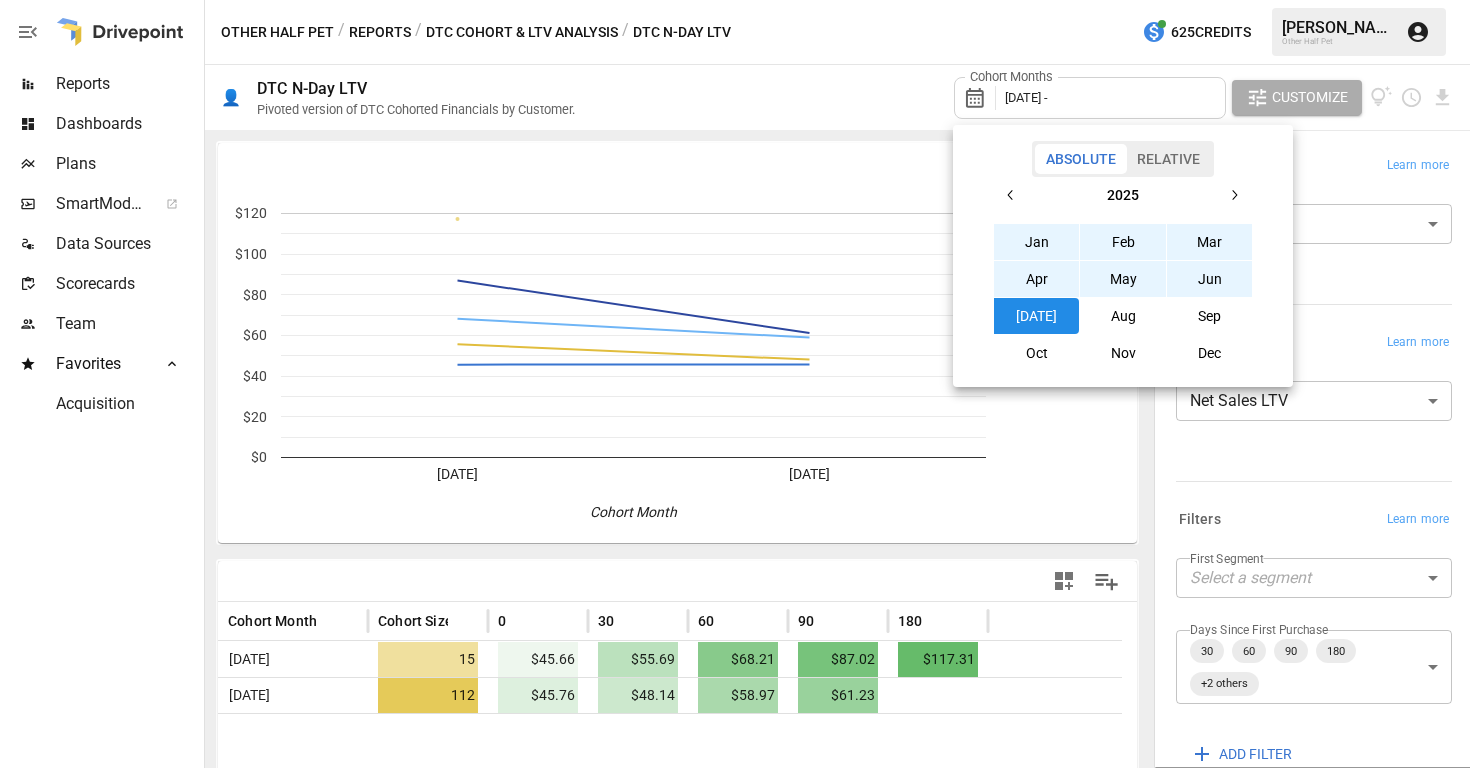 click on "Jan" at bounding box center (1037, 242) 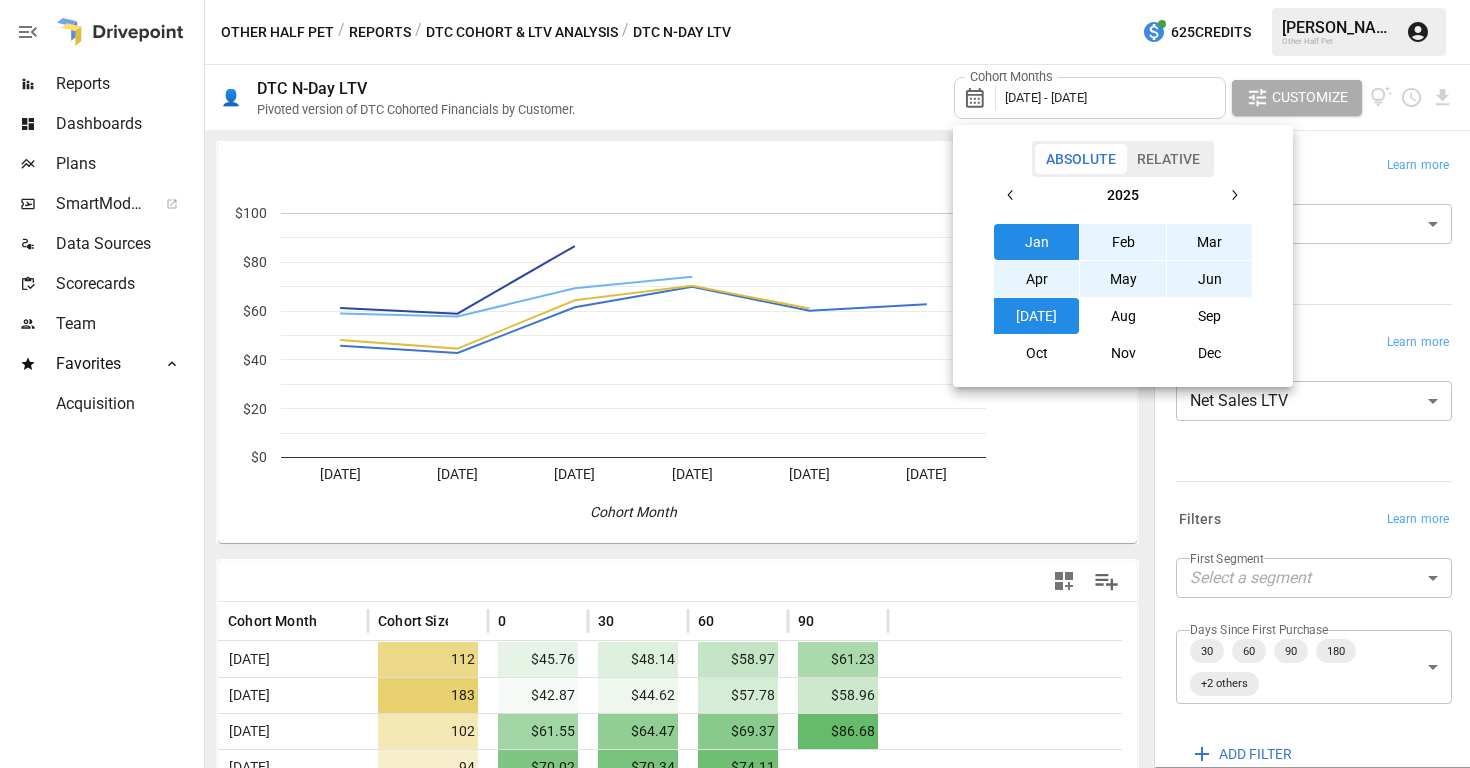 click at bounding box center [735, 384] 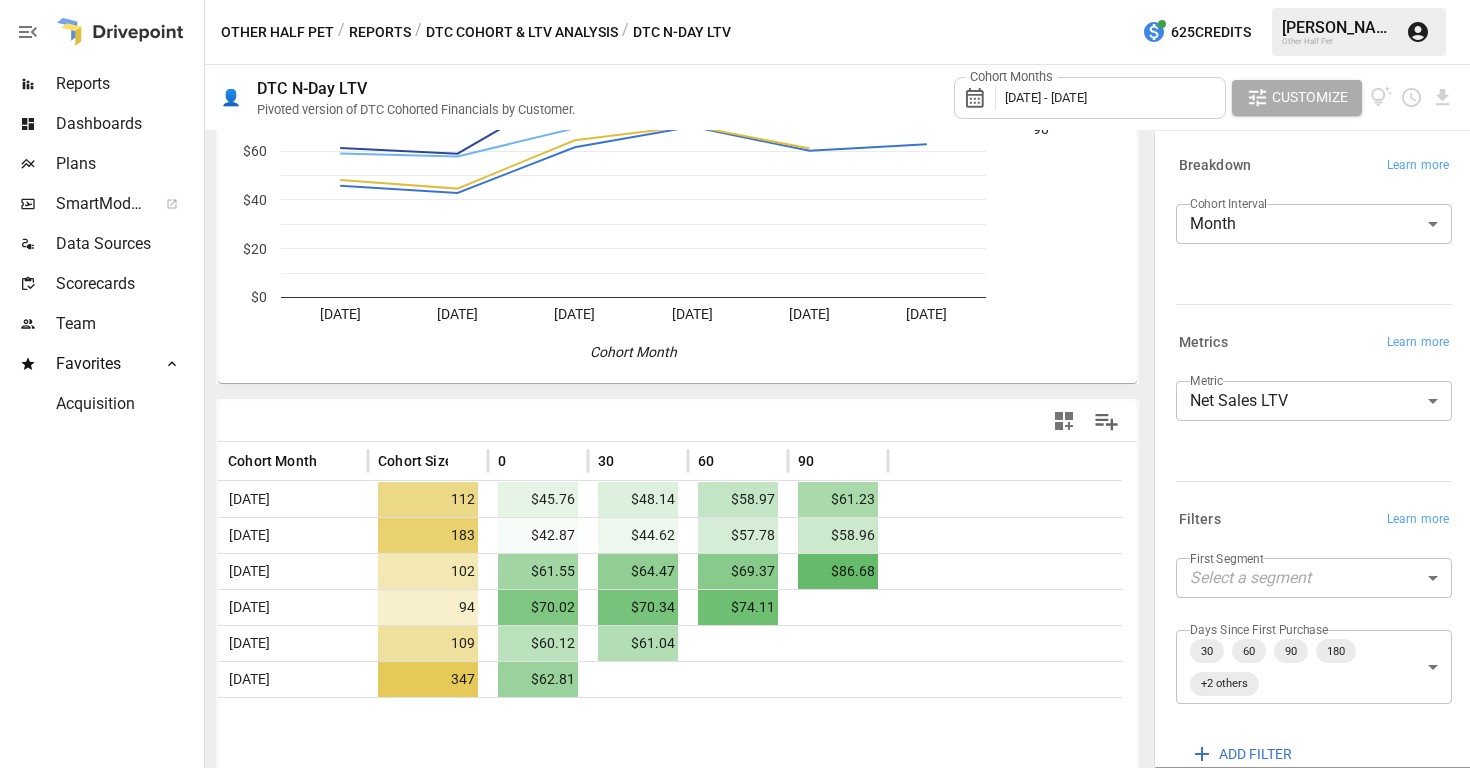 scroll, scrollTop: 206, scrollLeft: 0, axis: vertical 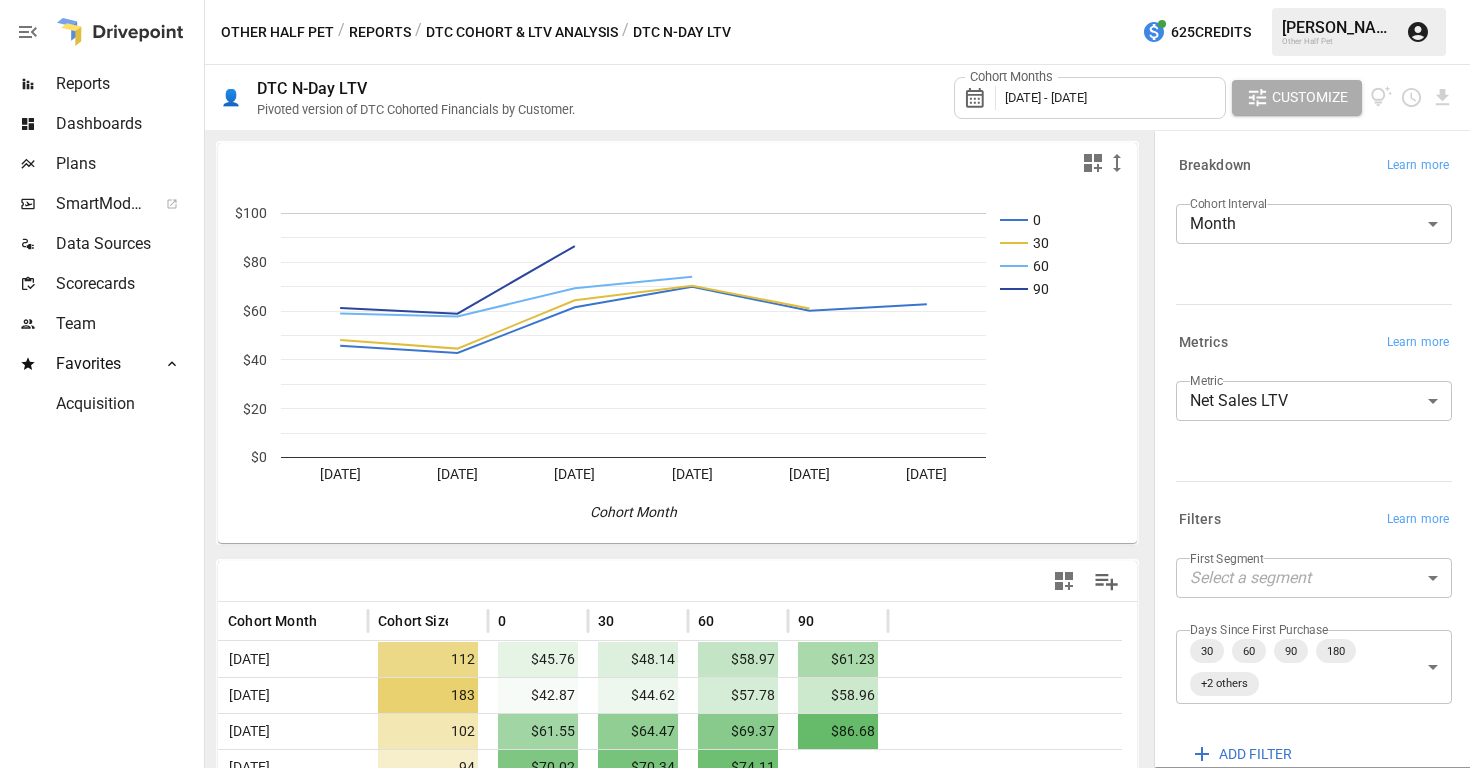 click on "**********" at bounding box center [735, 0] 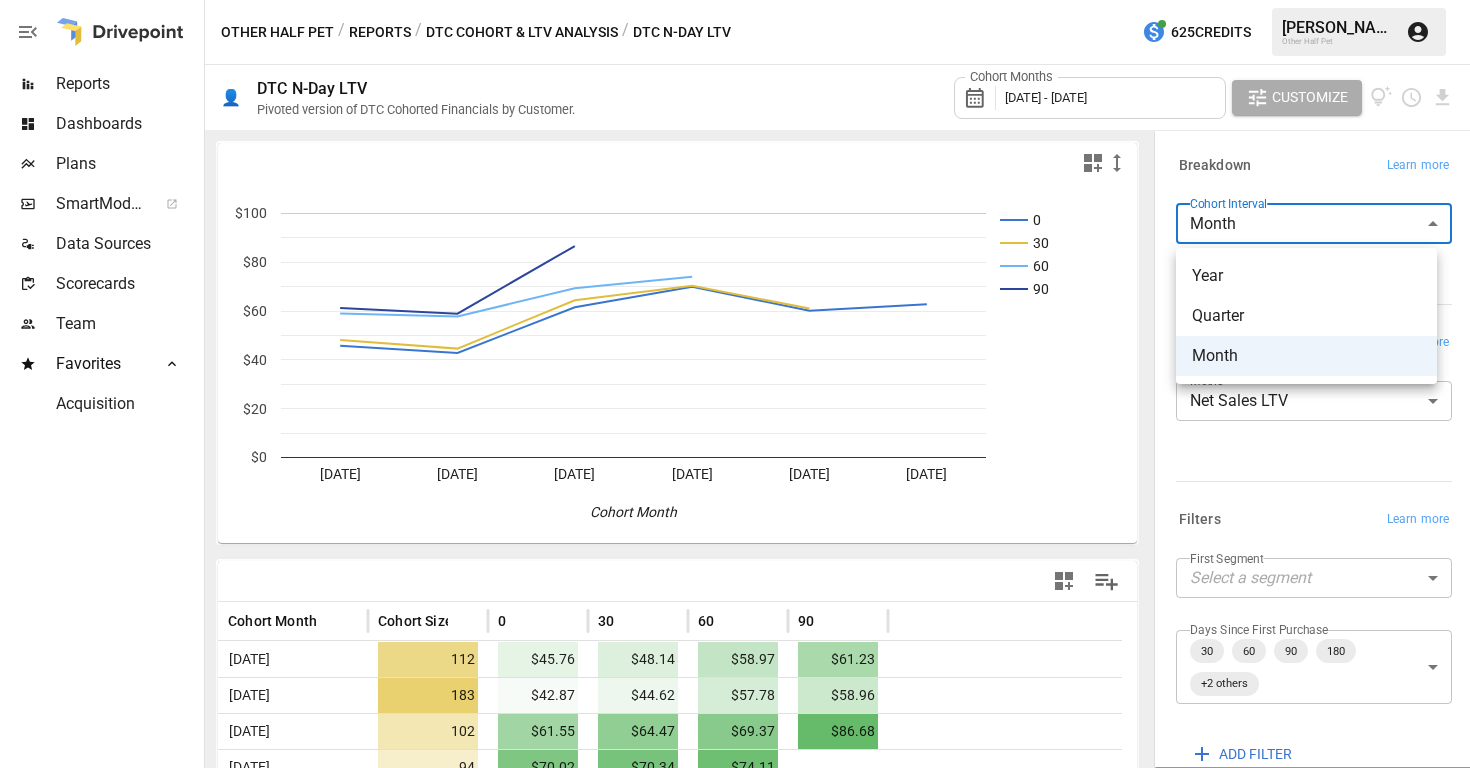 click on "Quarter" at bounding box center (1306, 316) 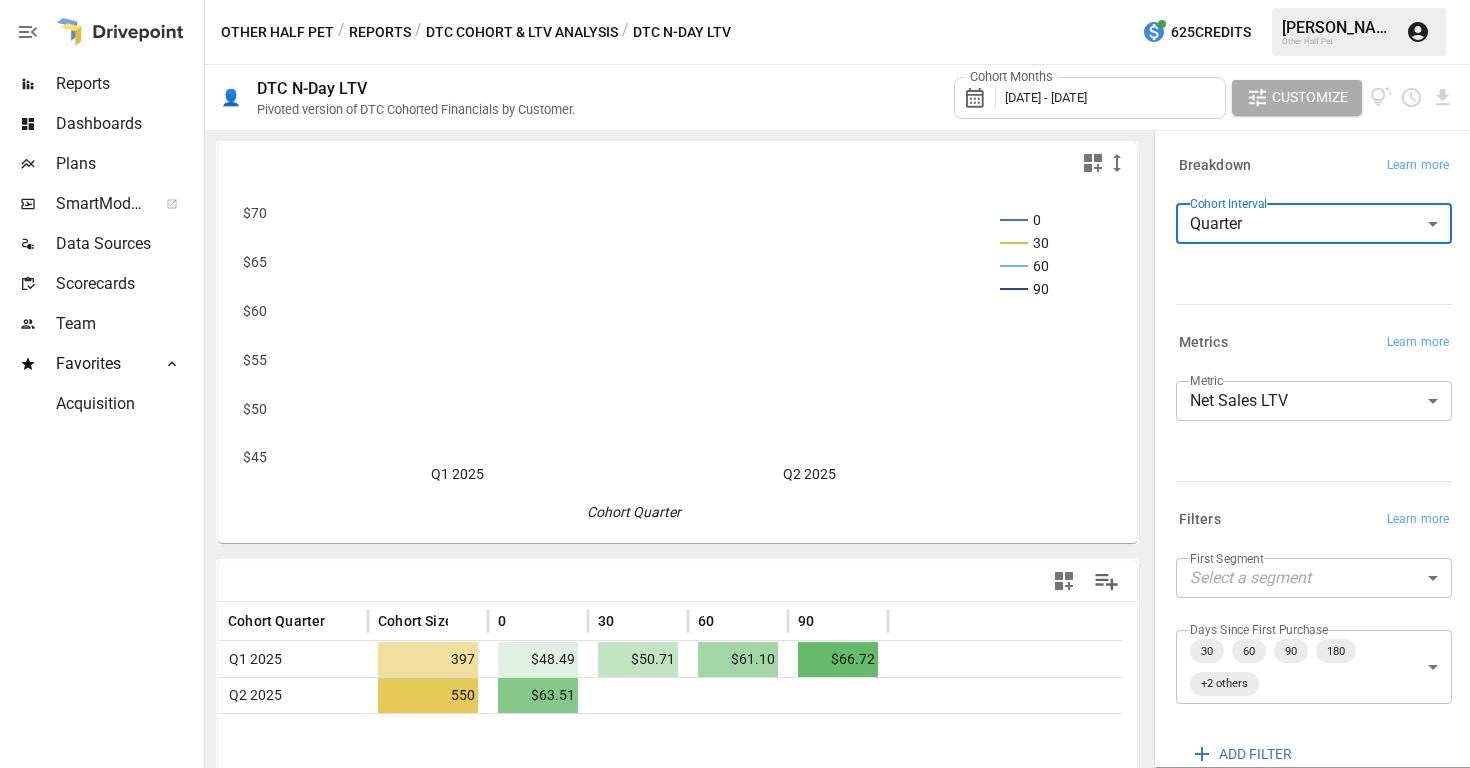 scroll, scrollTop: -6, scrollLeft: 0, axis: vertical 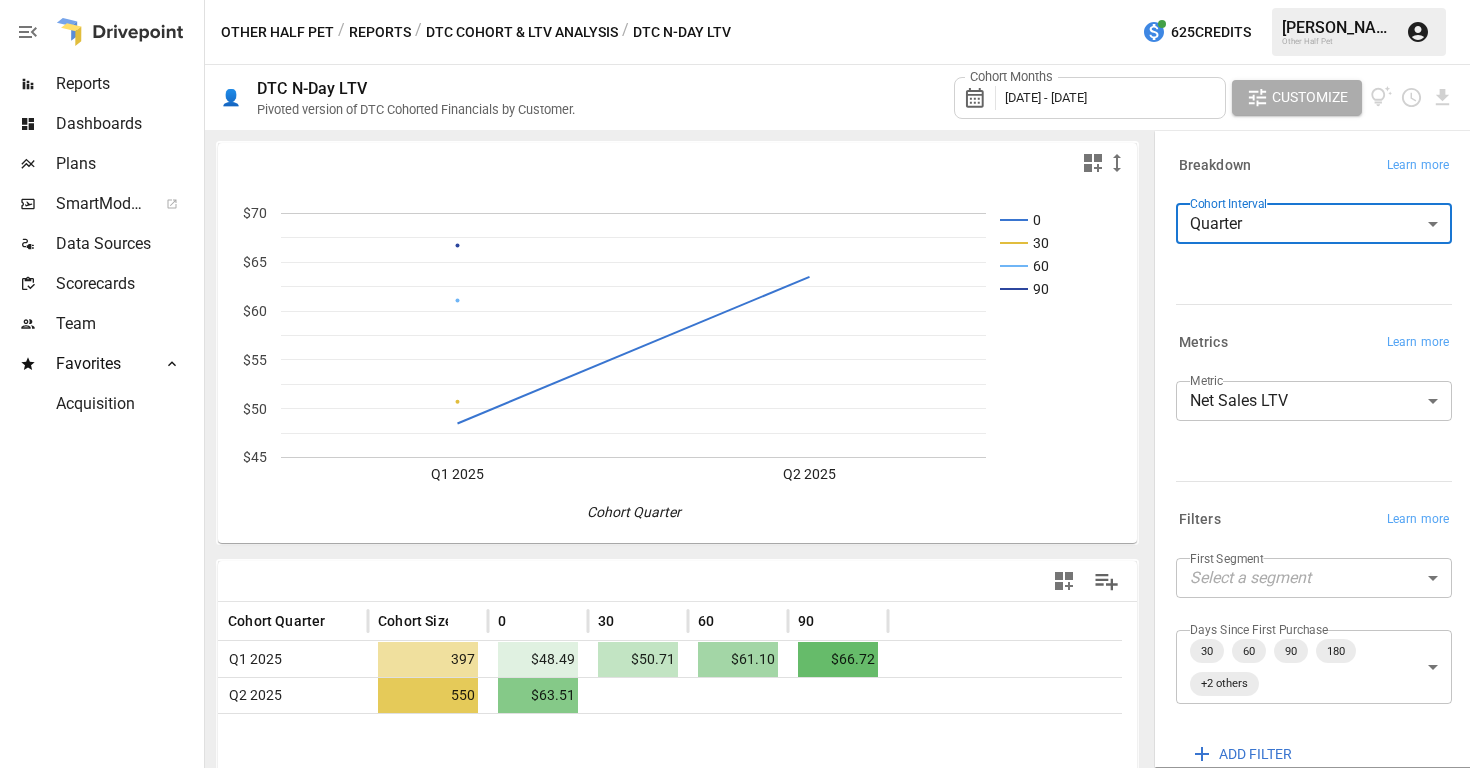 click on "DTC Cohort & LTV Analysis" at bounding box center (522, 32) 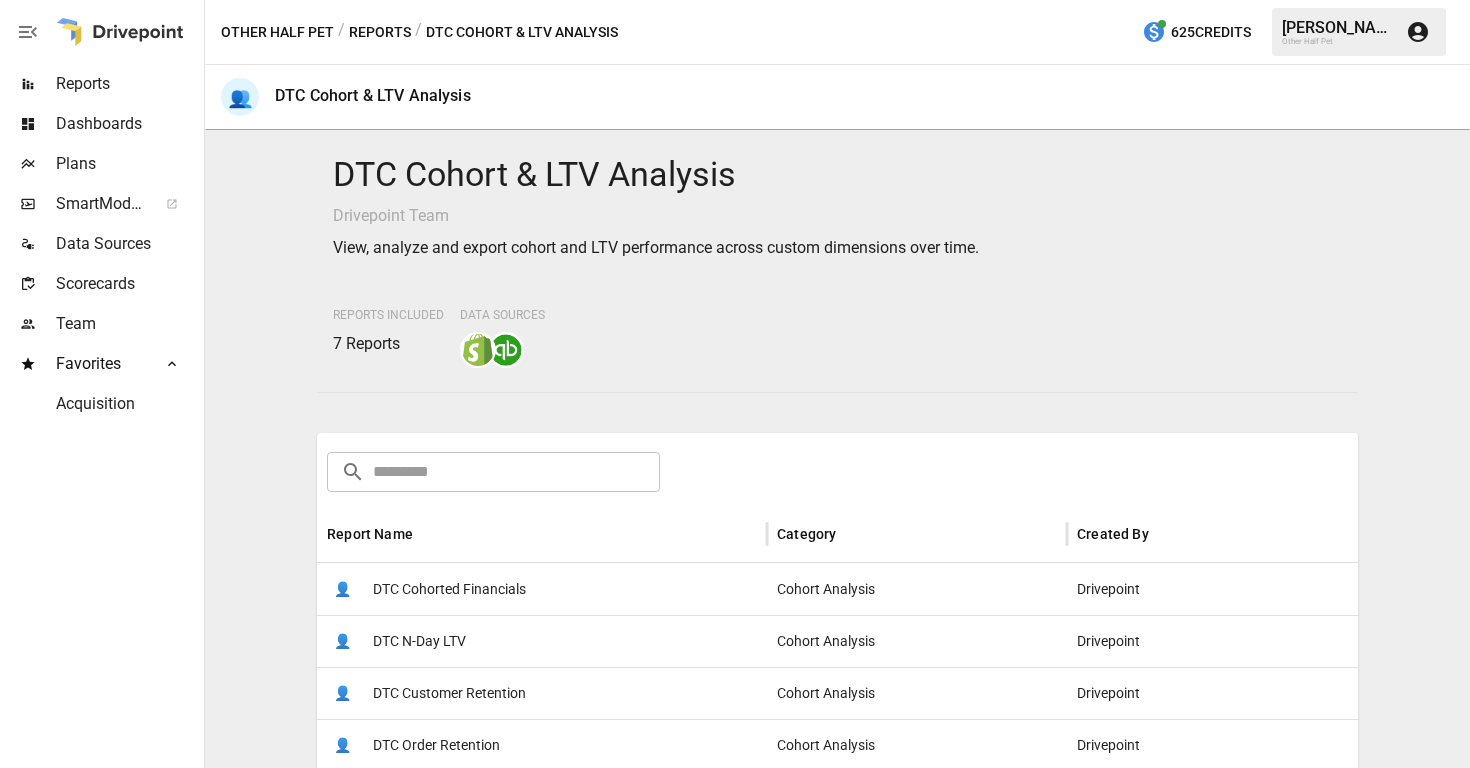 click on "👤 DTC Cohorted Financials" at bounding box center [542, 589] 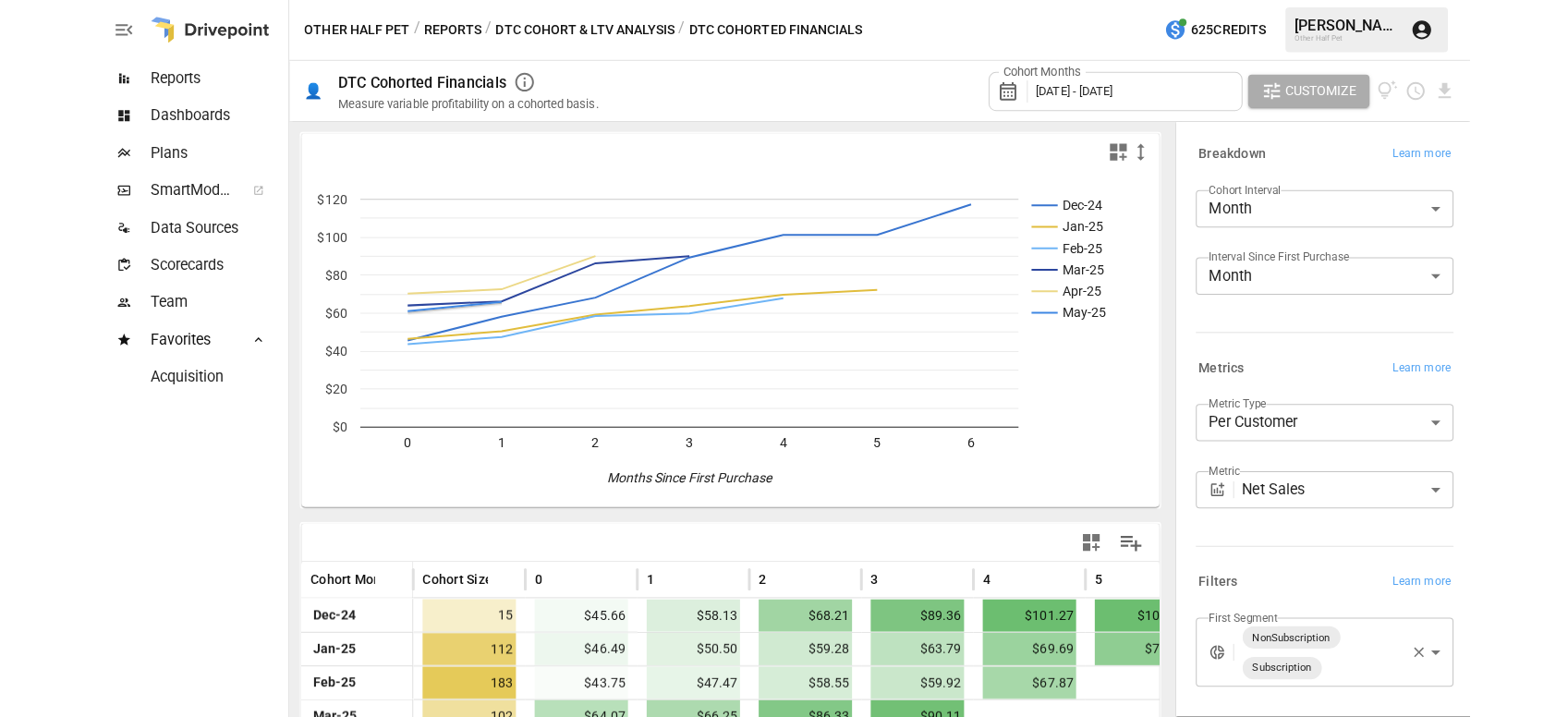 scroll, scrollTop: 190, scrollLeft: 0, axis: vertical 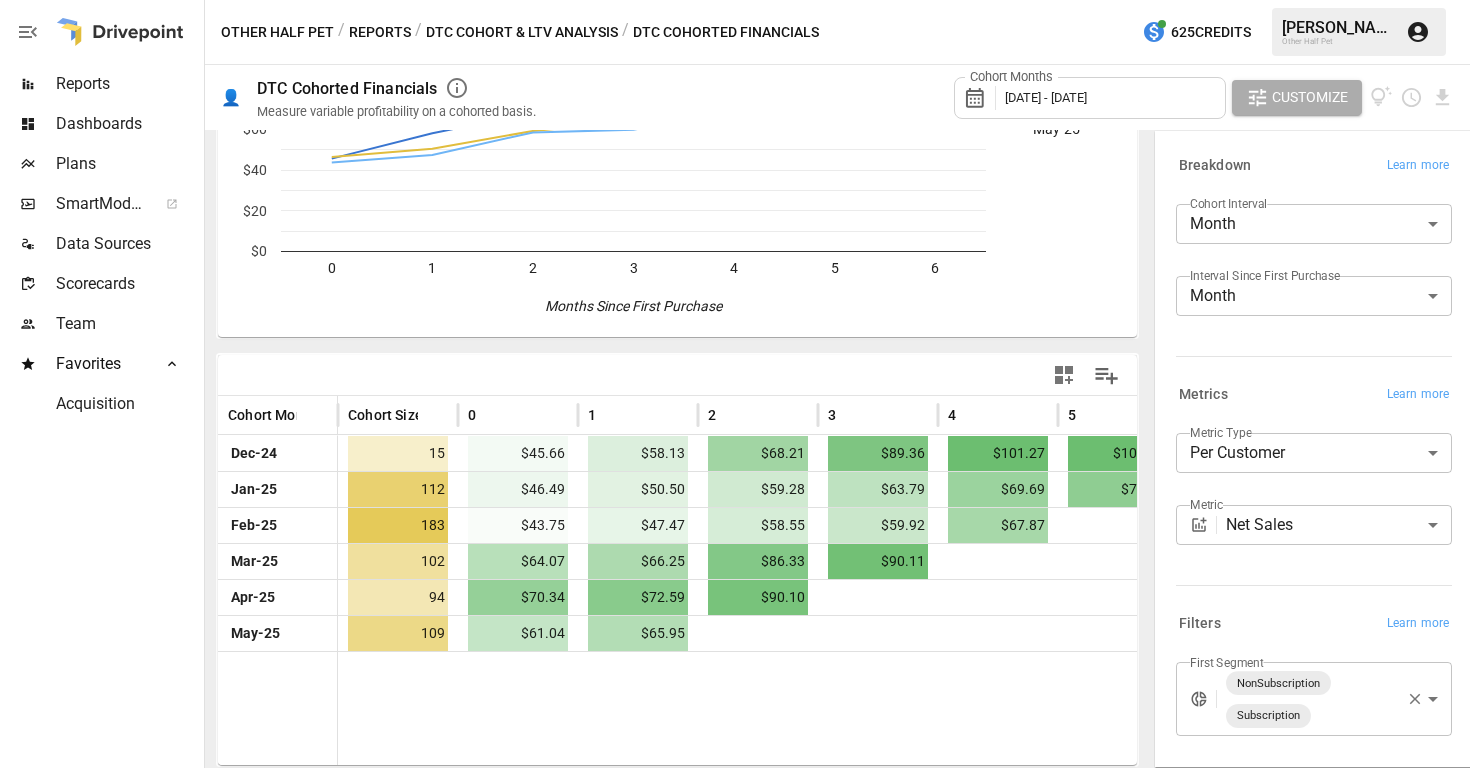 drag, startPoint x: 12, startPoint y: 763, endPoint x: -263, endPoint y: 862, distance: 292.27725 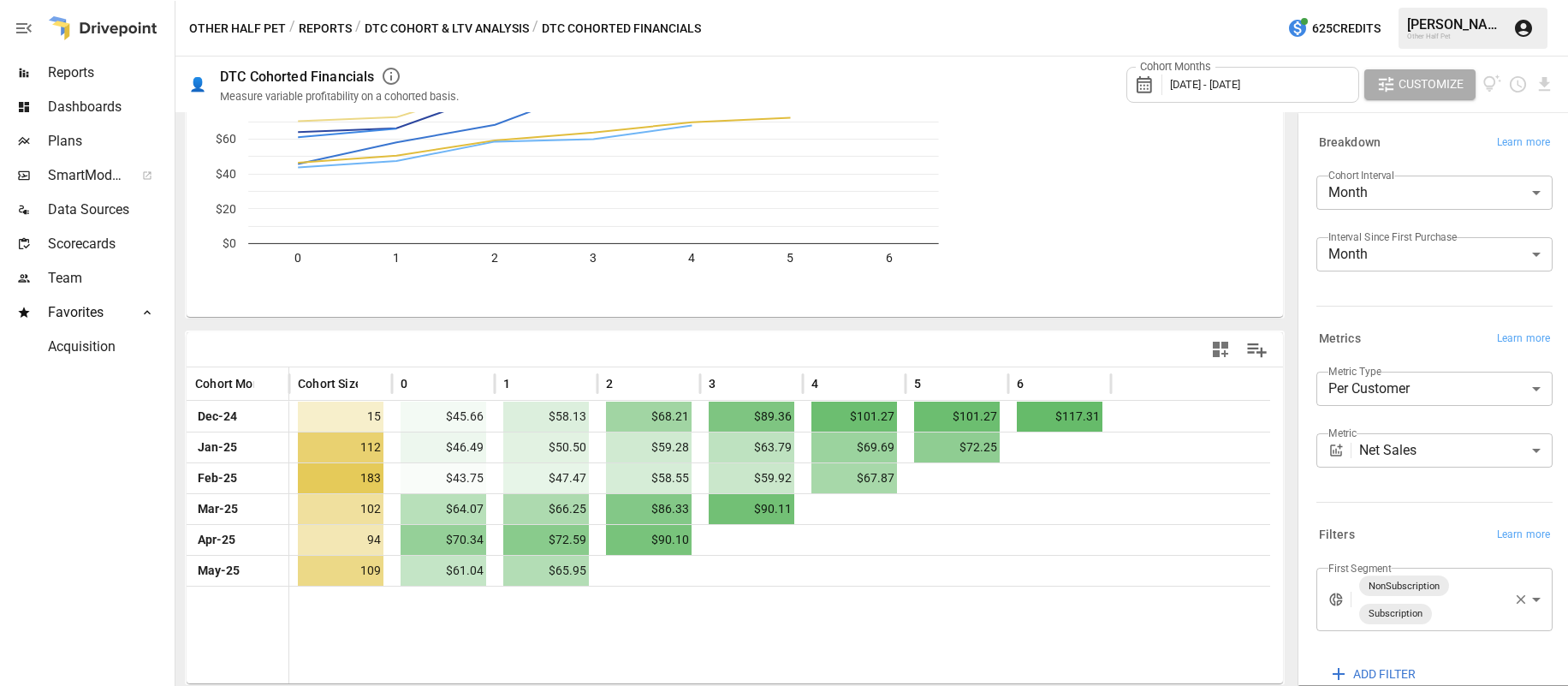 scroll, scrollTop: 148, scrollLeft: 0, axis: vertical 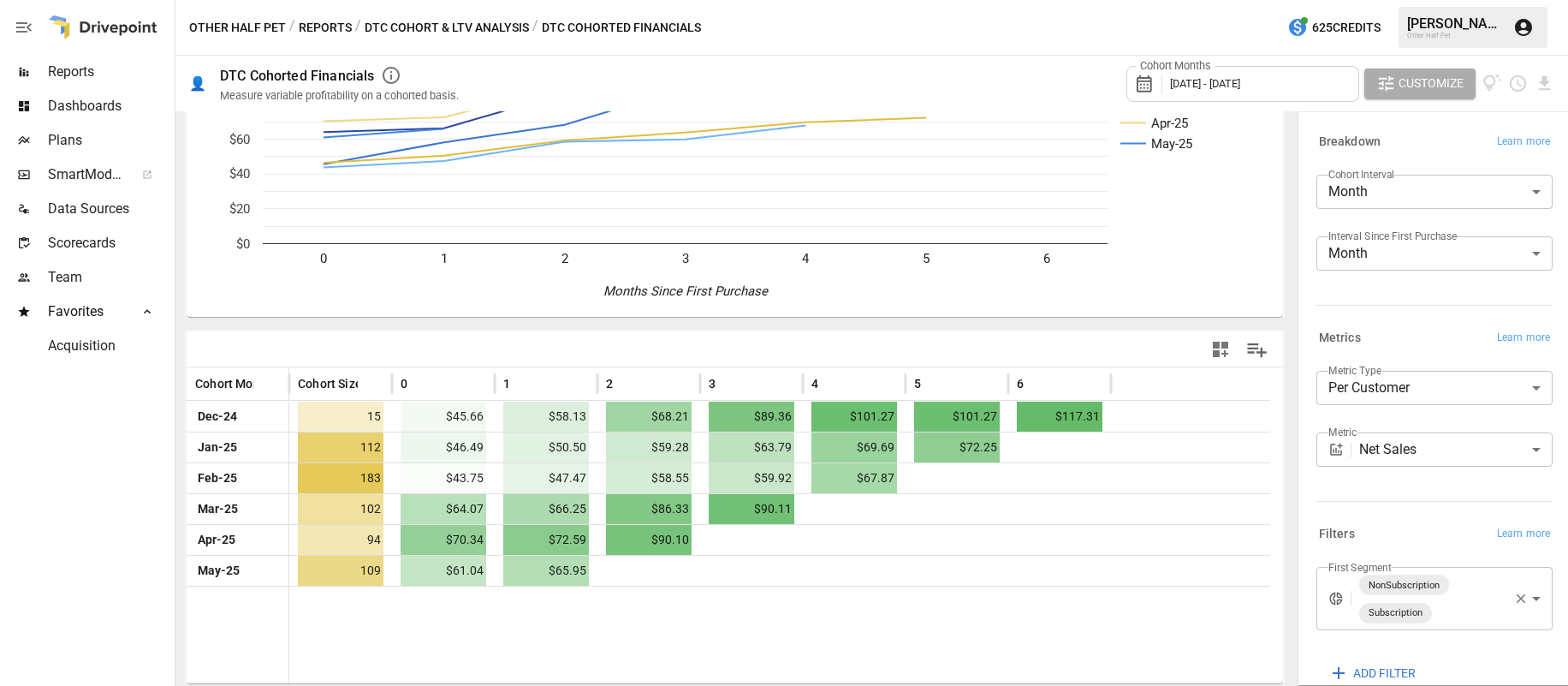 click on "Cohort Months [DATE] - [DATE]" at bounding box center (1243, 84) 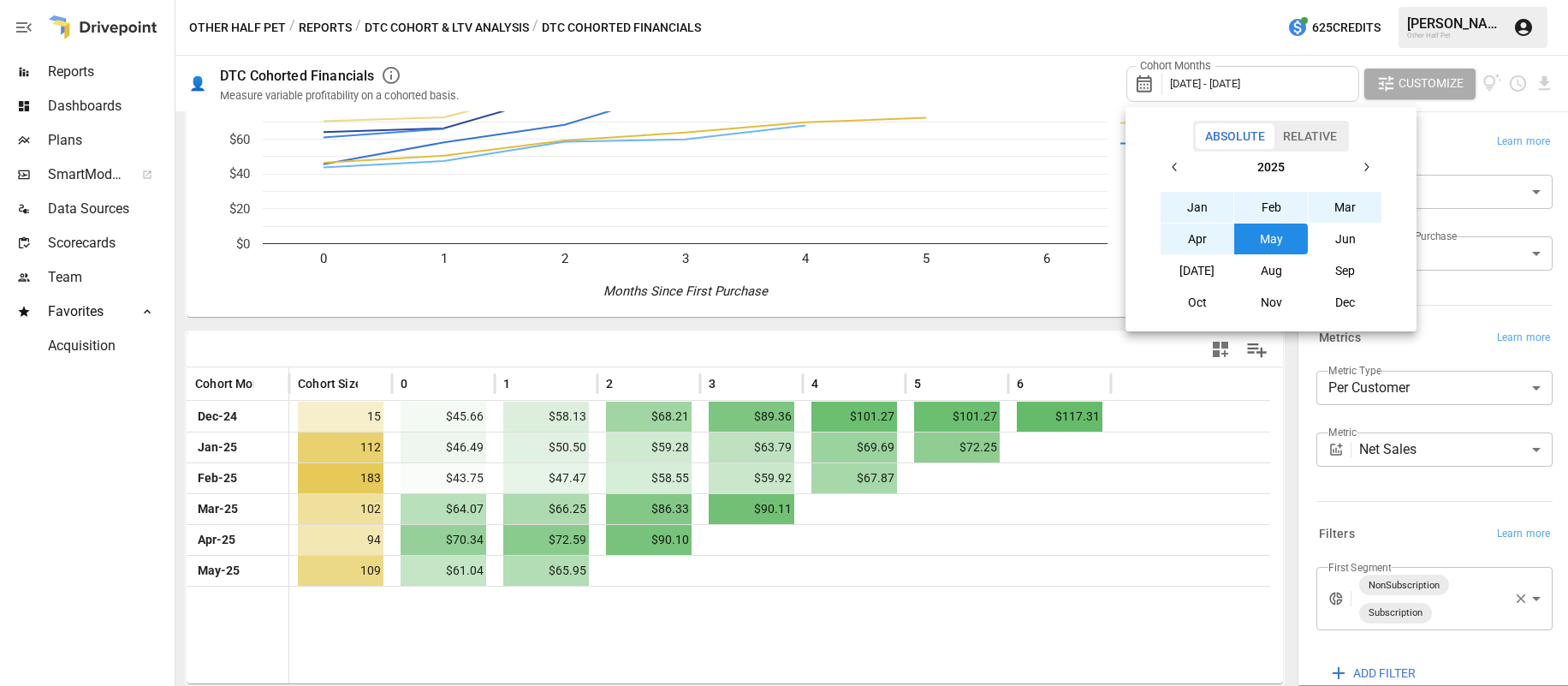 click on "Jan" at bounding box center [1197, 207] 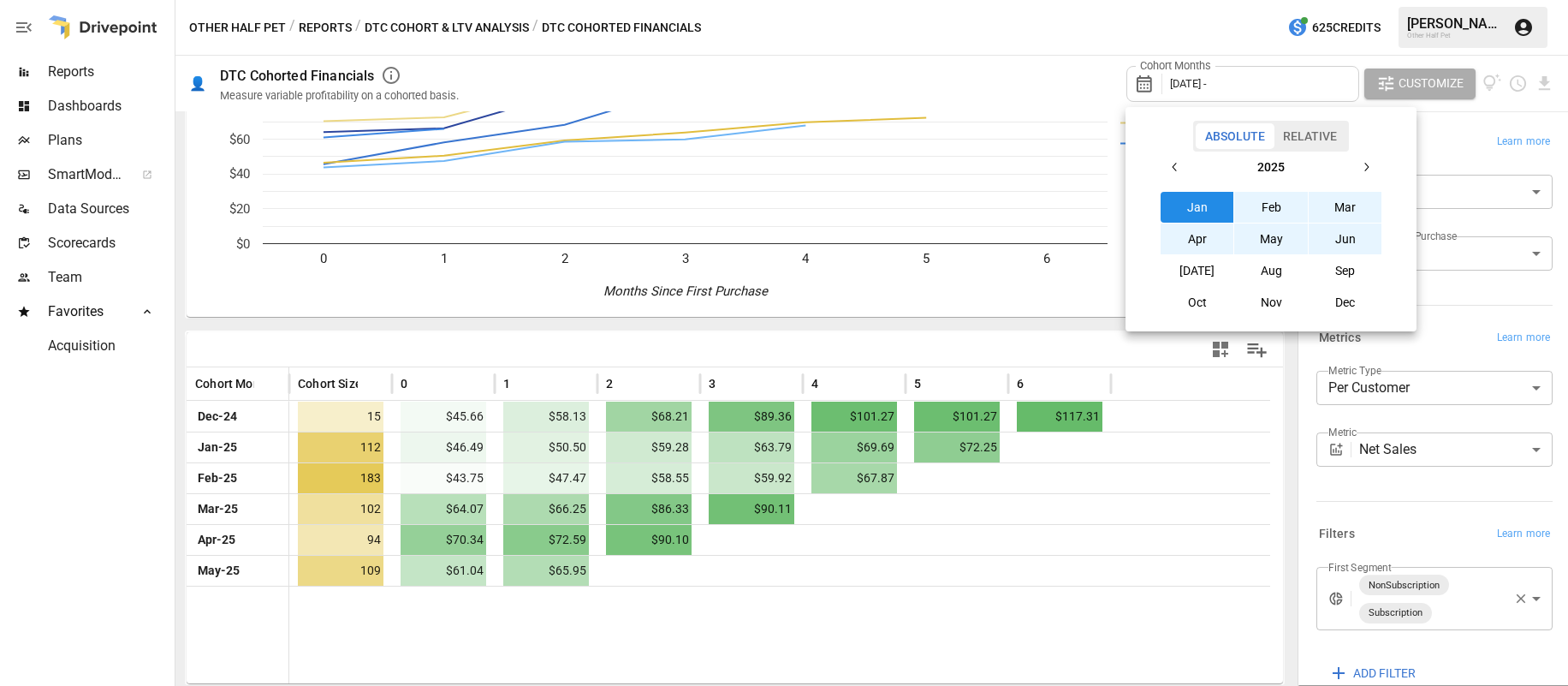 click on "Jun" at bounding box center (1345, 239) 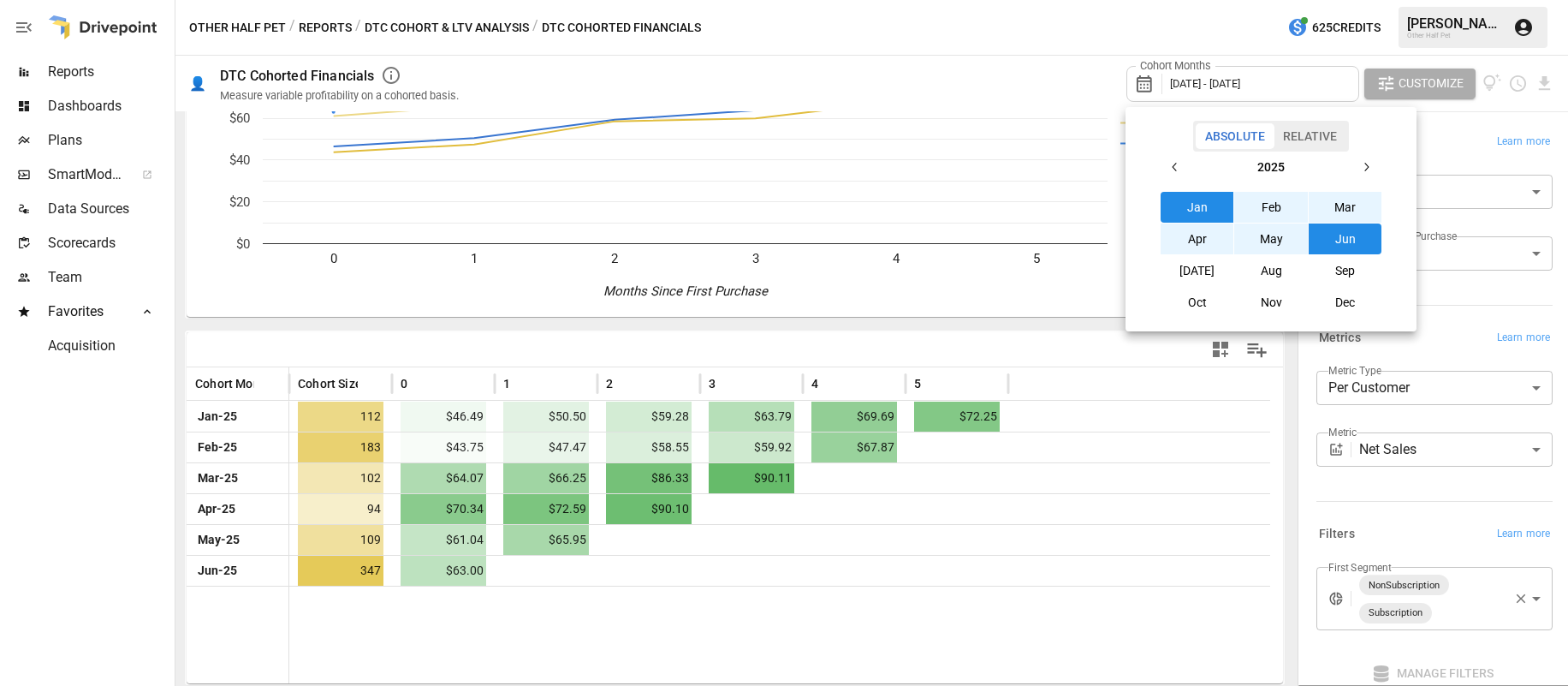 click at bounding box center (784, 343) 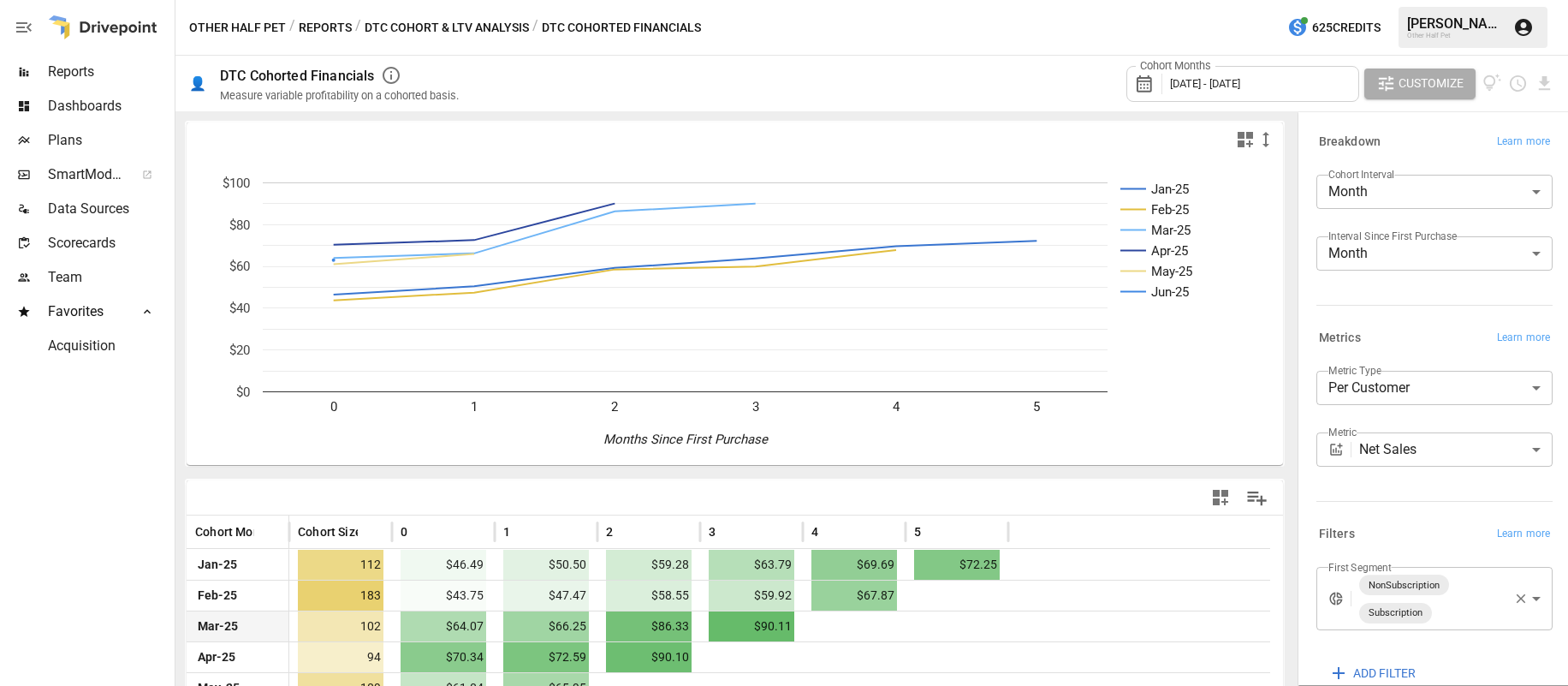 scroll, scrollTop: 148, scrollLeft: 0, axis: vertical 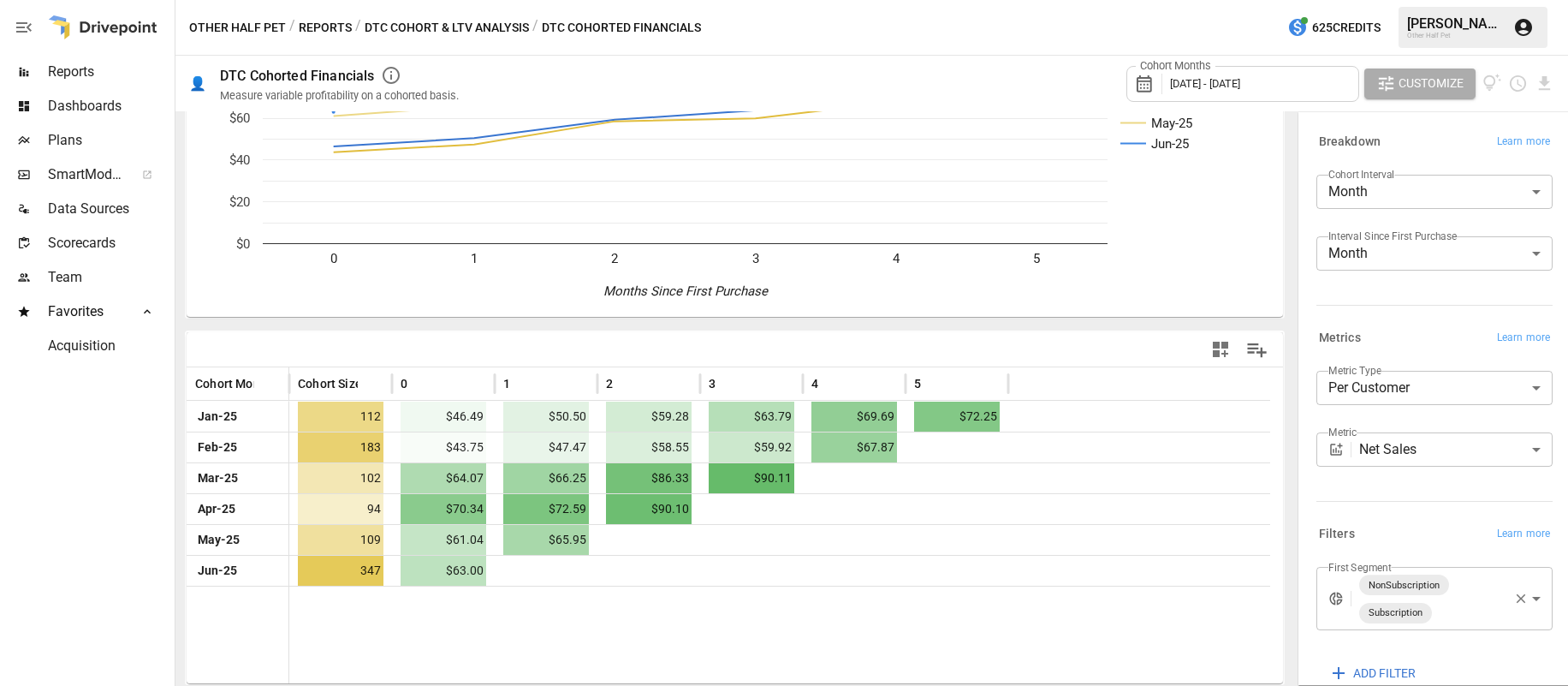 click on "**********" at bounding box center (784, 0) 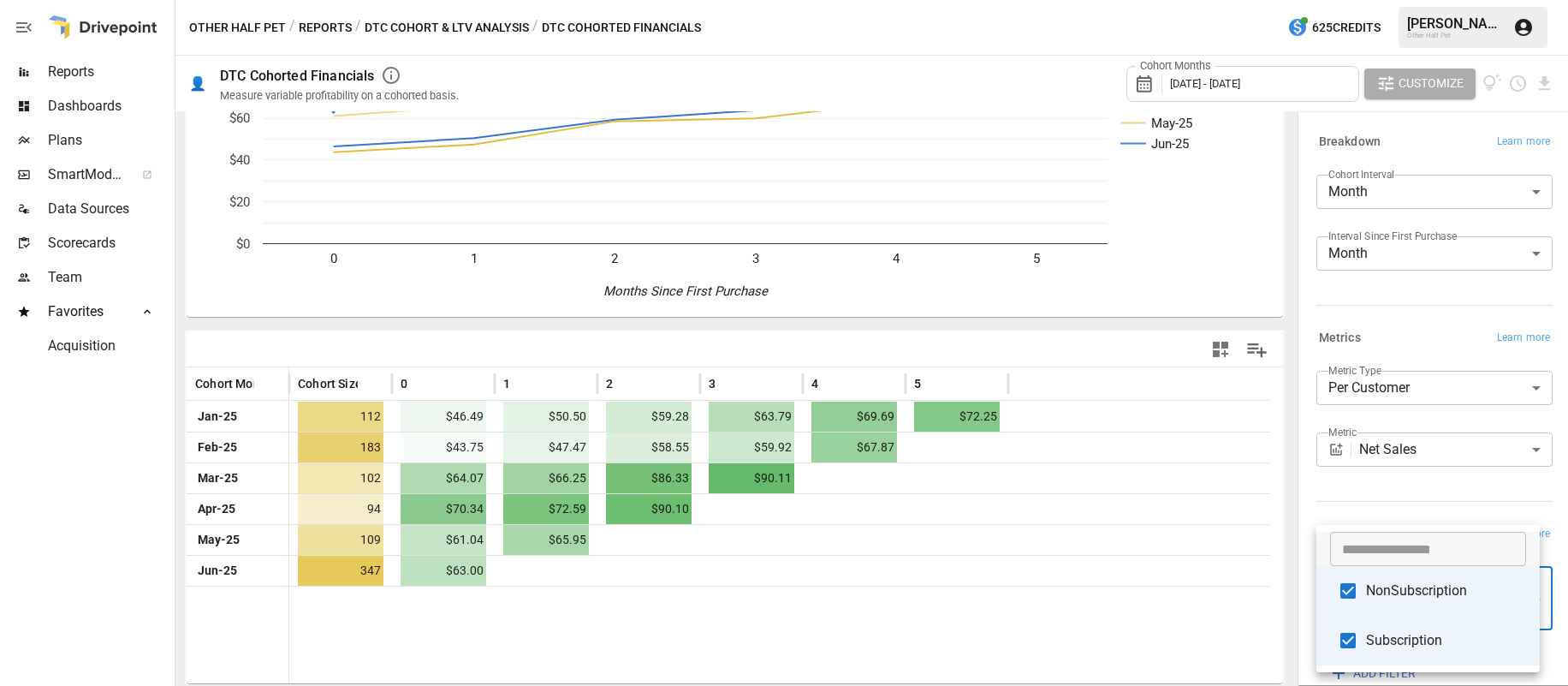 click on "NonSubscription" at bounding box center [1446, 591] 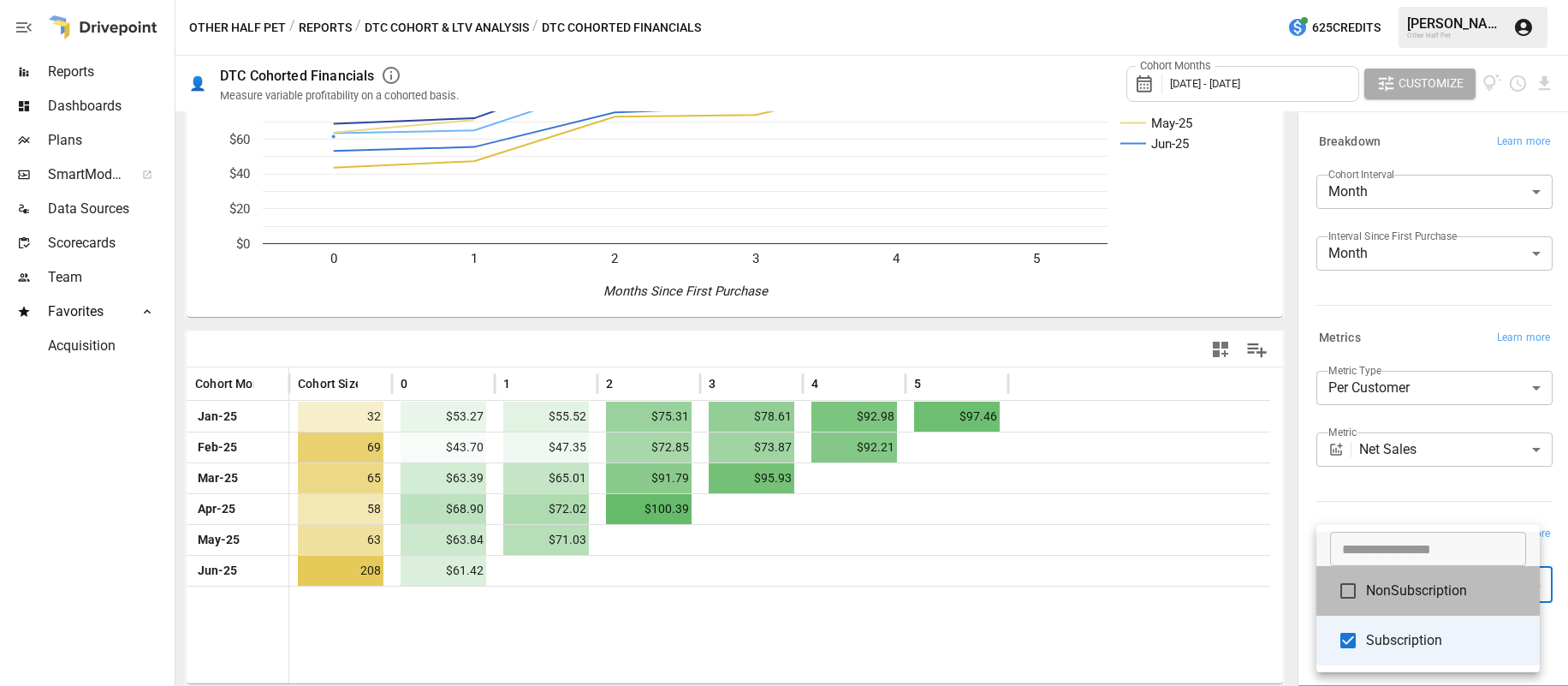 click on "NonSubscription" at bounding box center [1446, 591] 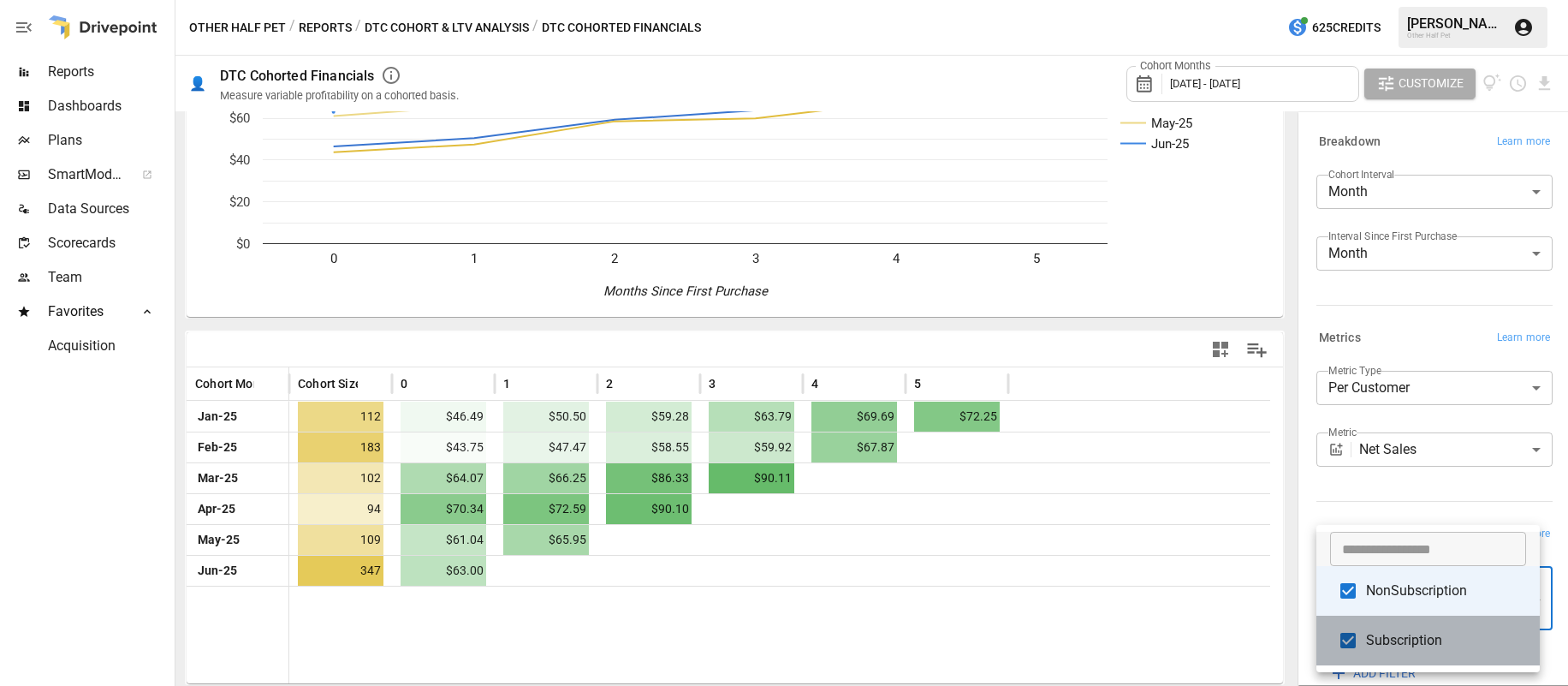 click on "Subscription" at bounding box center (1446, 641) 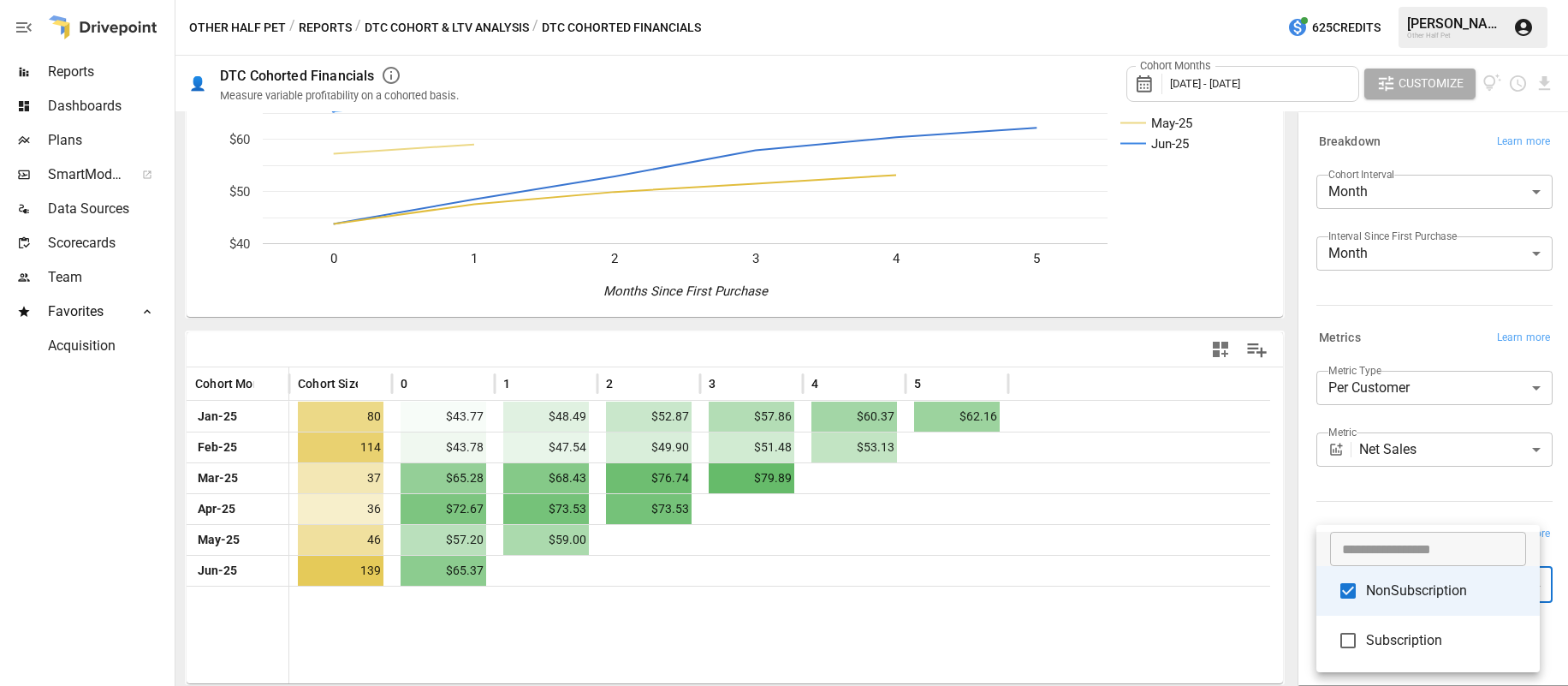 click on "Subscription" at bounding box center [1446, 641] 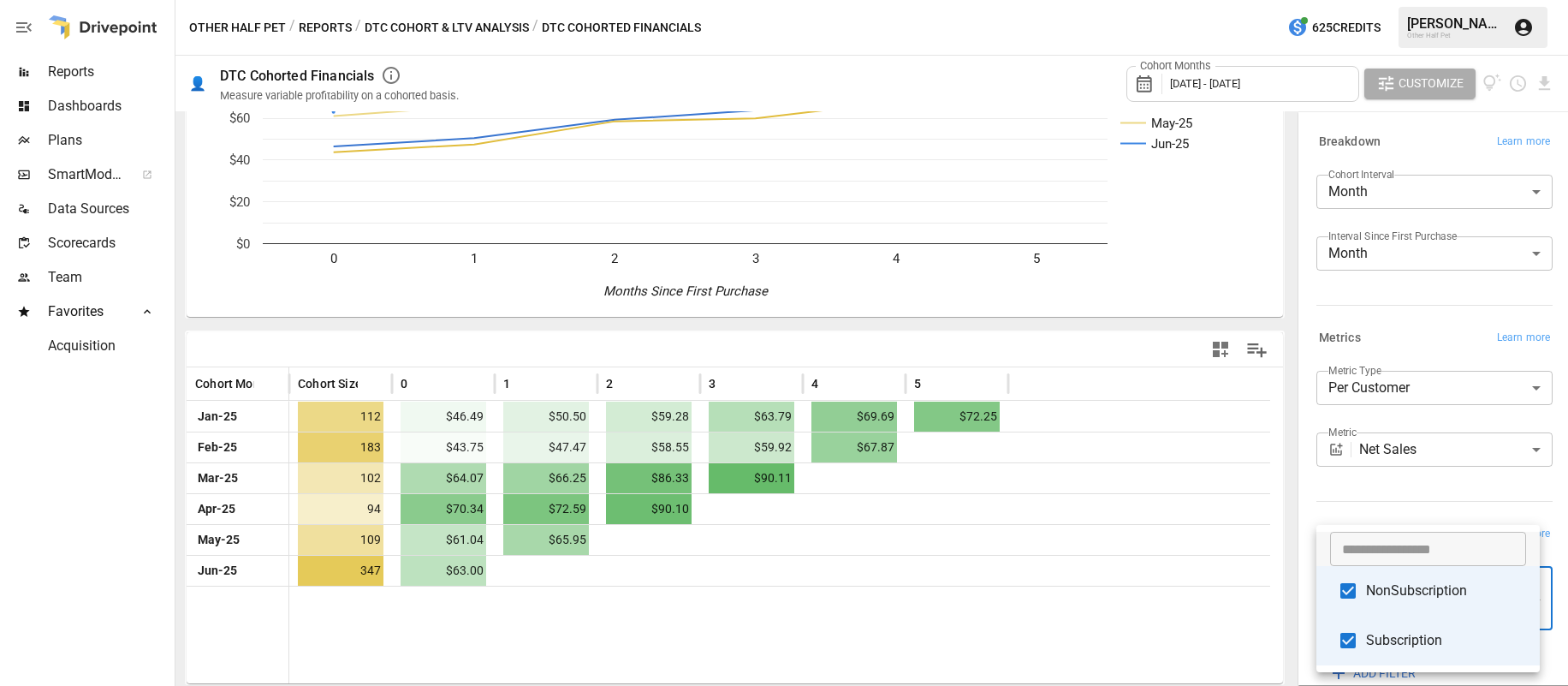 click at bounding box center [784, 343] 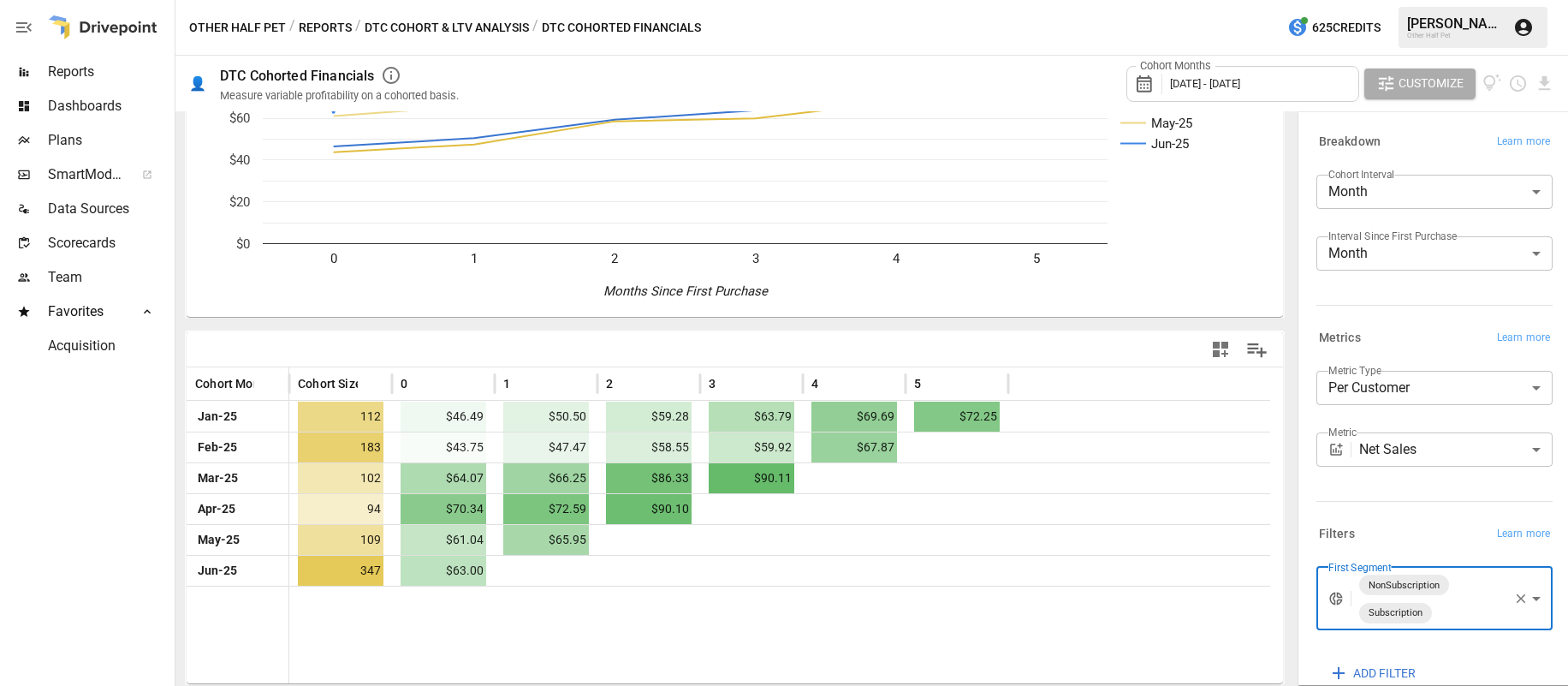 scroll, scrollTop: -6, scrollLeft: 0, axis: vertical 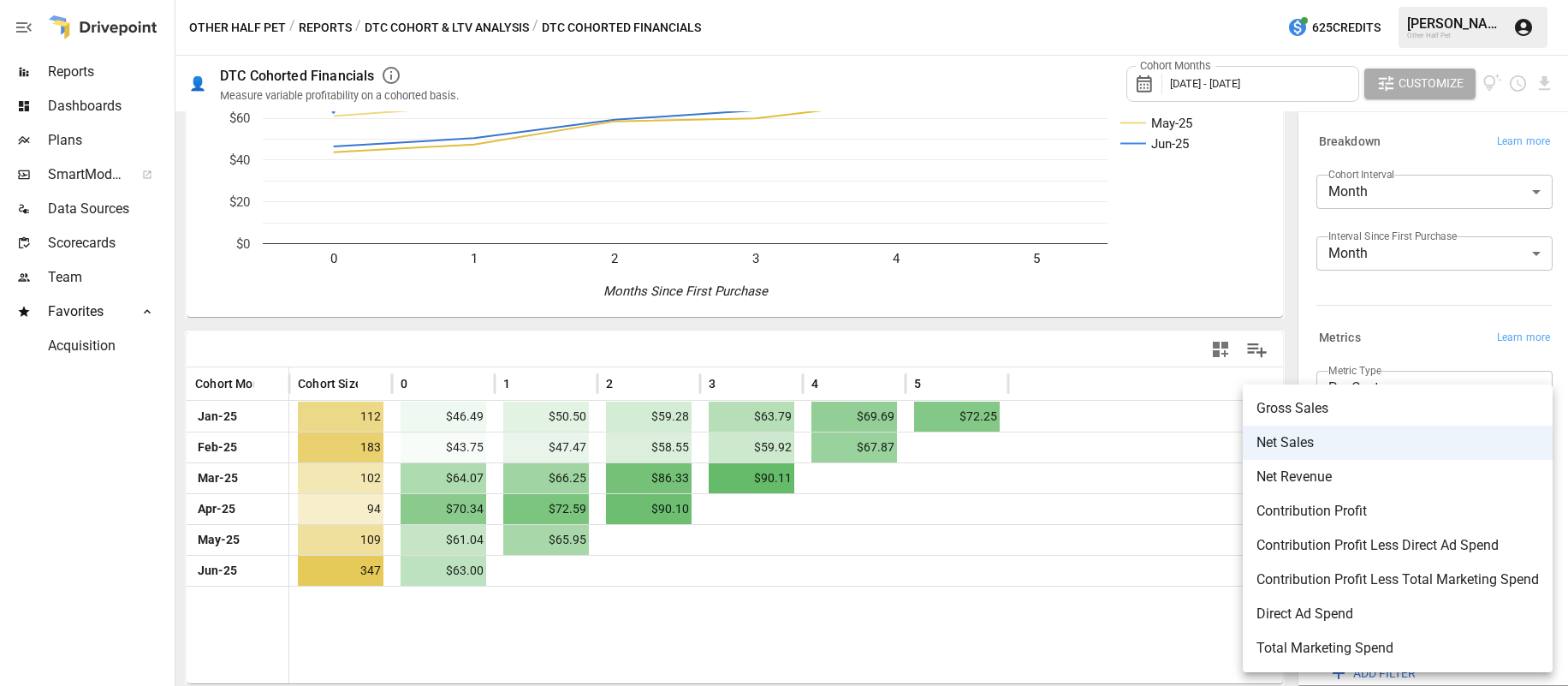 click on "**********" at bounding box center (784, 0) 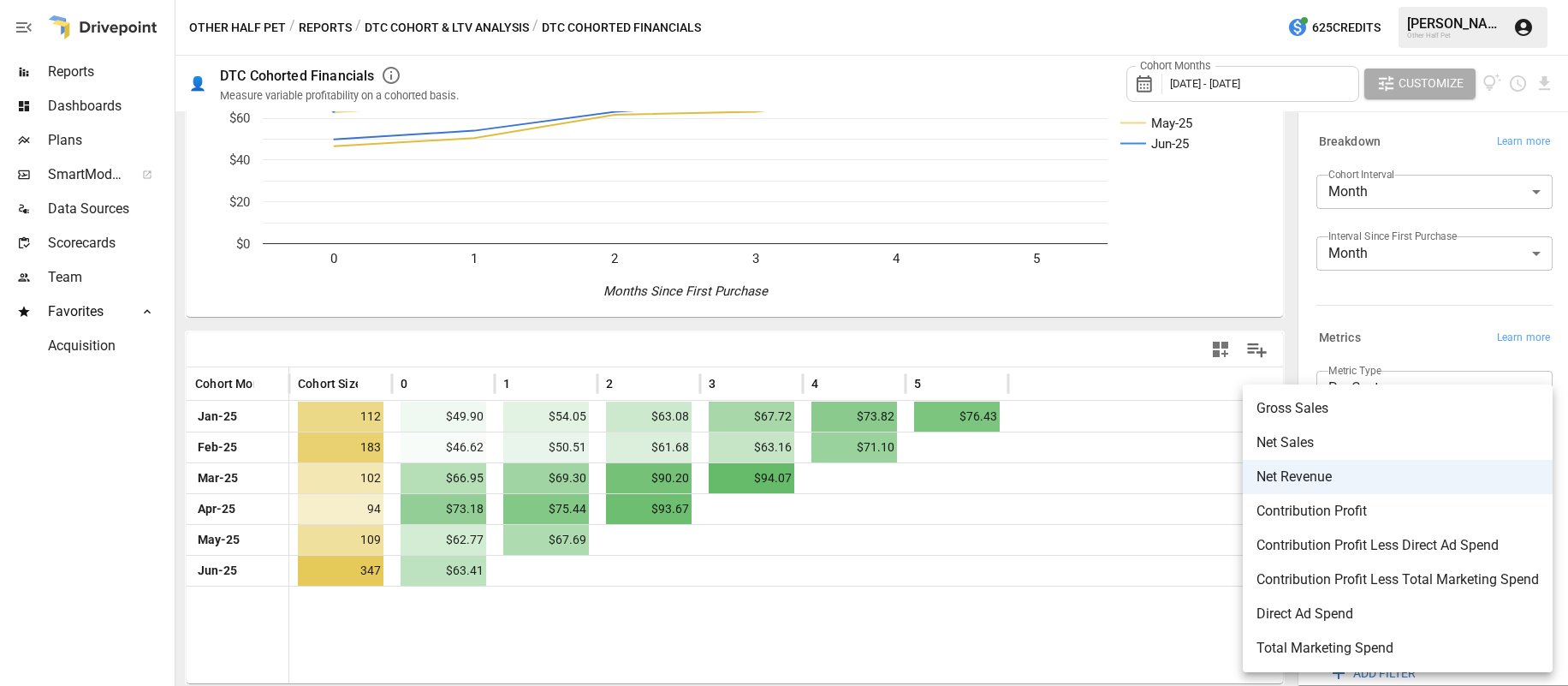click on "**********" at bounding box center [784, 0] 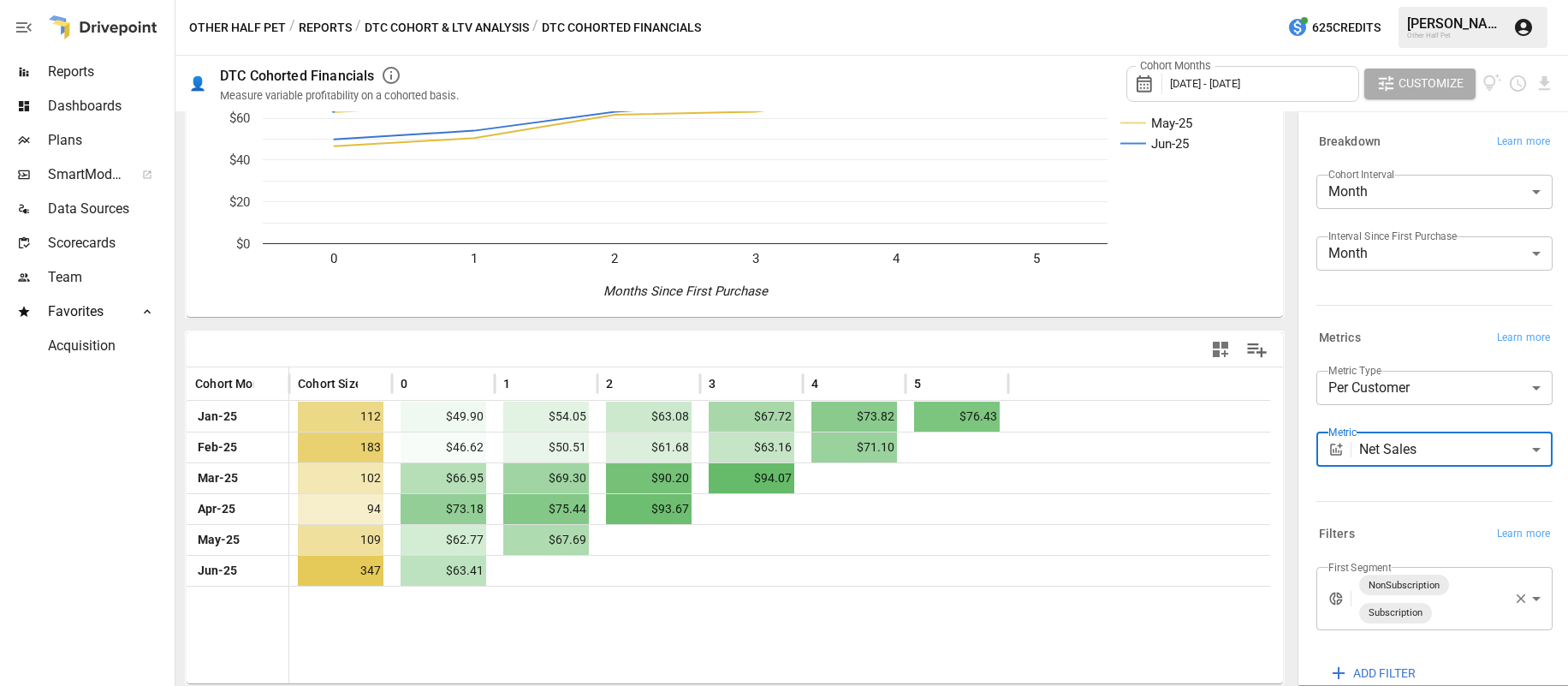 type on "*********" 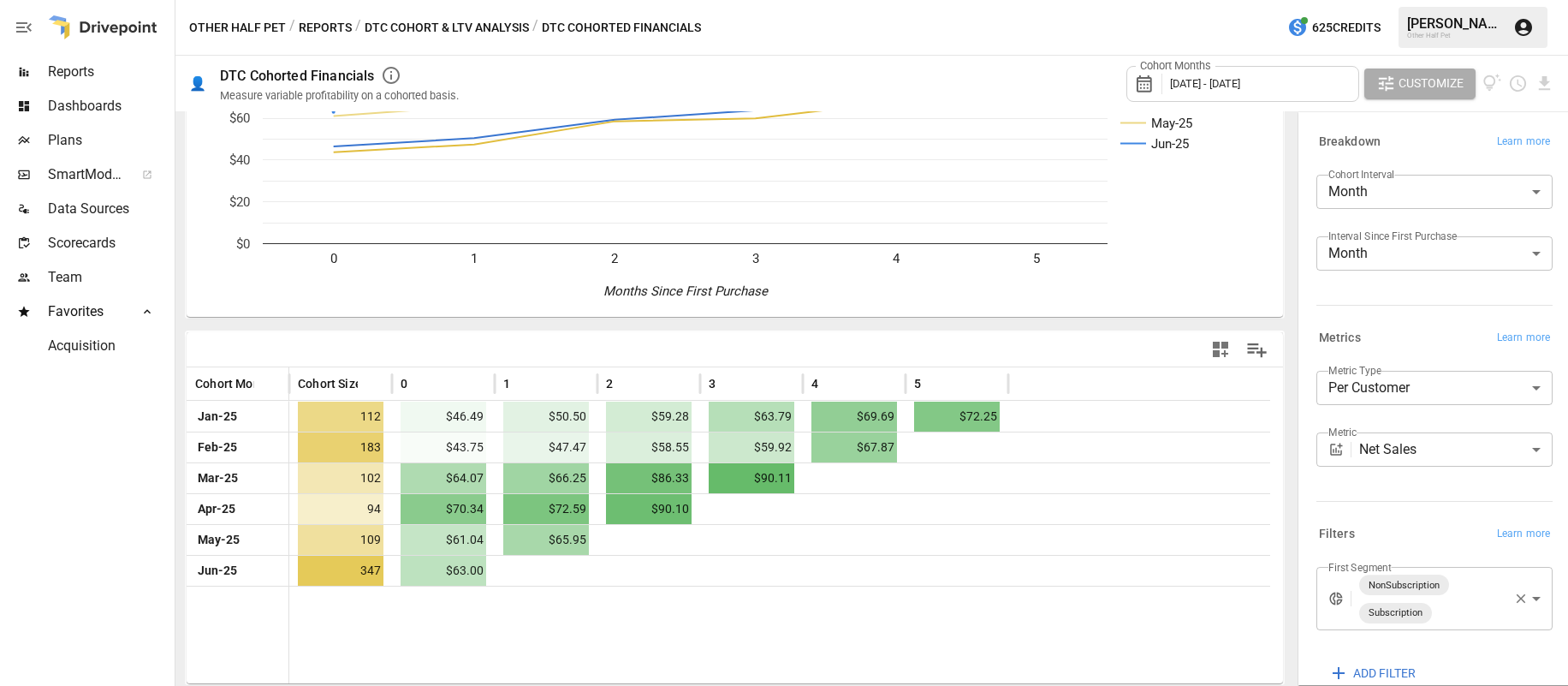 click at bounding box center [780, 635] 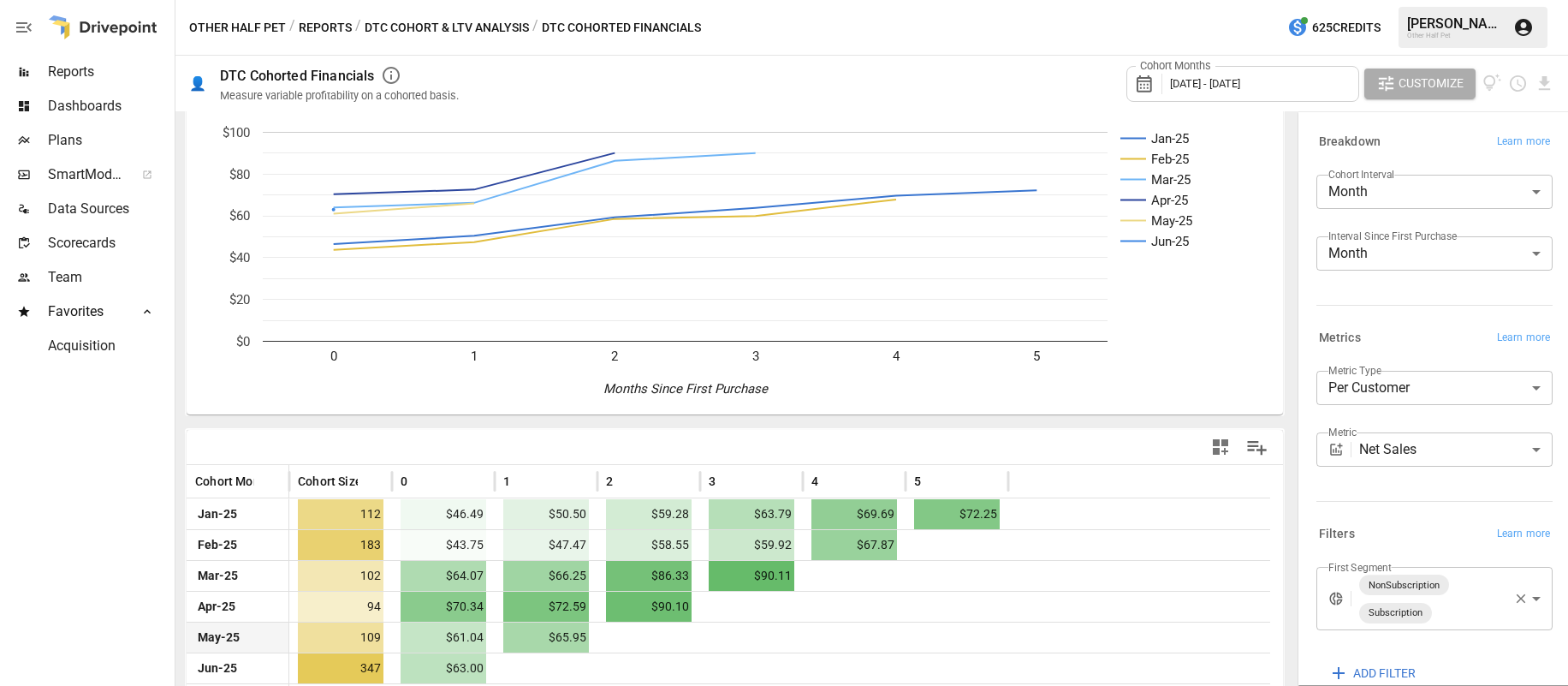 scroll, scrollTop: 148, scrollLeft: 0, axis: vertical 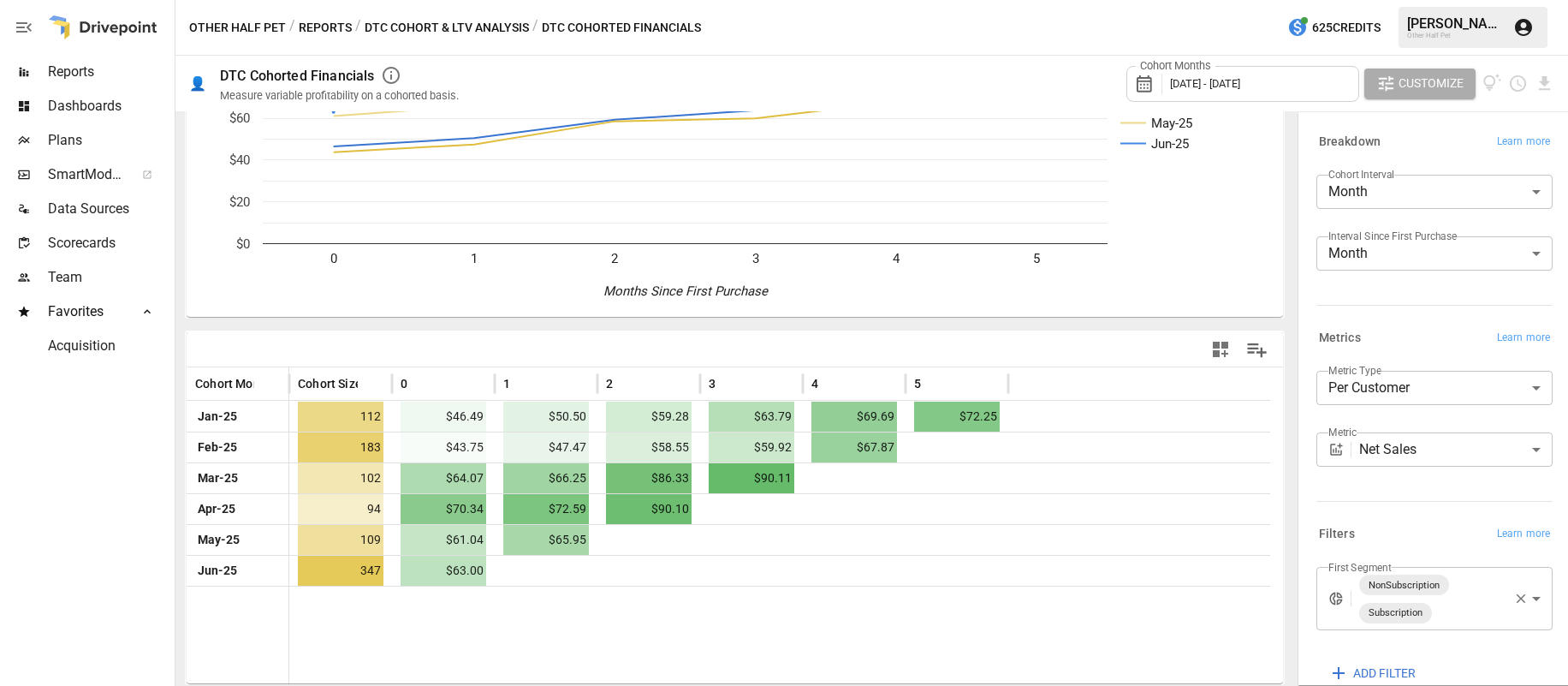 click at bounding box center [780, 635] 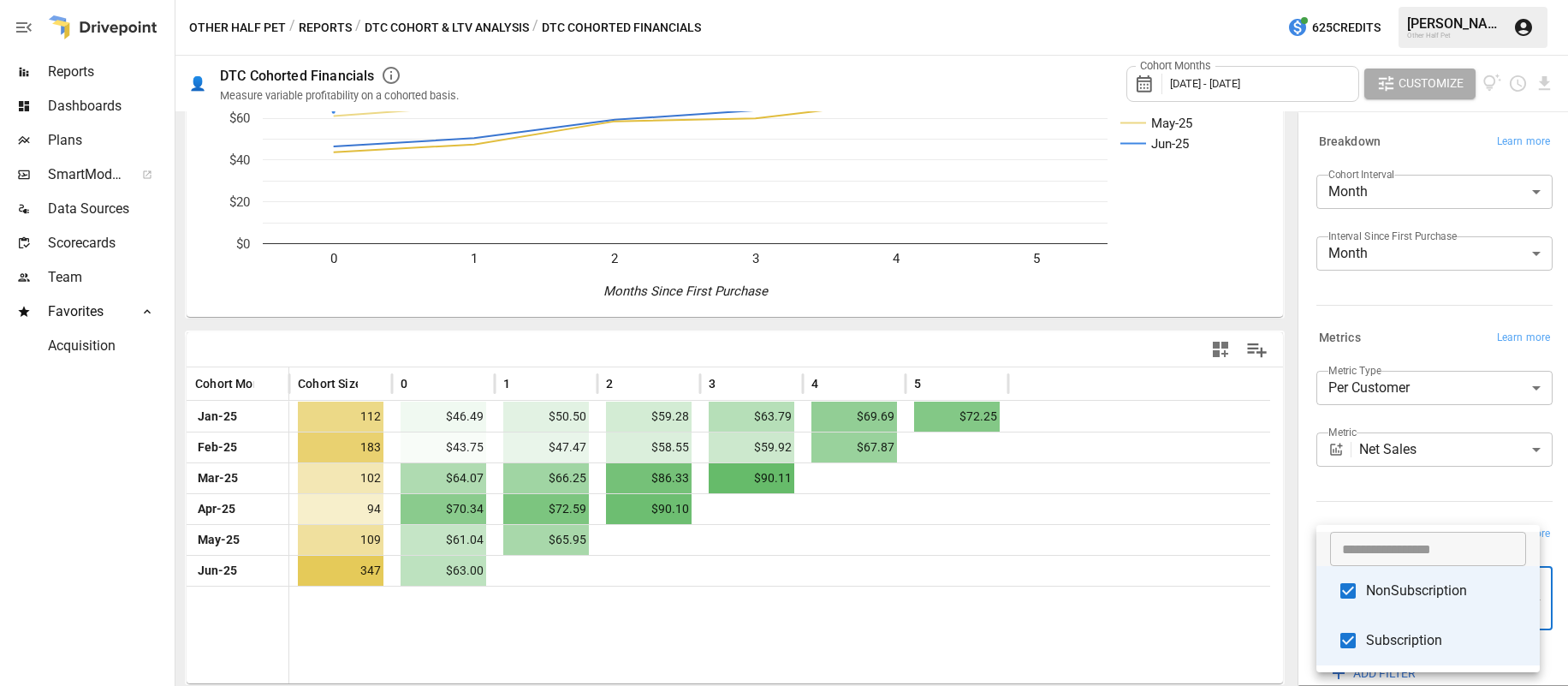 click on "**********" at bounding box center (784, 0) 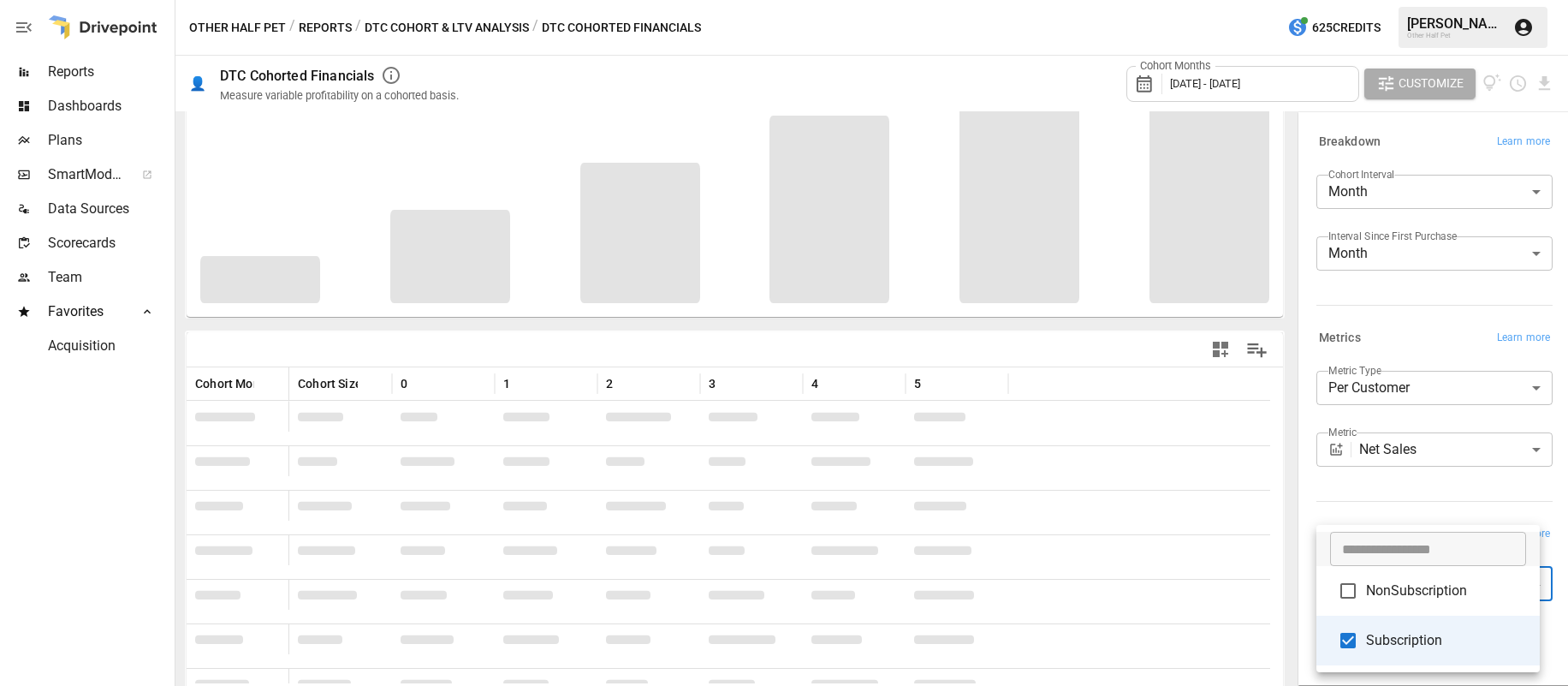 click at bounding box center (784, 343) 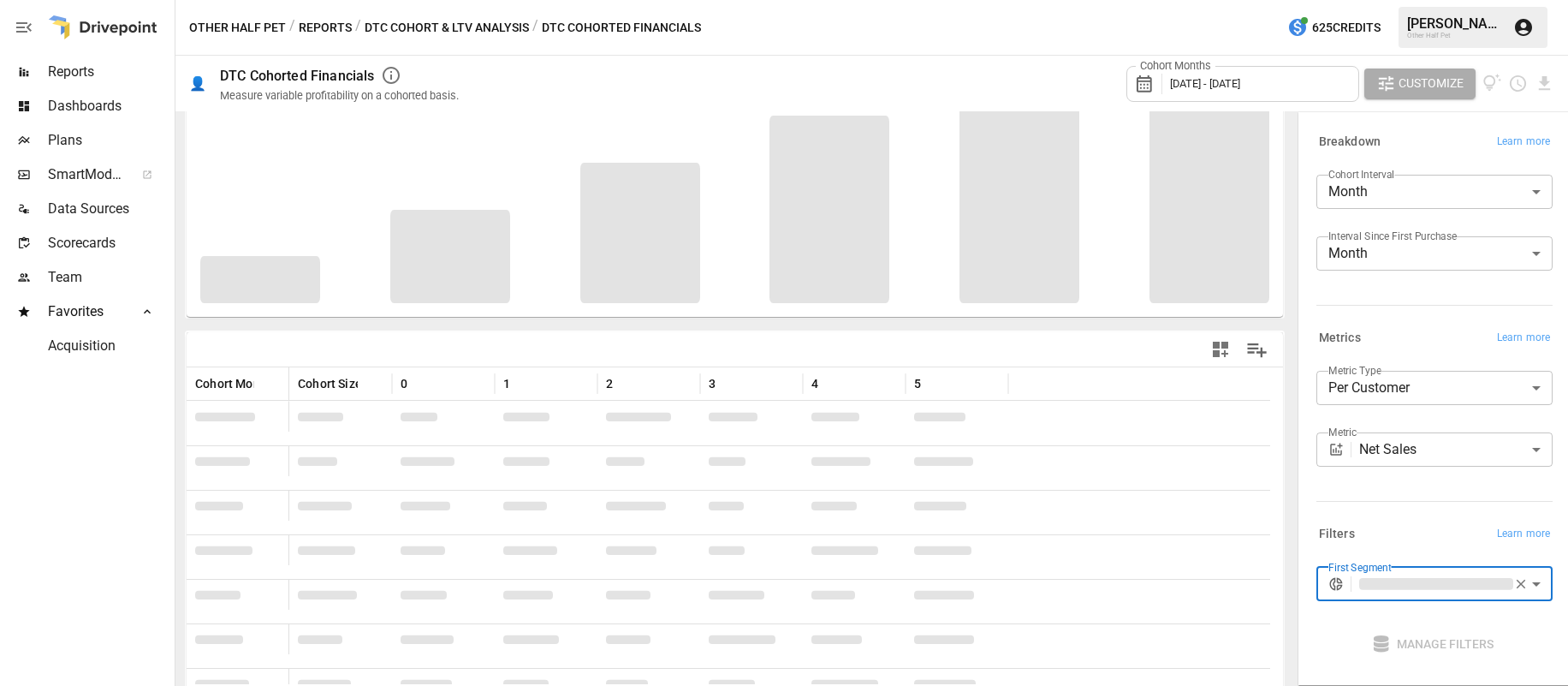 scroll, scrollTop: 148, scrollLeft: 0, axis: vertical 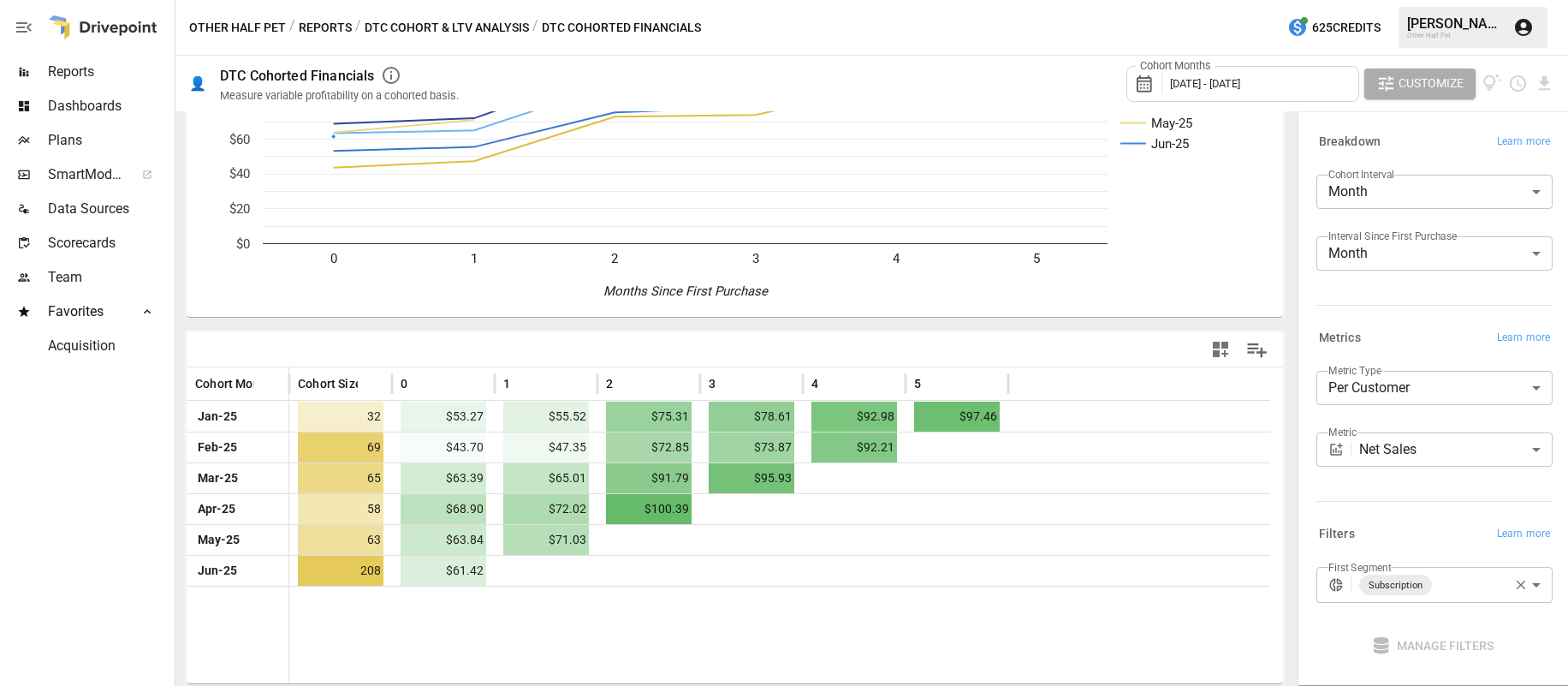 click at bounding box center [780, 635] 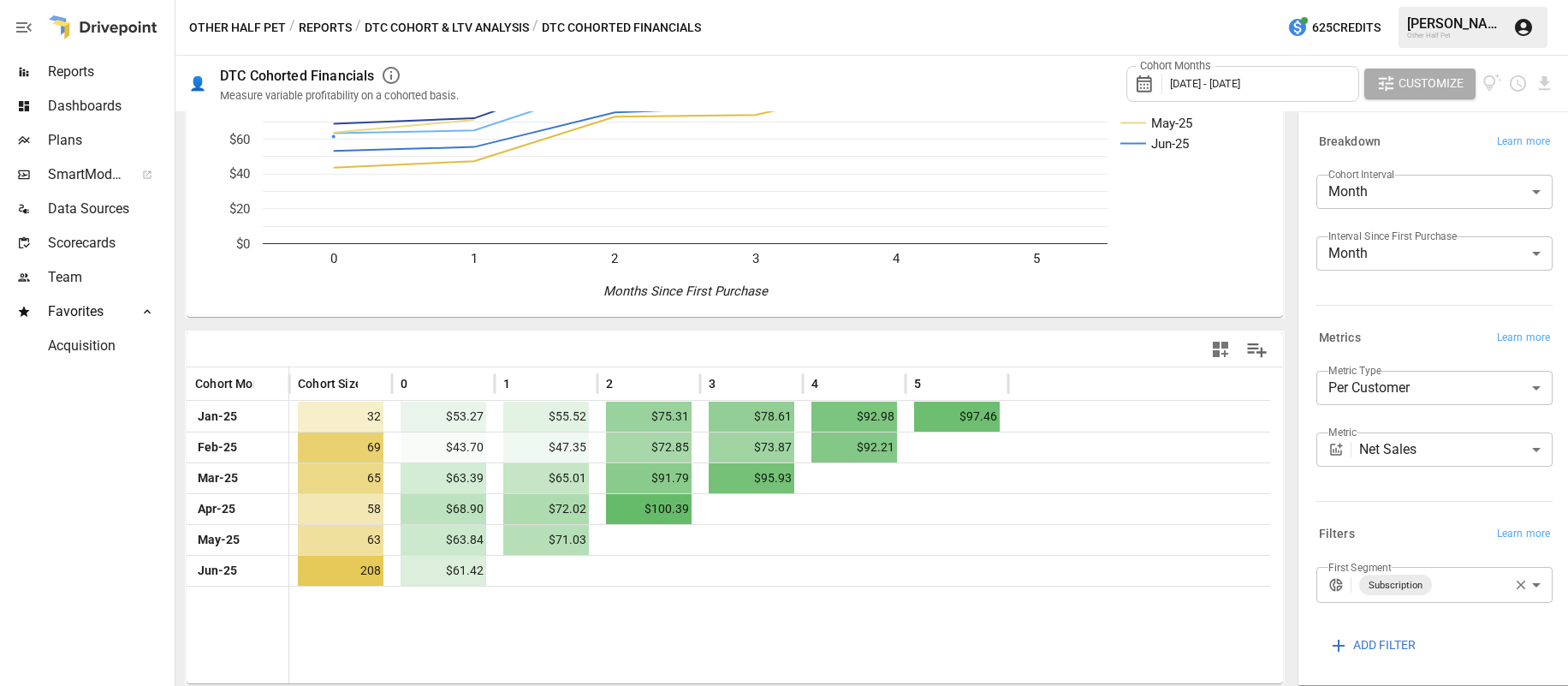 click at bounding box center [780, 635] 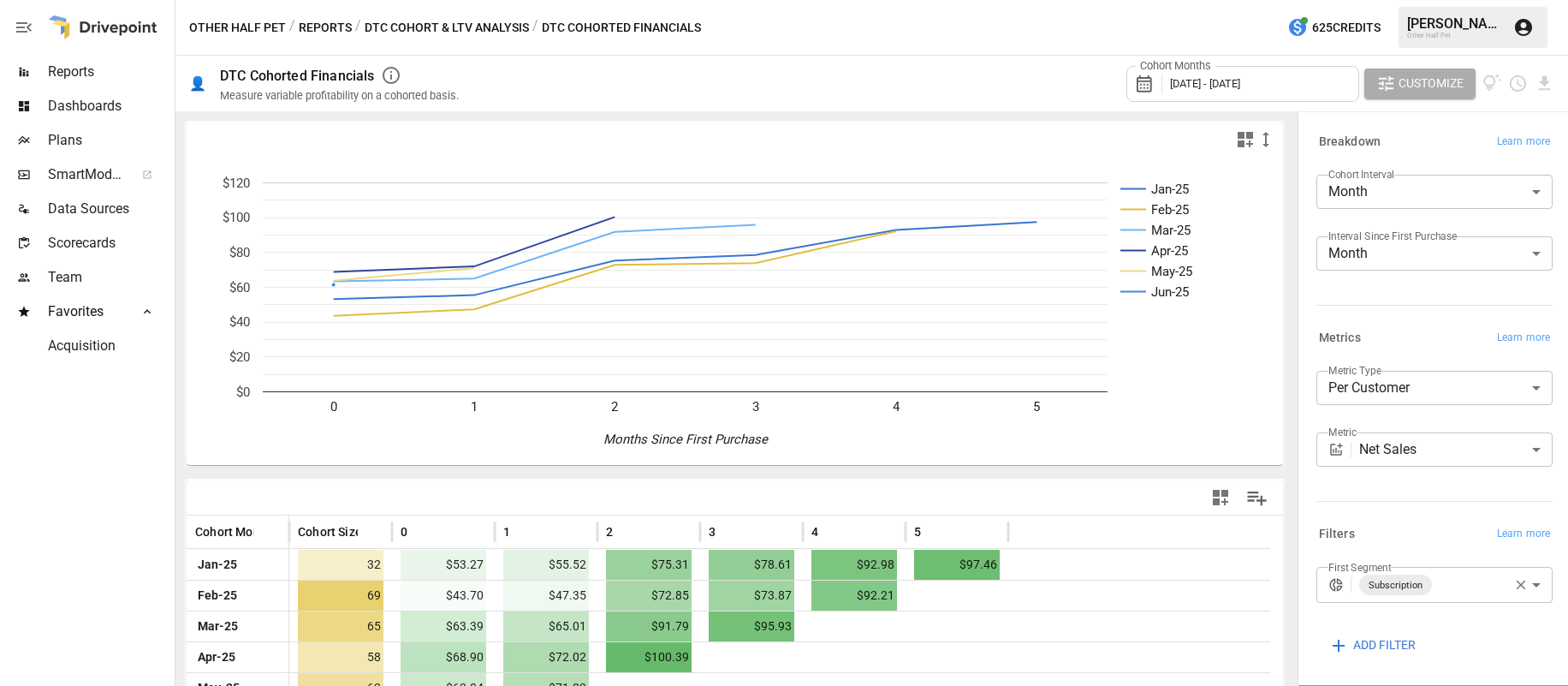scroll, scrollTop: -7, scrollLeft: 0, axis: vertical 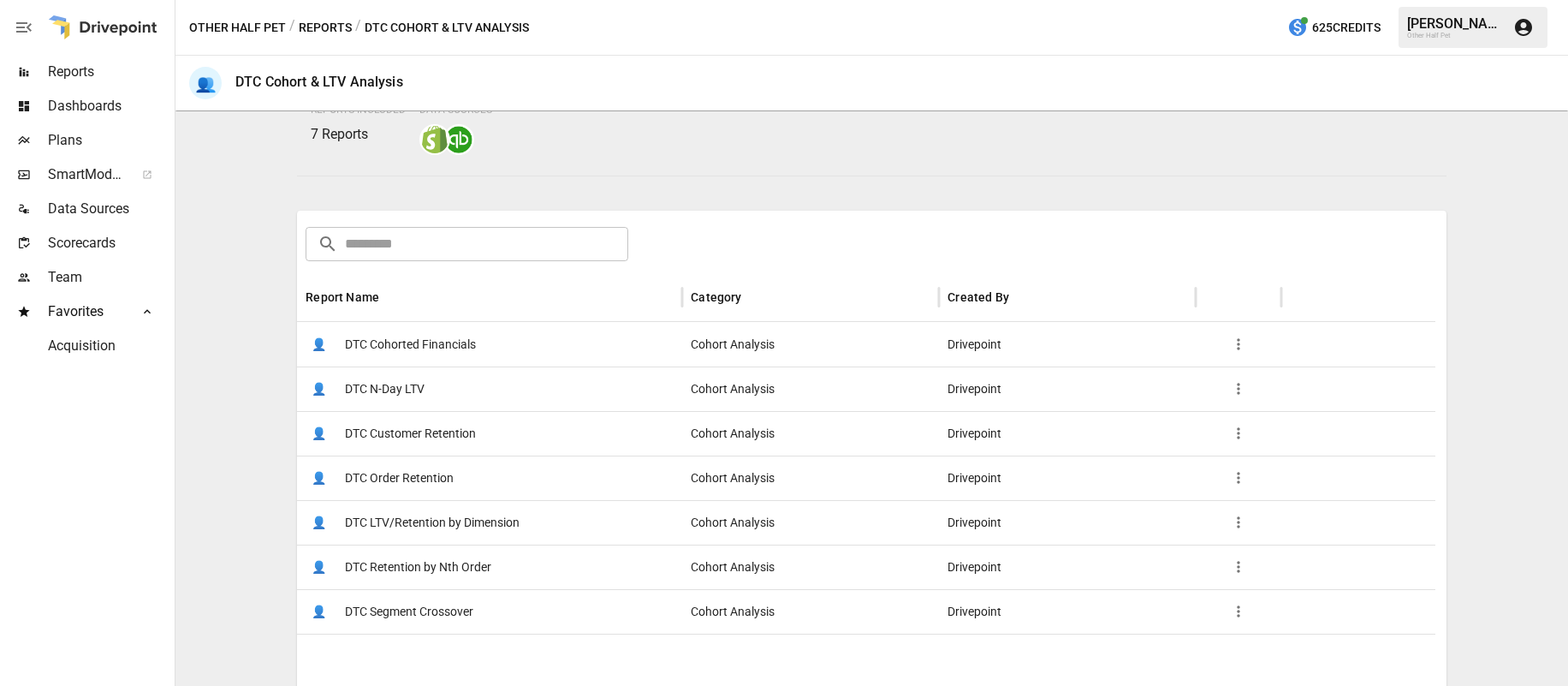 click on "DTC Customer Retention" at bounding box center (410, 433) 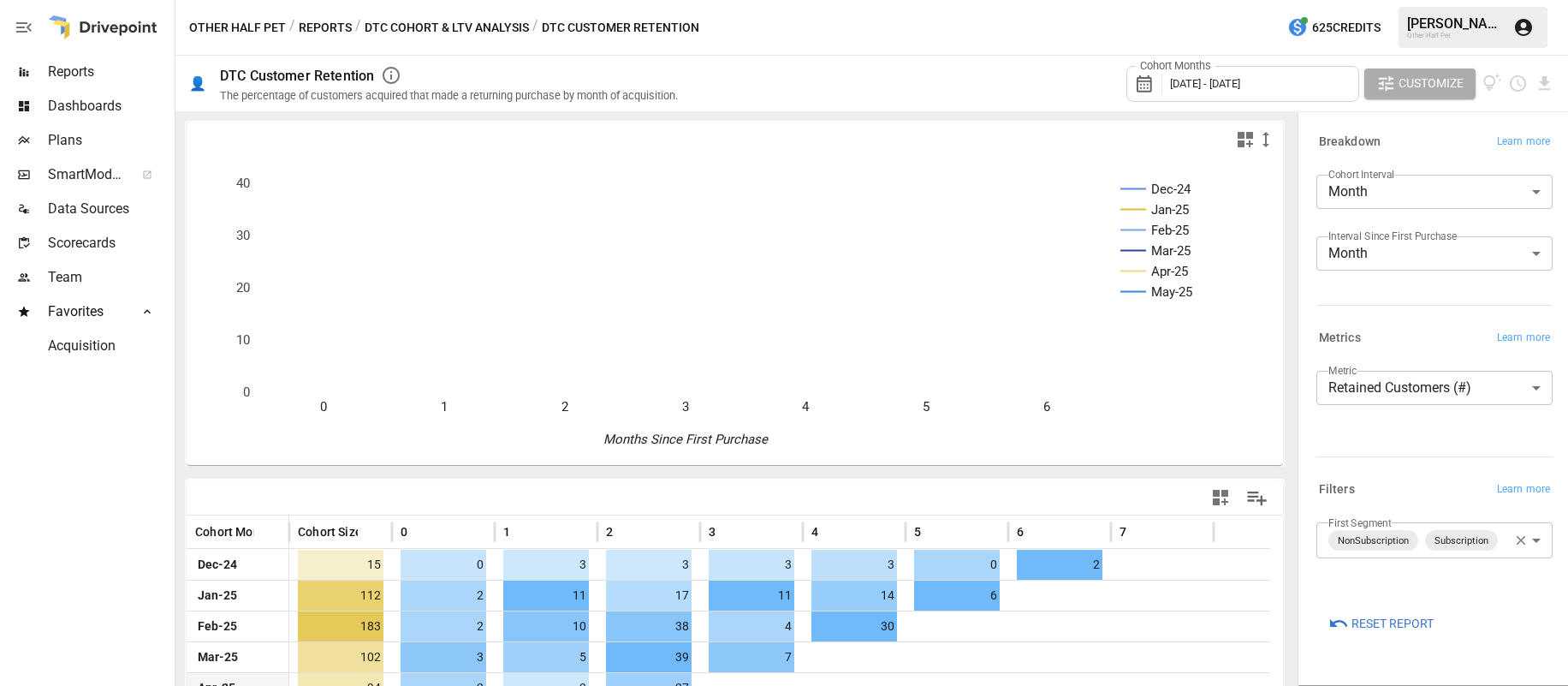 scroll, scrollTop: 148, scrollLeft: 0, axis: vertical 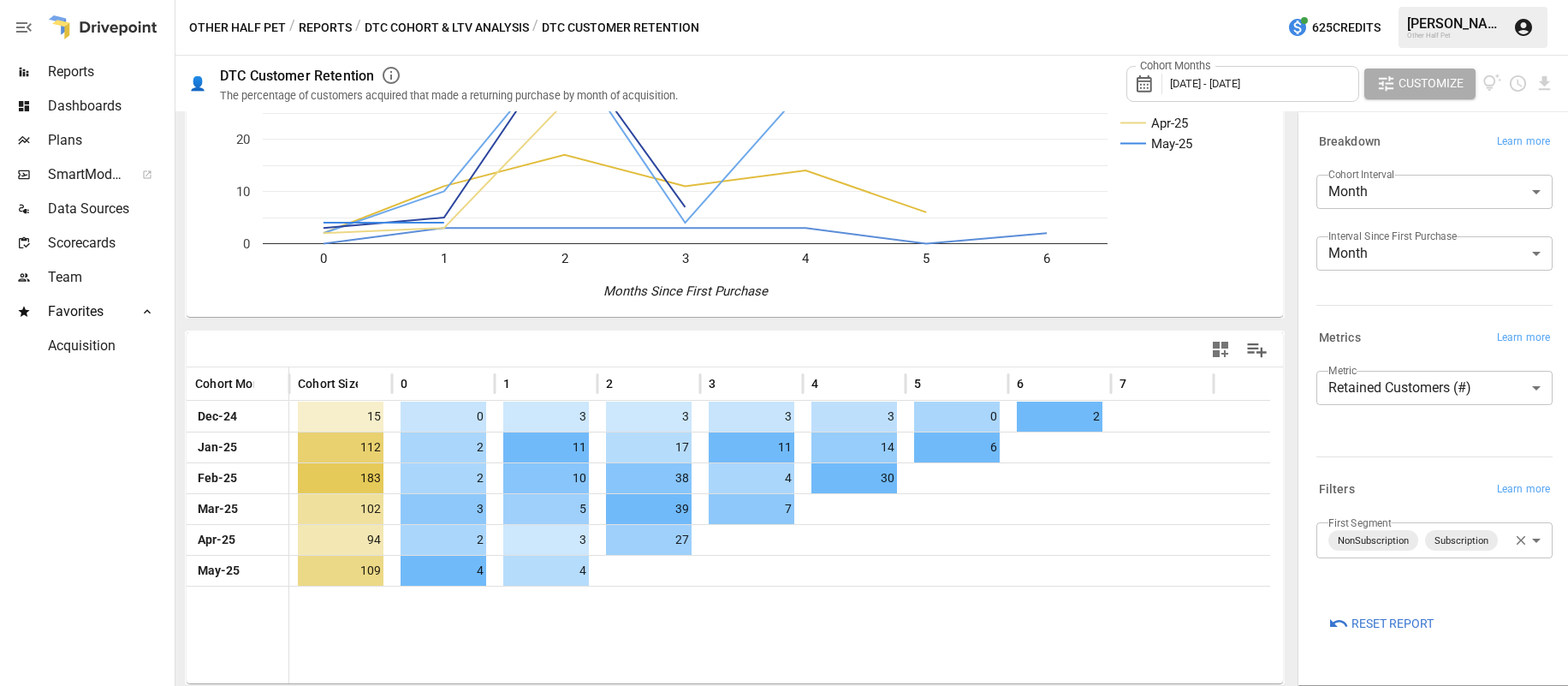 click on "**********" at bounding box center [784, 0] 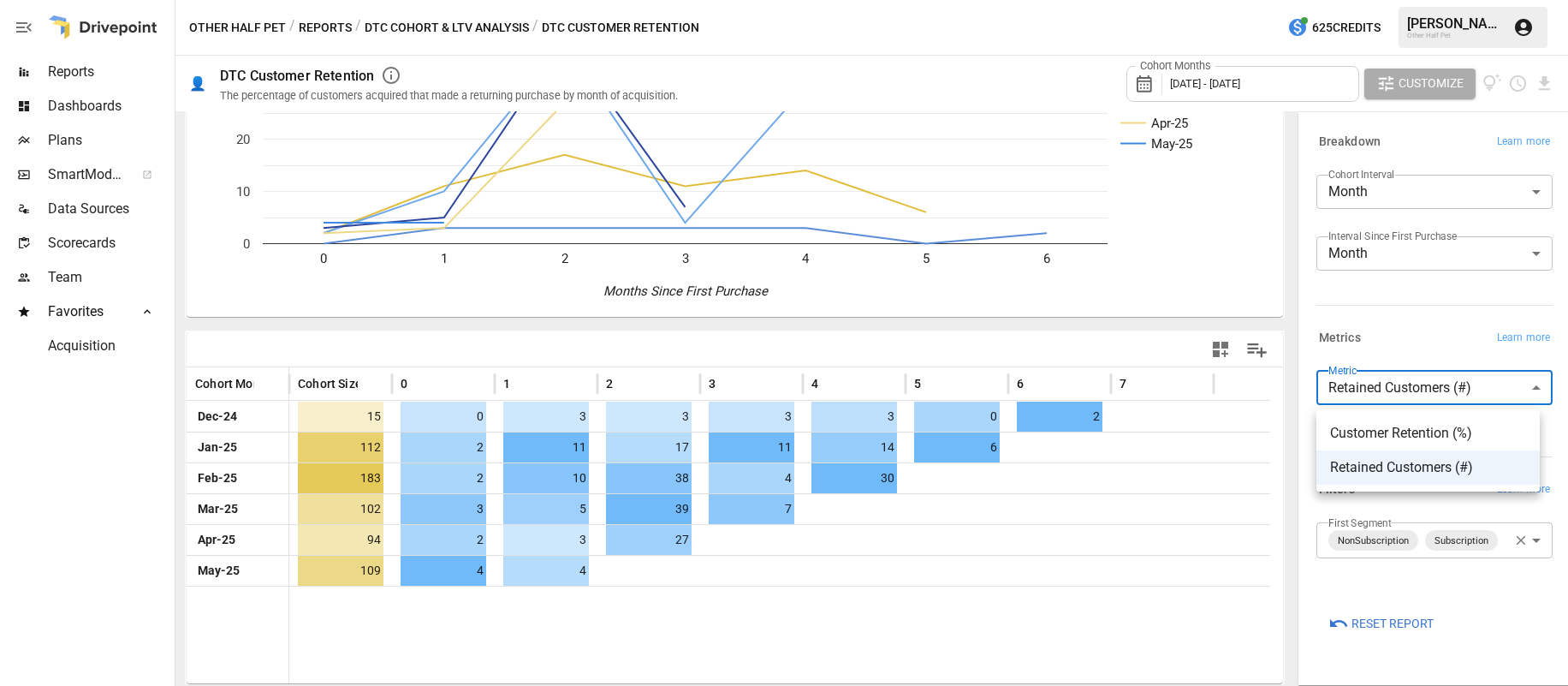click on "Customer Retention (%)" at bounding box center [1428, 433] 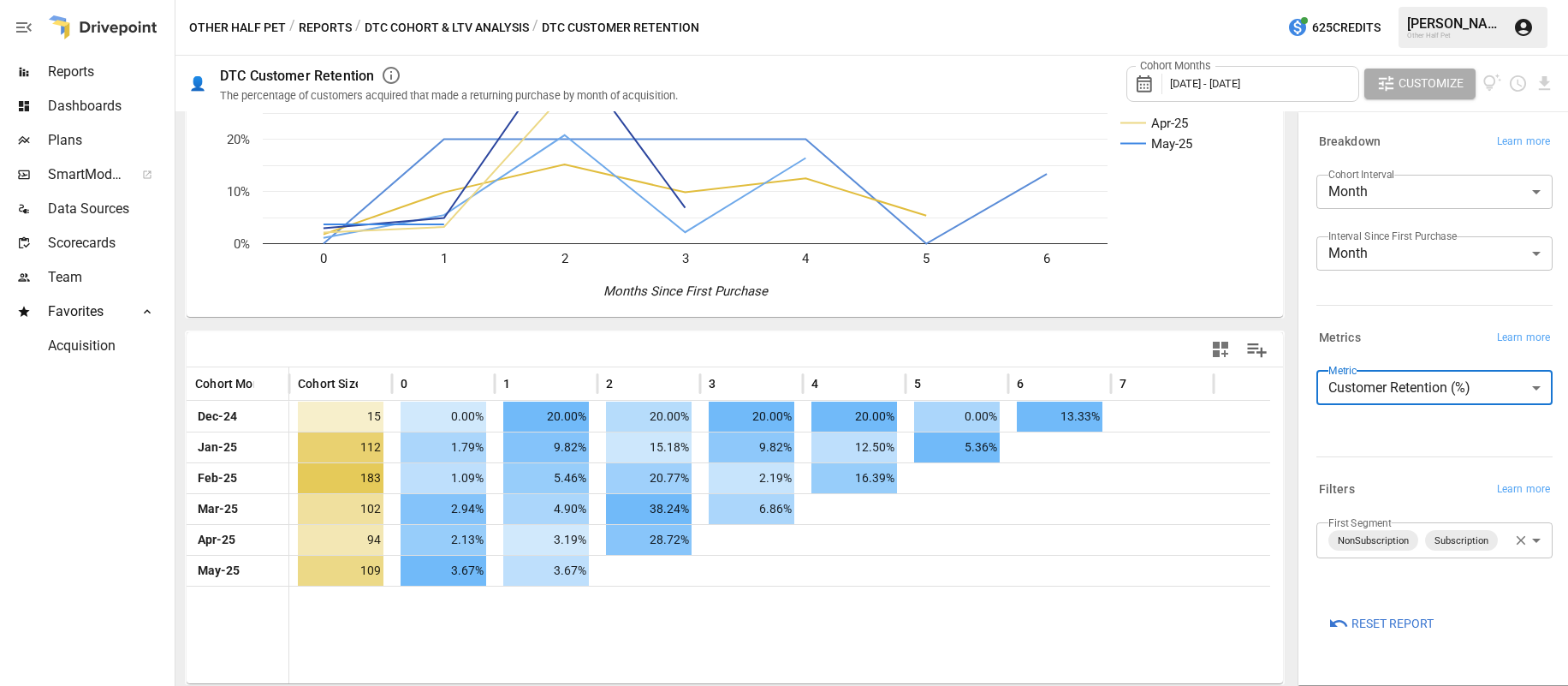 click at bounding box center [780, 635] 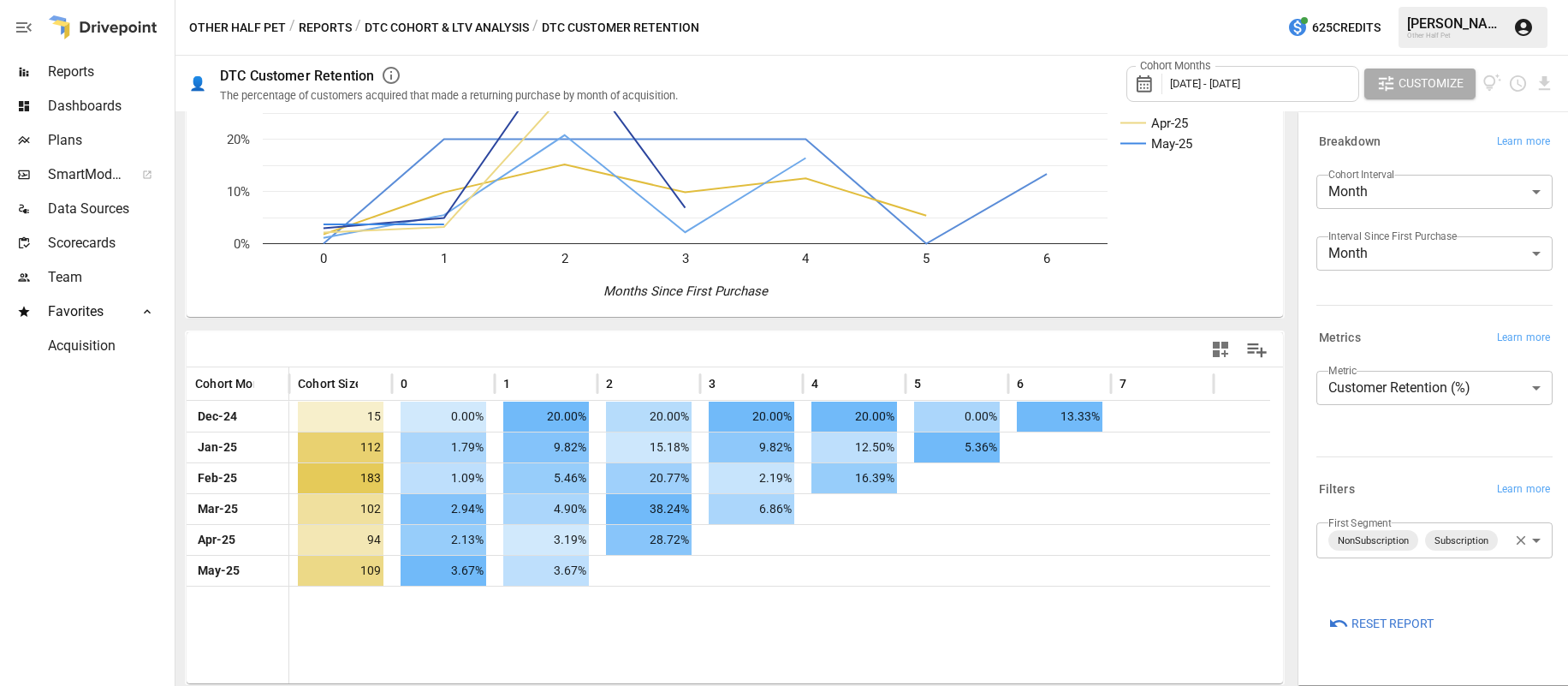 click at bounding box center (780, 635) 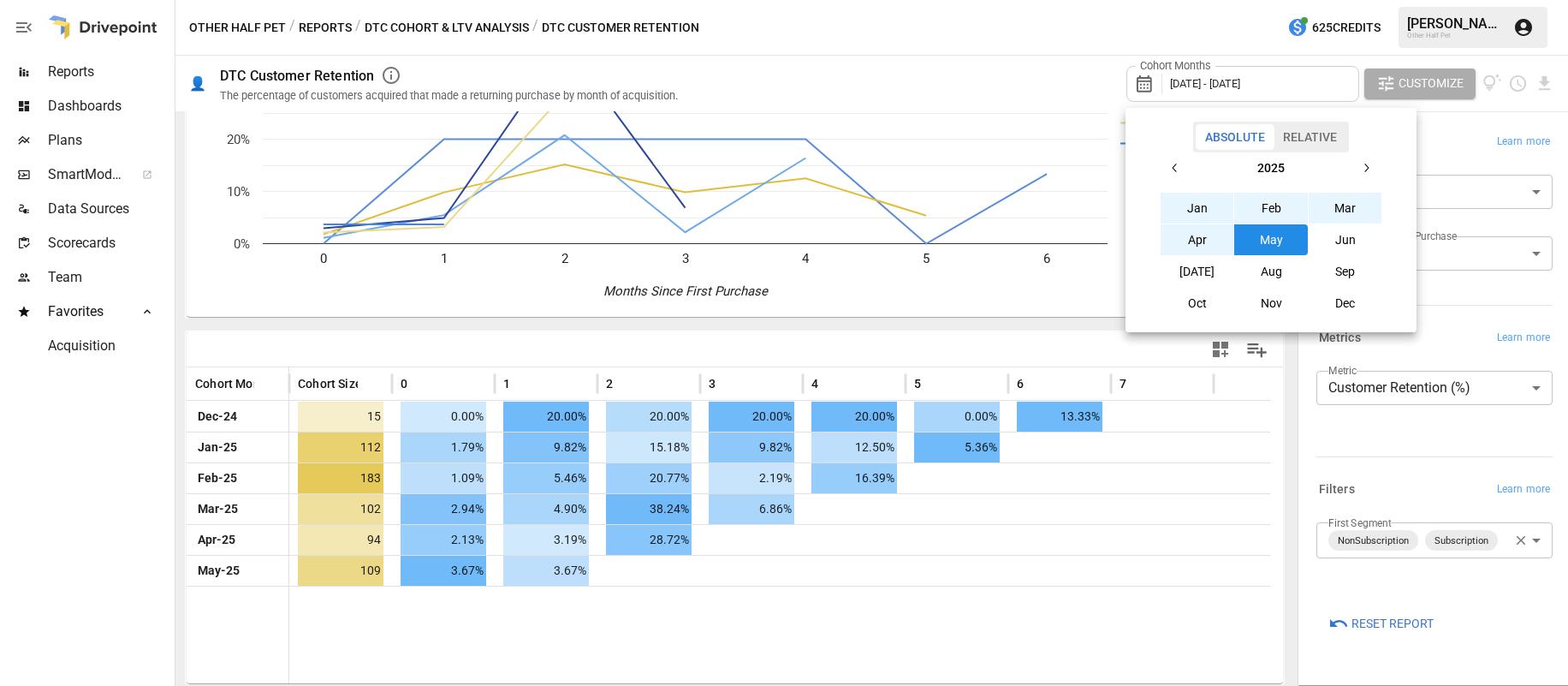 click on "Jan" at bounding box center (1197, 208) 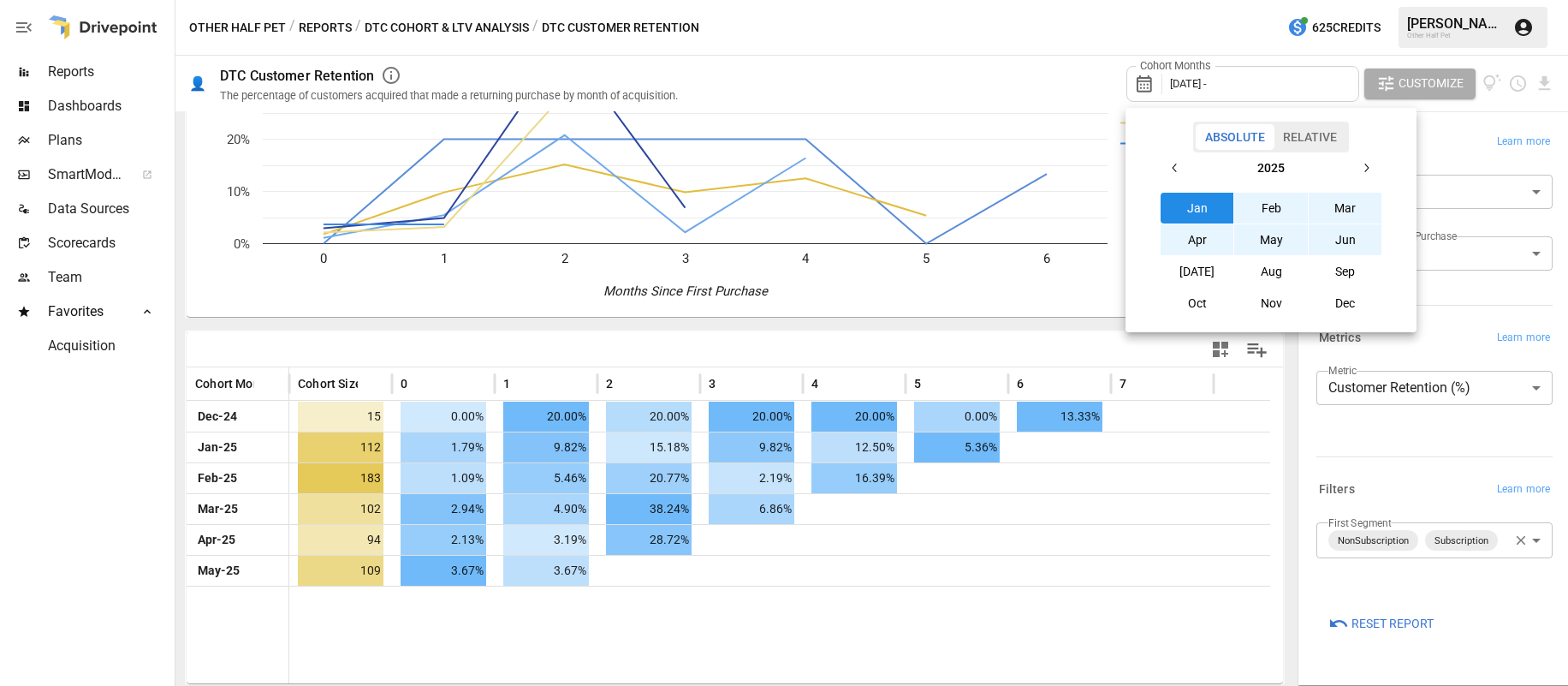 click on "Jun" at bounding box center [1345, 240] 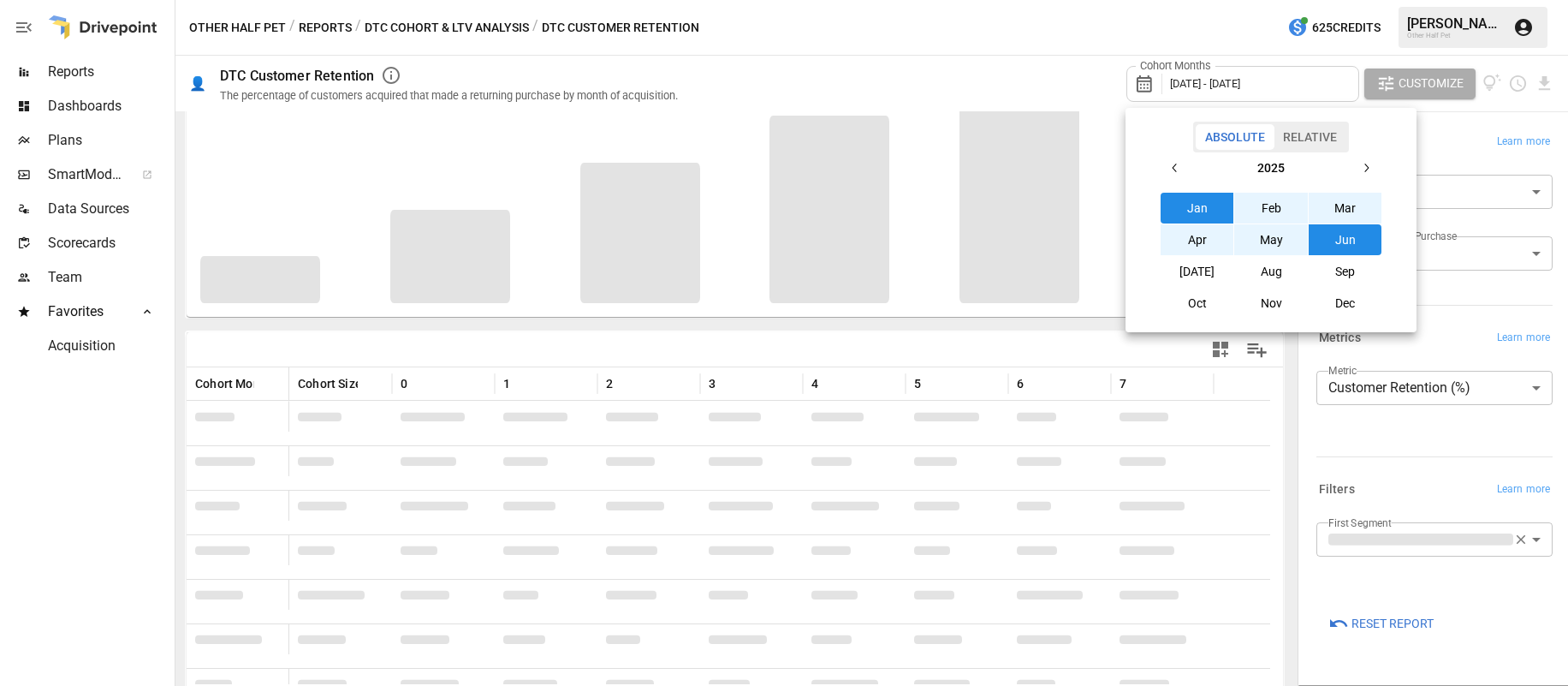 click at bounding box center (784, 343) 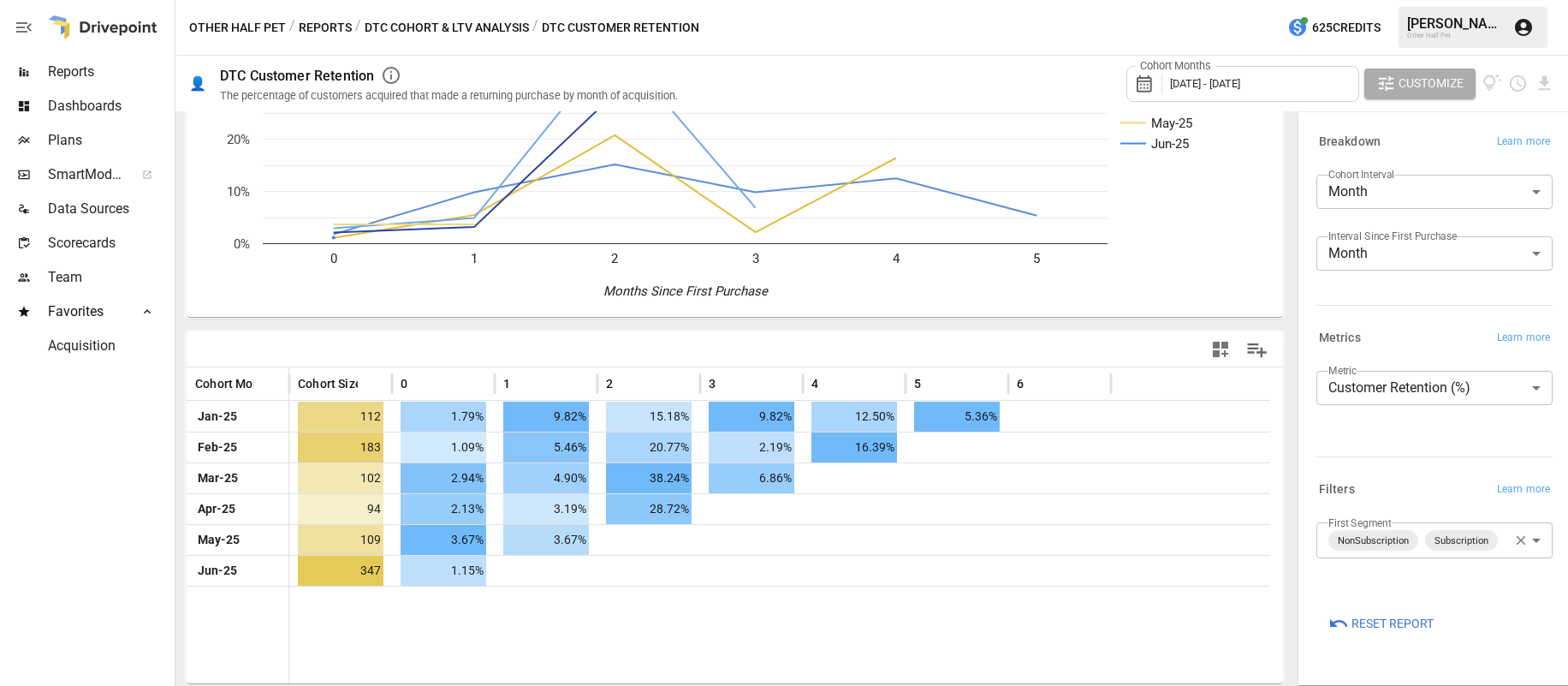click at bounding box center [780, 635] 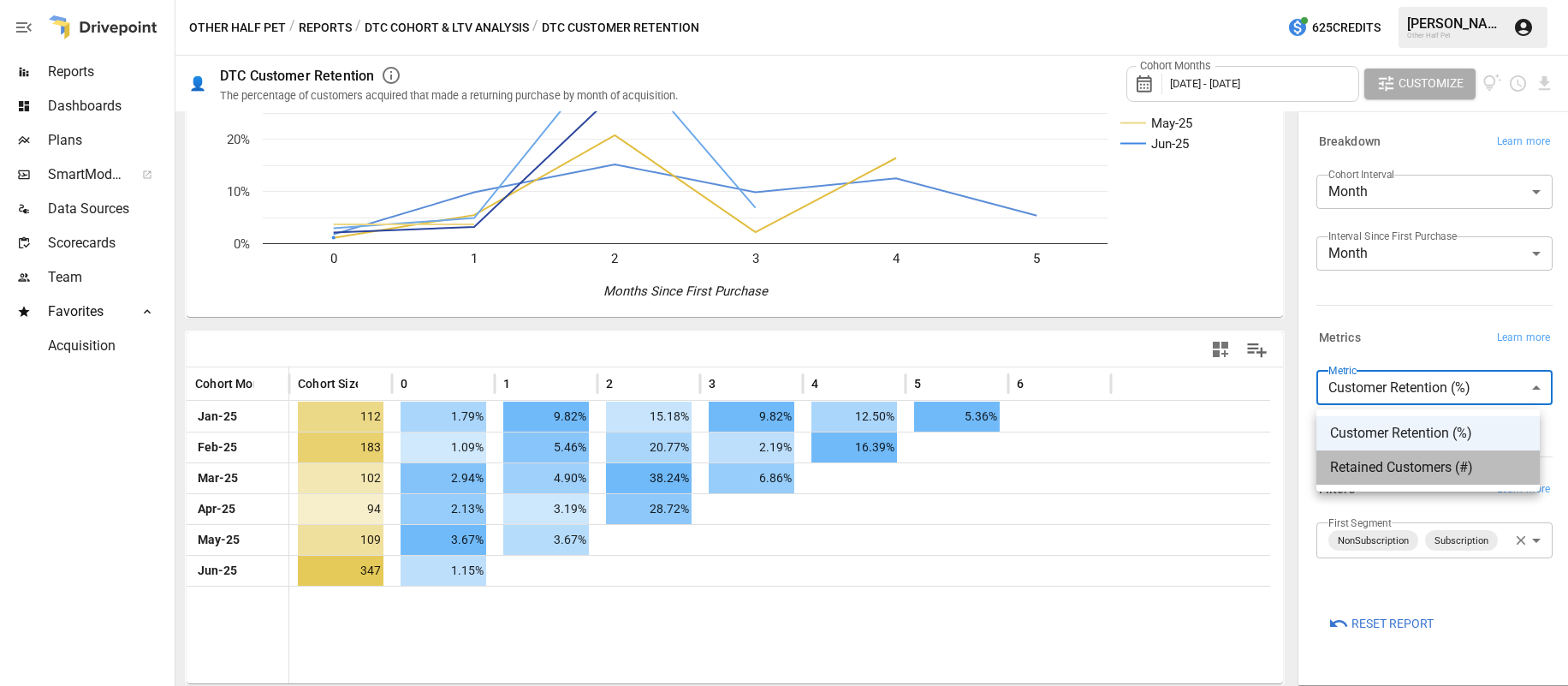 click on "Retained Customers (#)" at bounding box center [1428, 468] 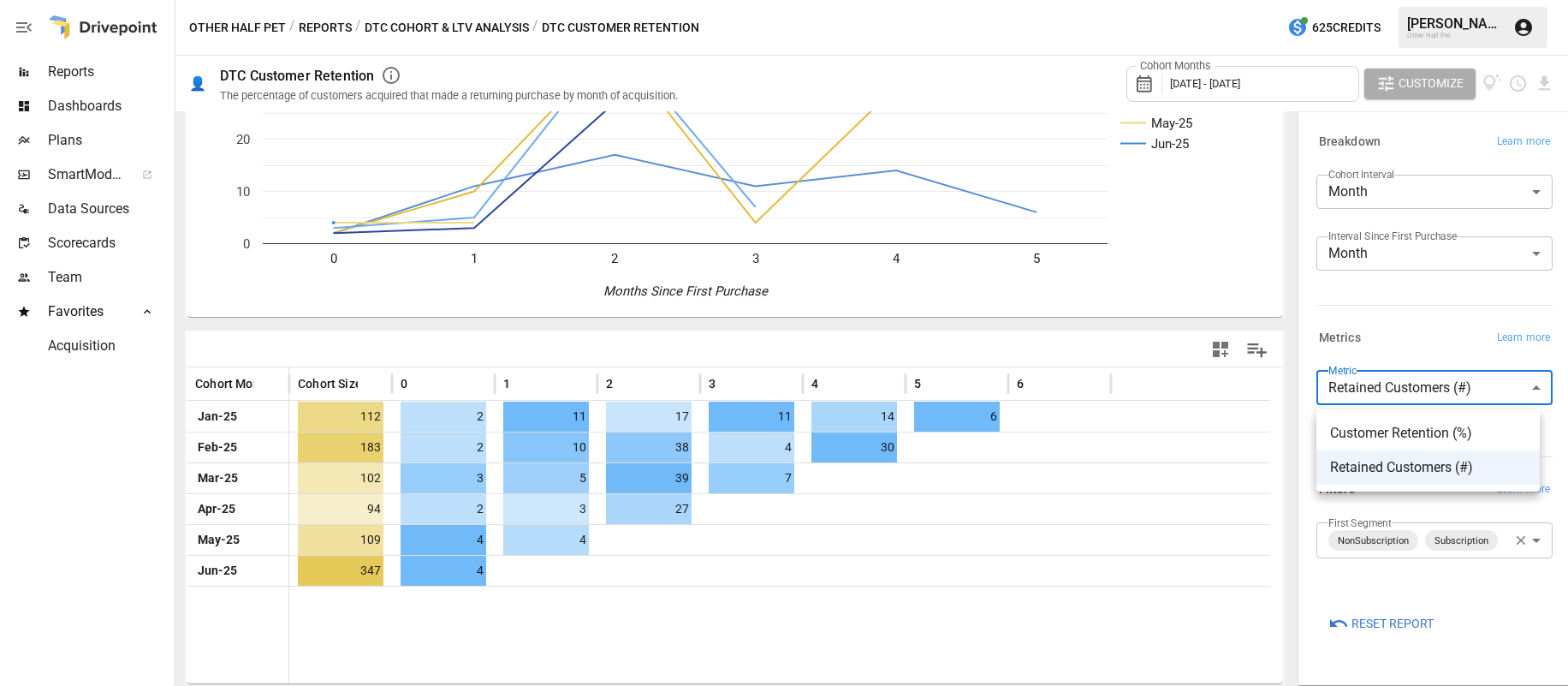 click on "**********" at bounding box center [784, 0] 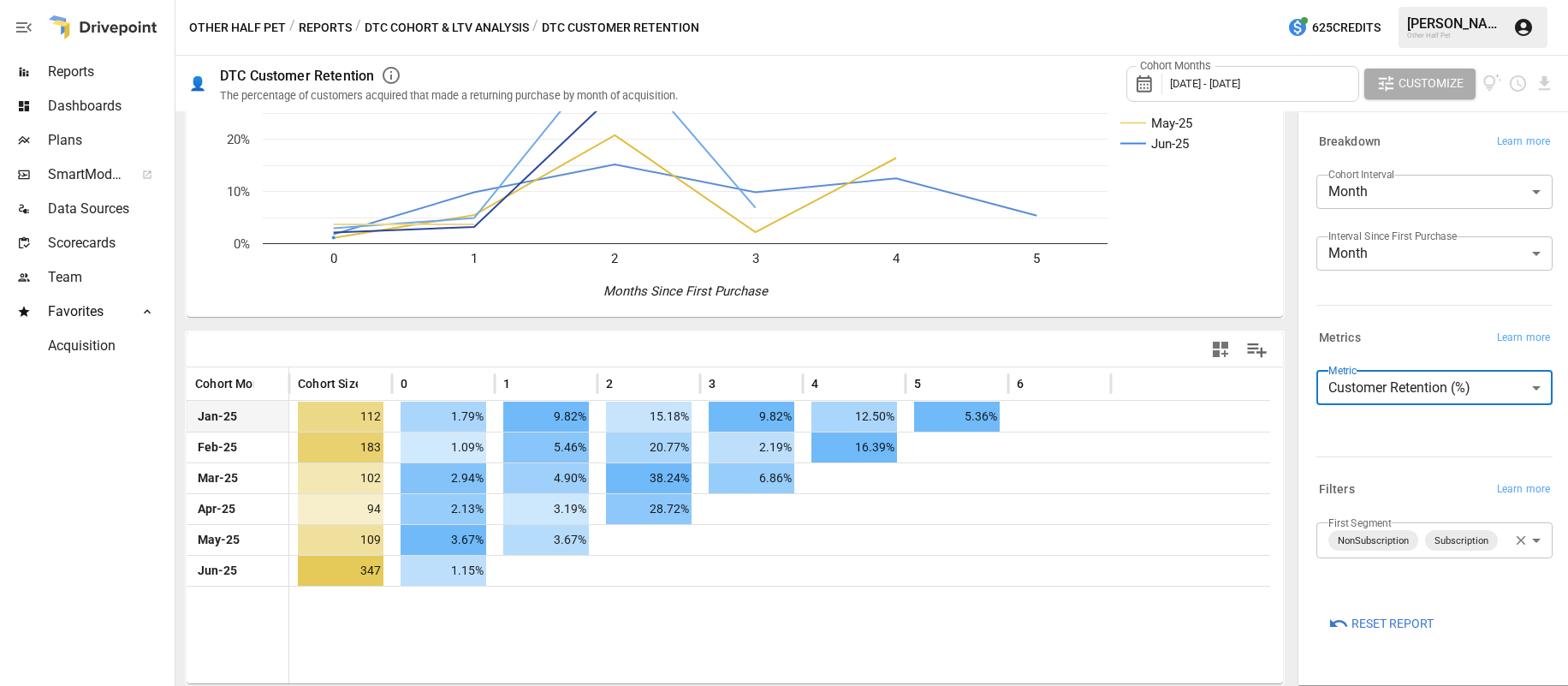 scroll, scrollTop: 0, scrollLeft: 0, axis: both 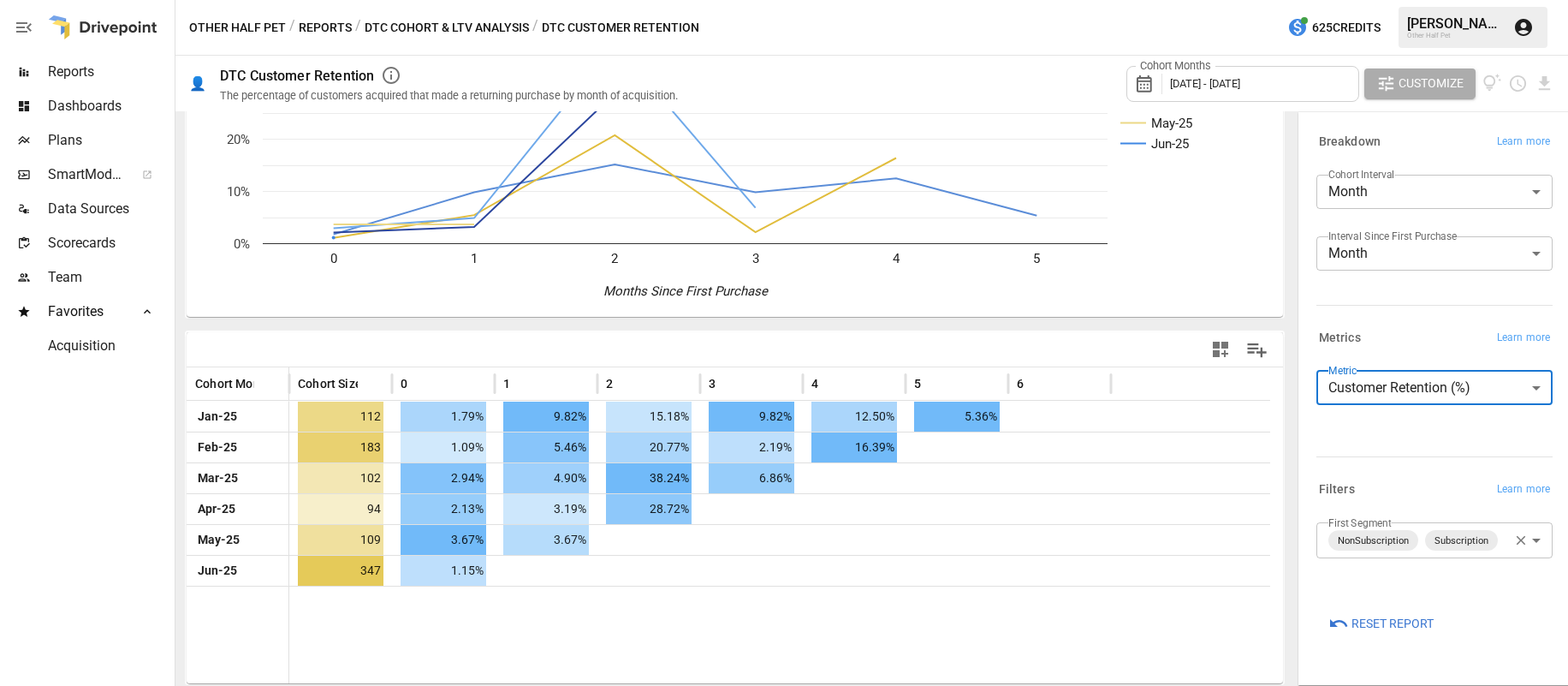 click on "DTC Cohort & LTV Analysis" at bounding box center (447, 27) 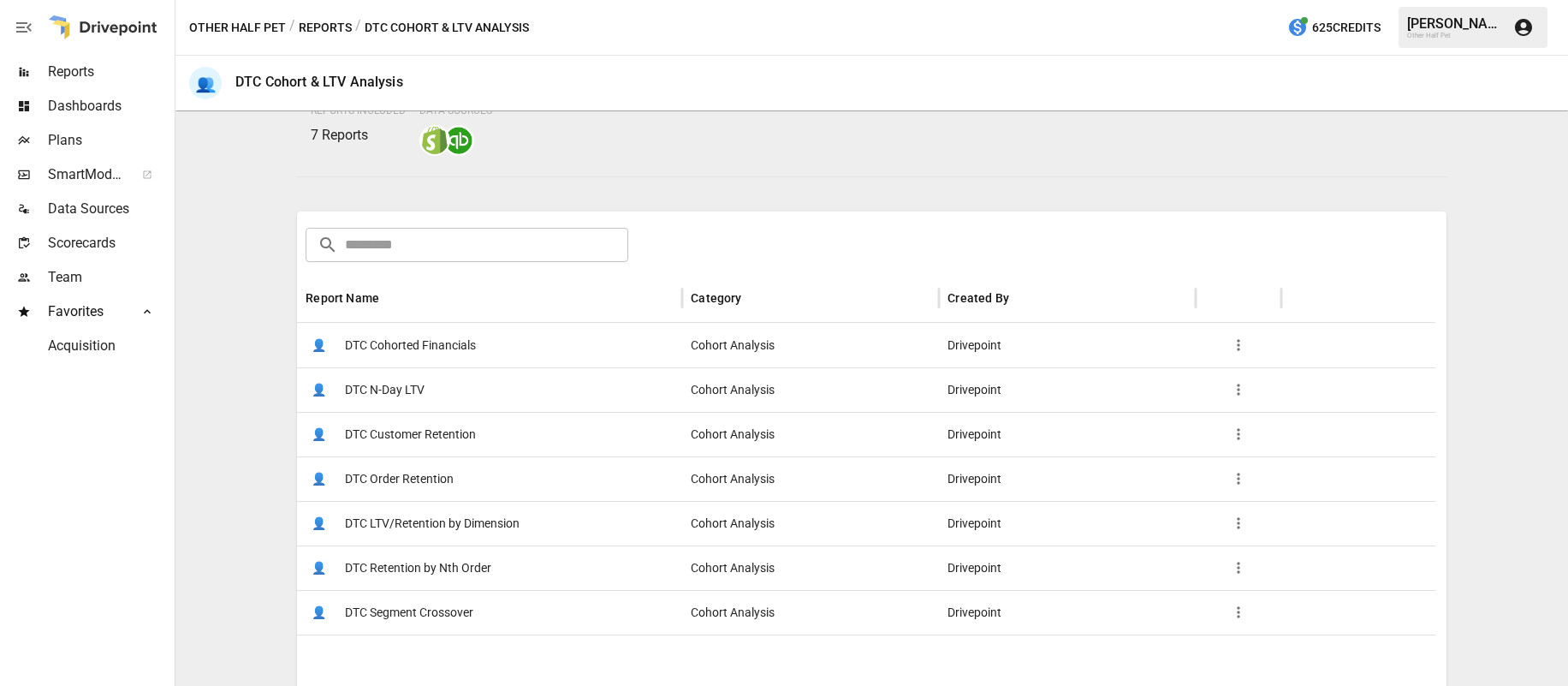 scroll, scrollTop: 317, scrollLeft: 0, axis: vertical 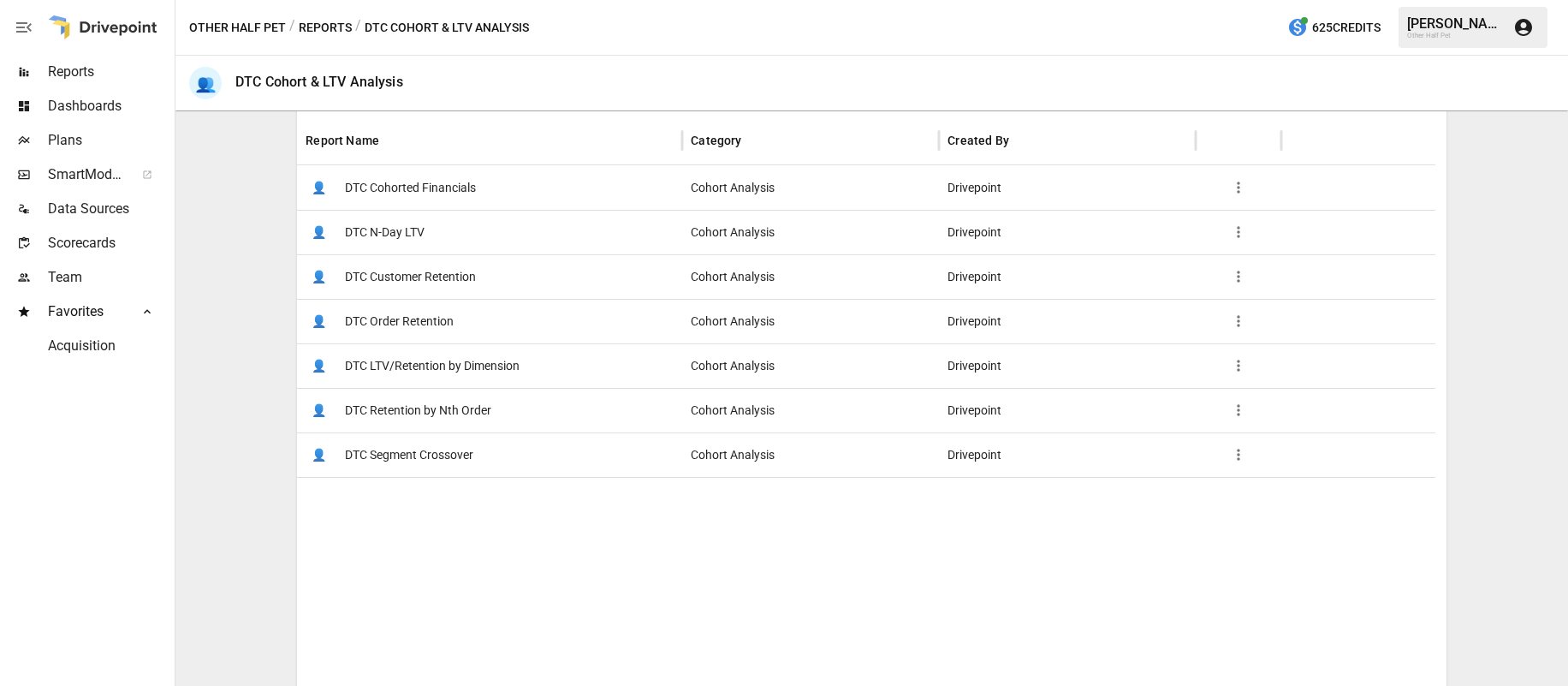 click on "DTC LTV/Retention by Dimension" at bounding box center [432, 366] 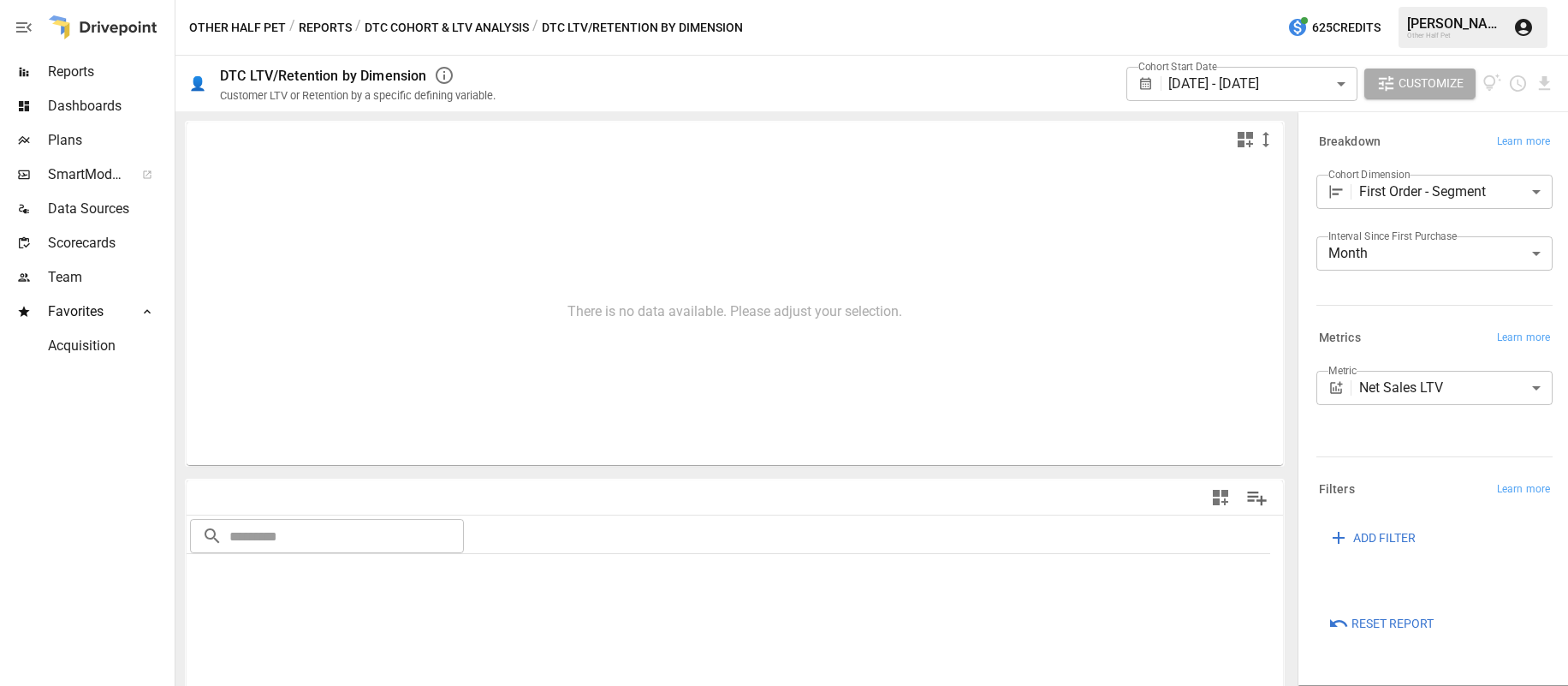 click on "**********" at bounding box center [1434, 407] 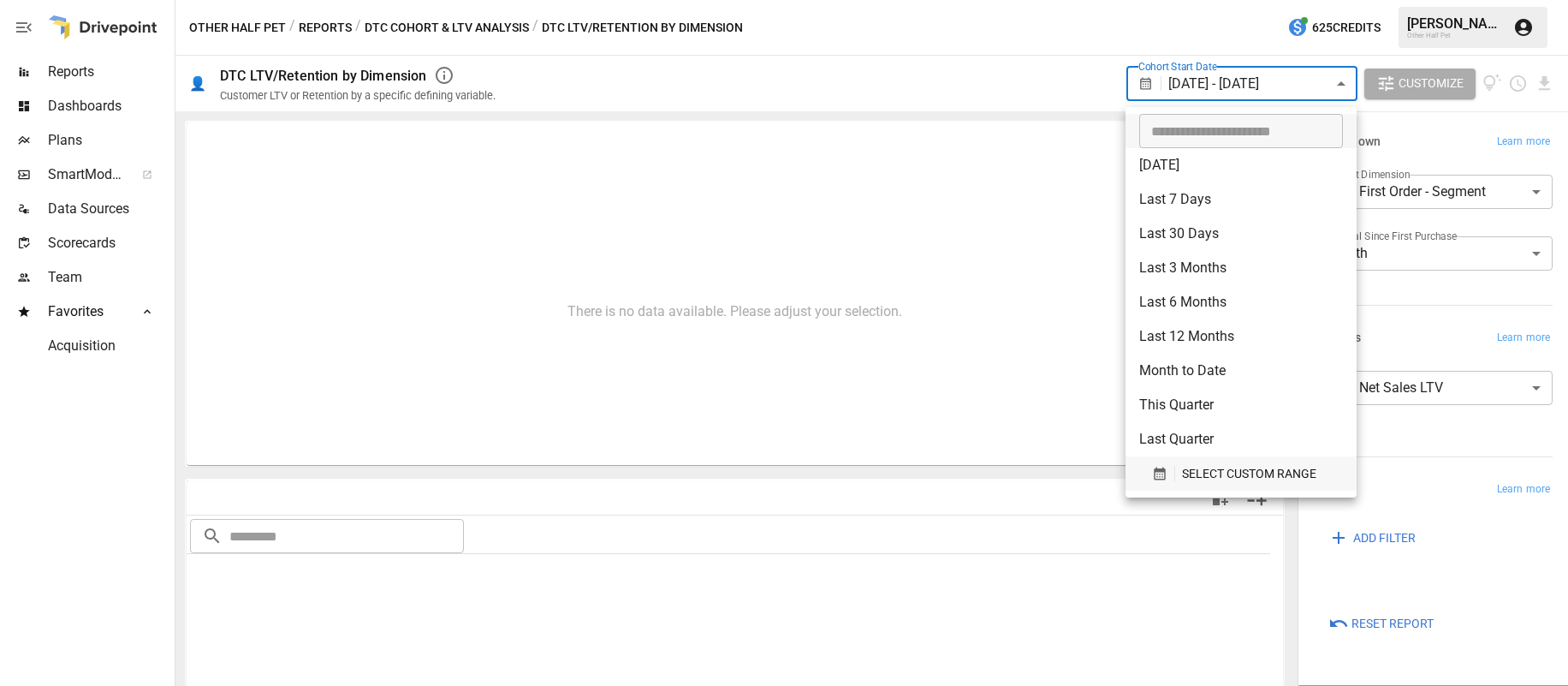 click on "SELECT CUSTOM RANGE" at bounding box center [1241, 474] 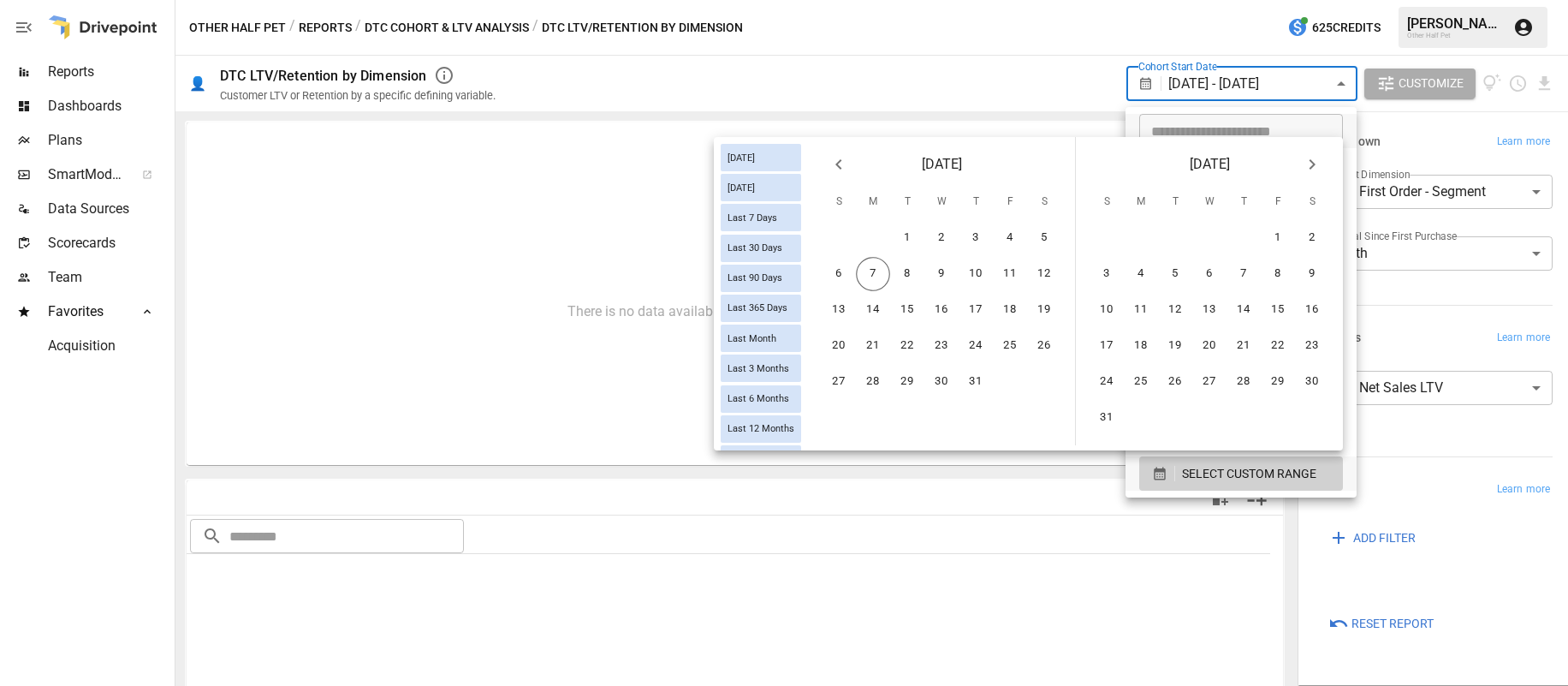 click 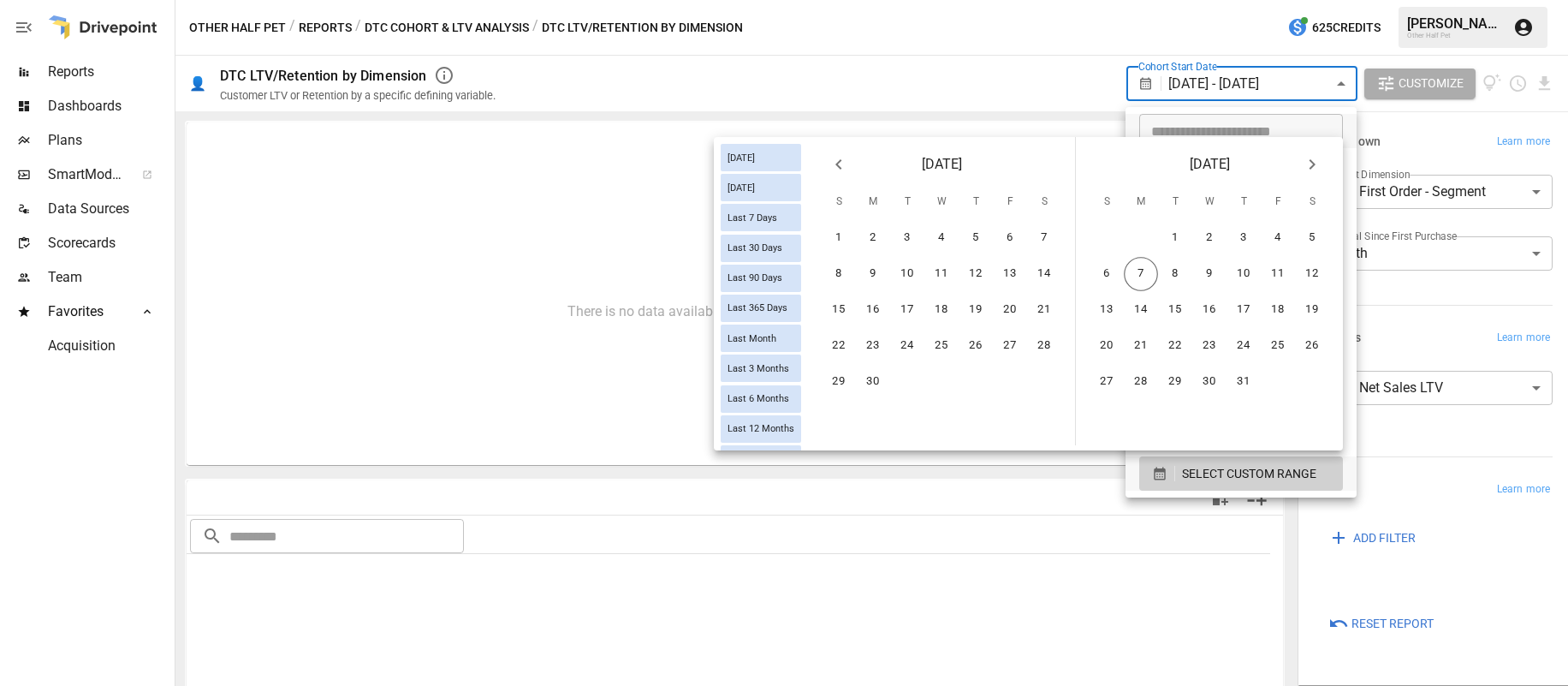 click 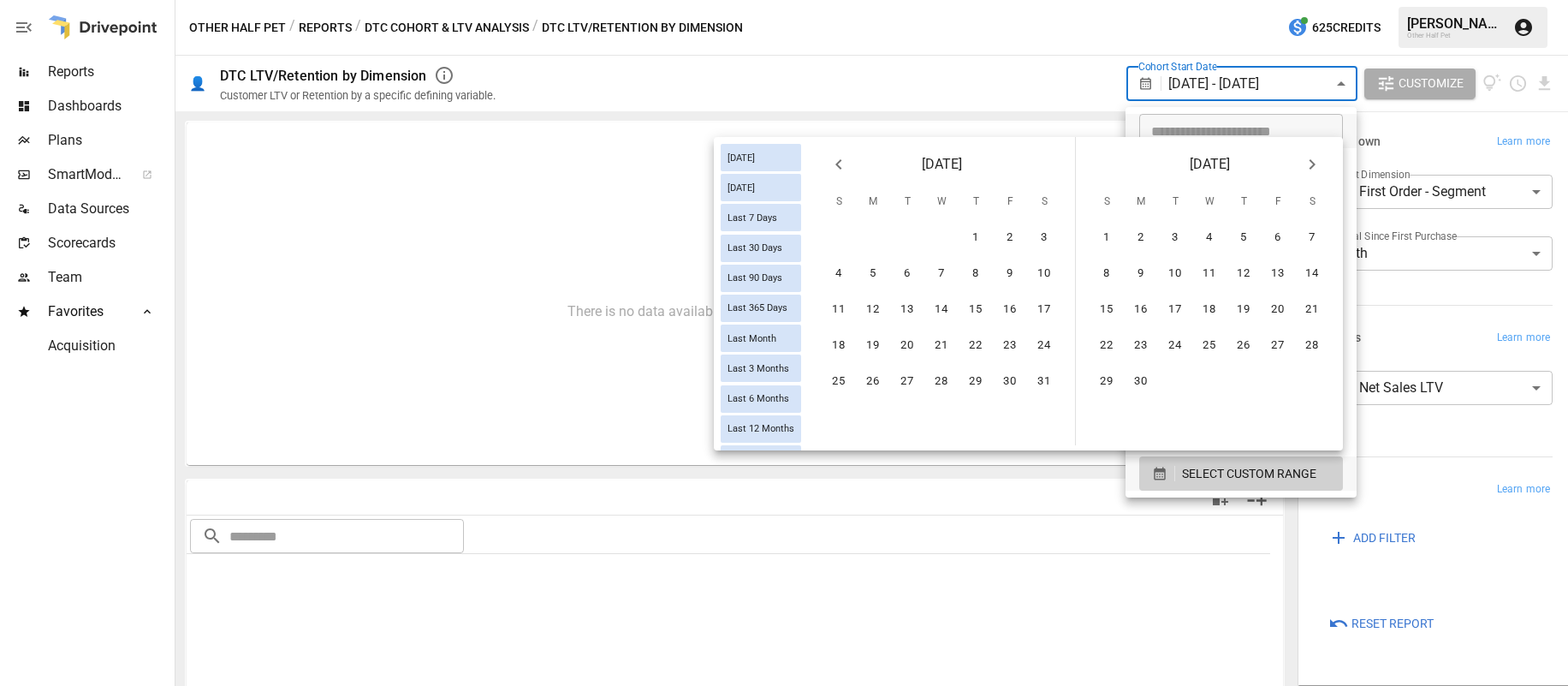 click 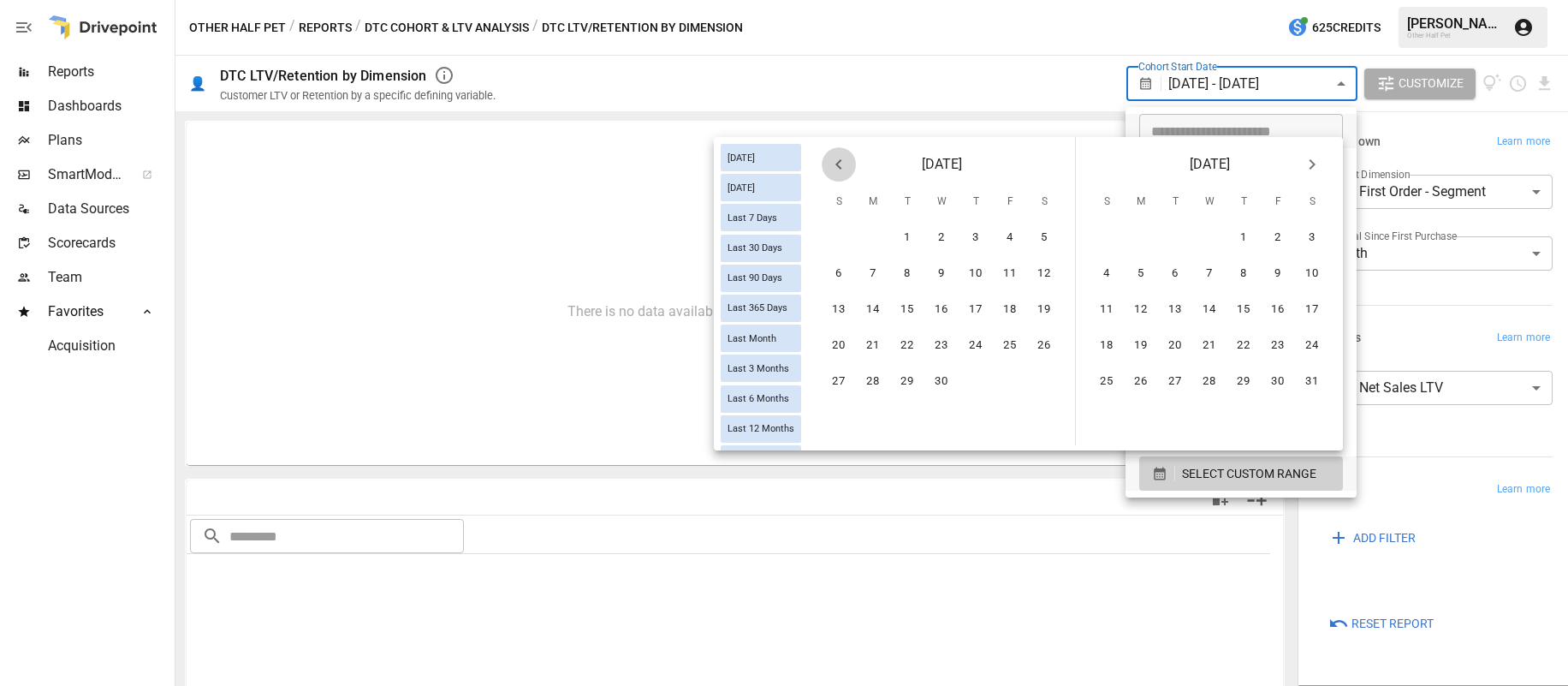 click 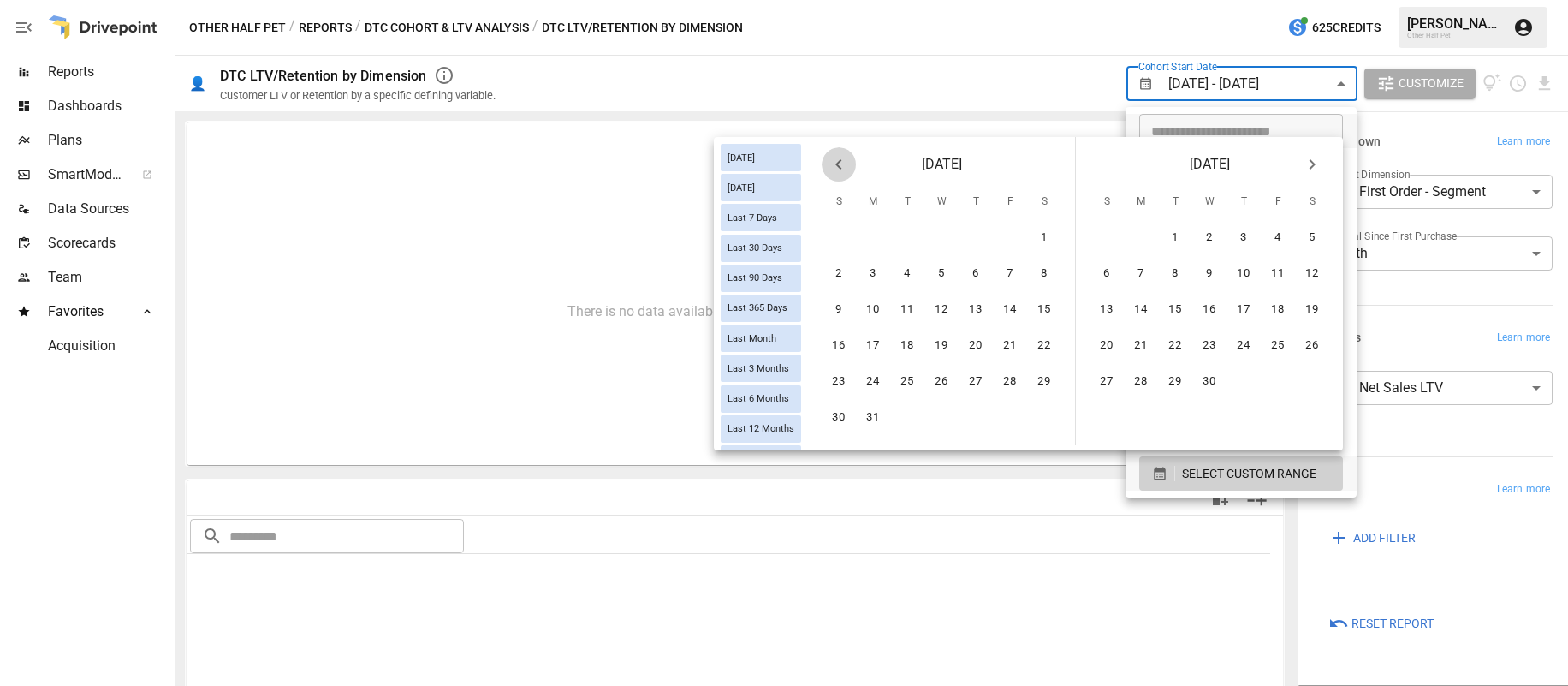 click 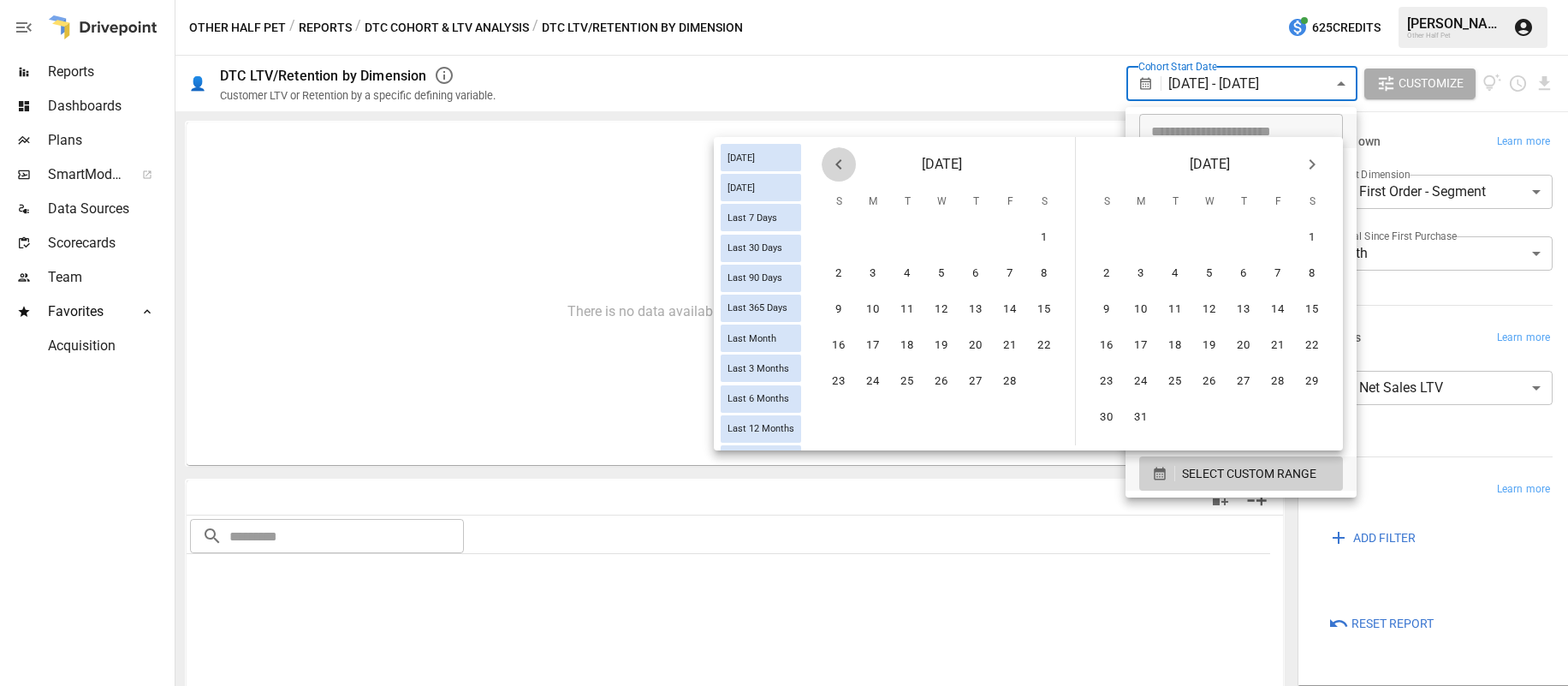 click 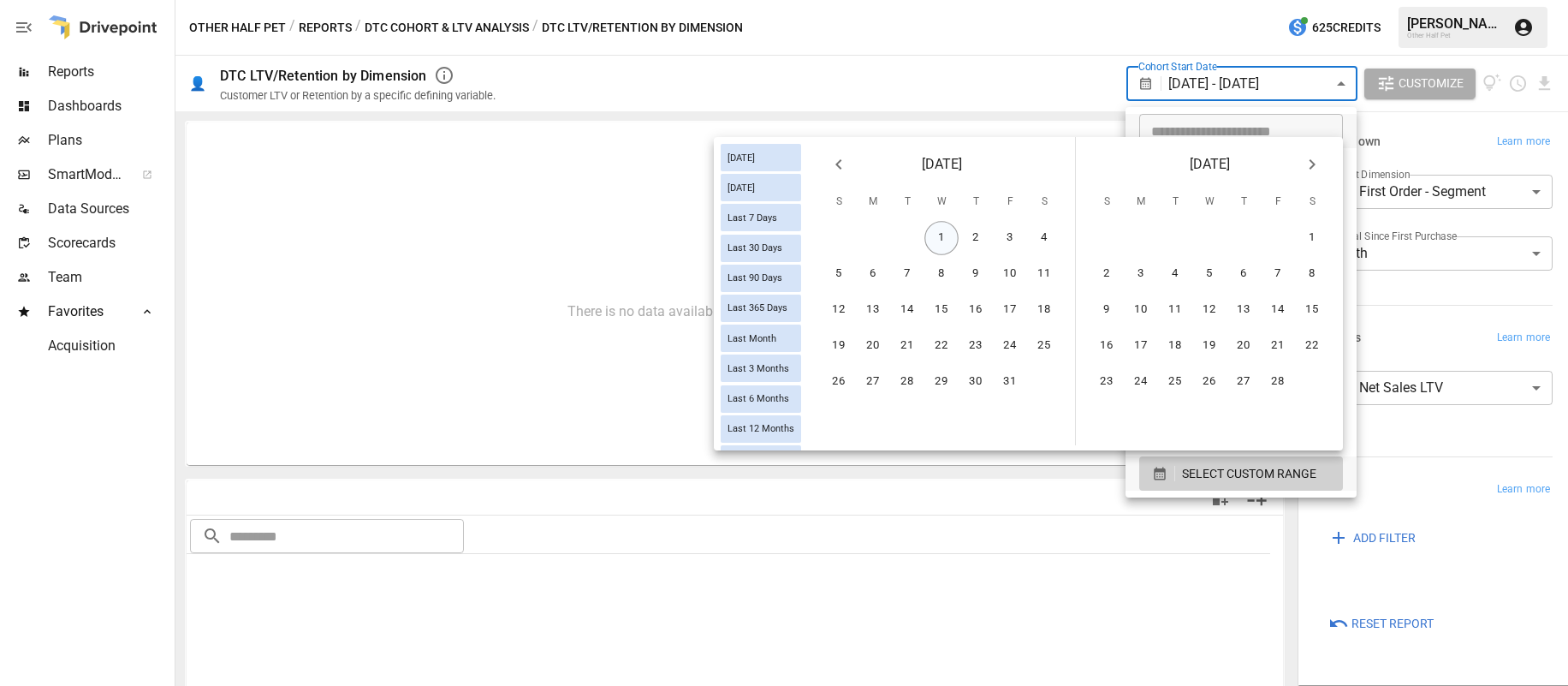 click on "1" at bounding box center [941, 238] 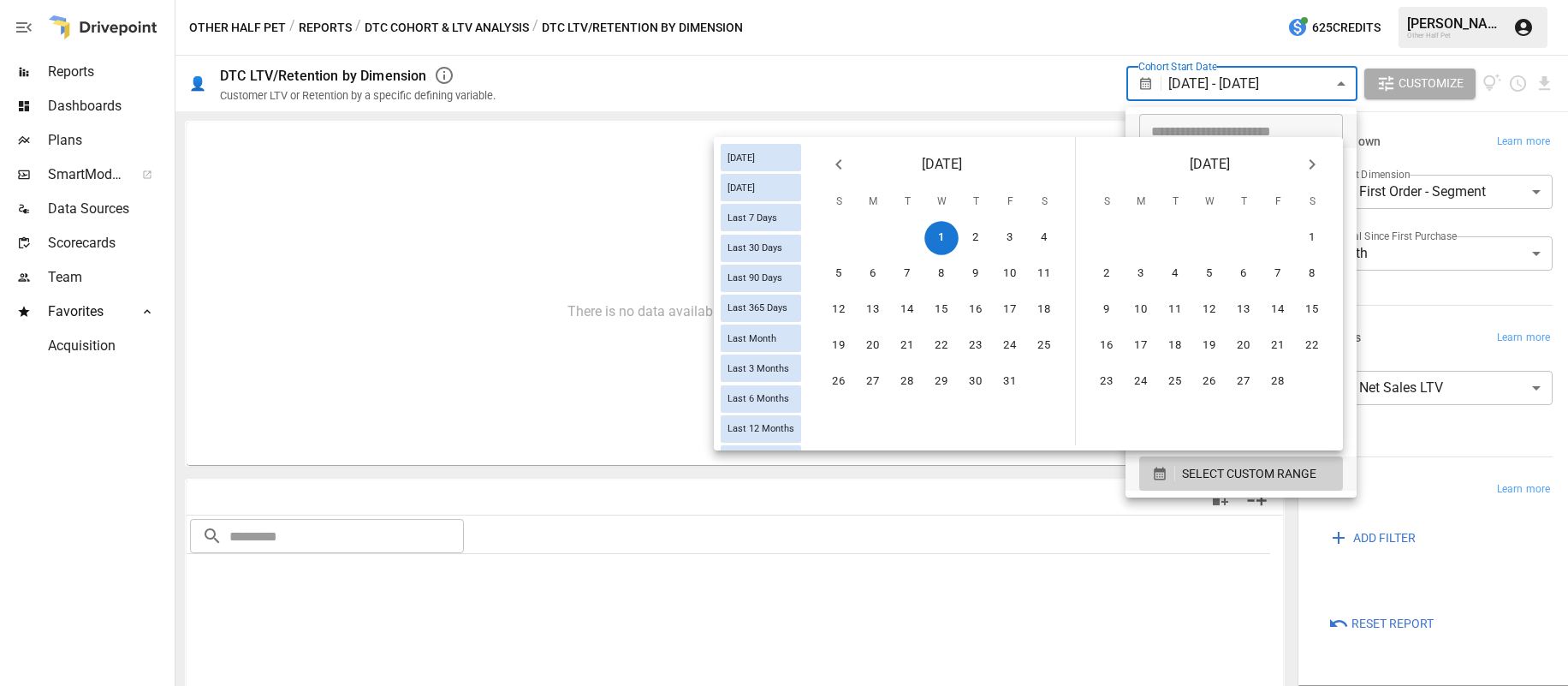 click 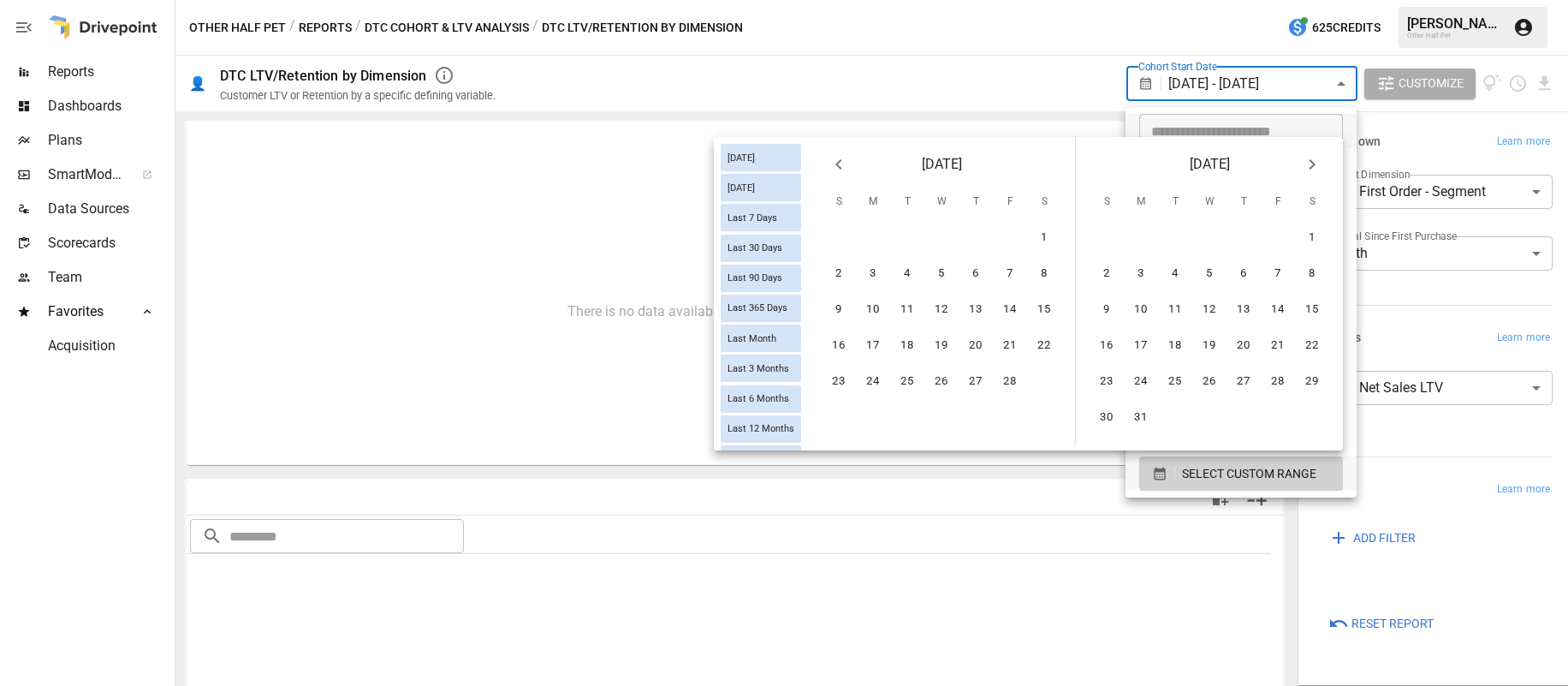click 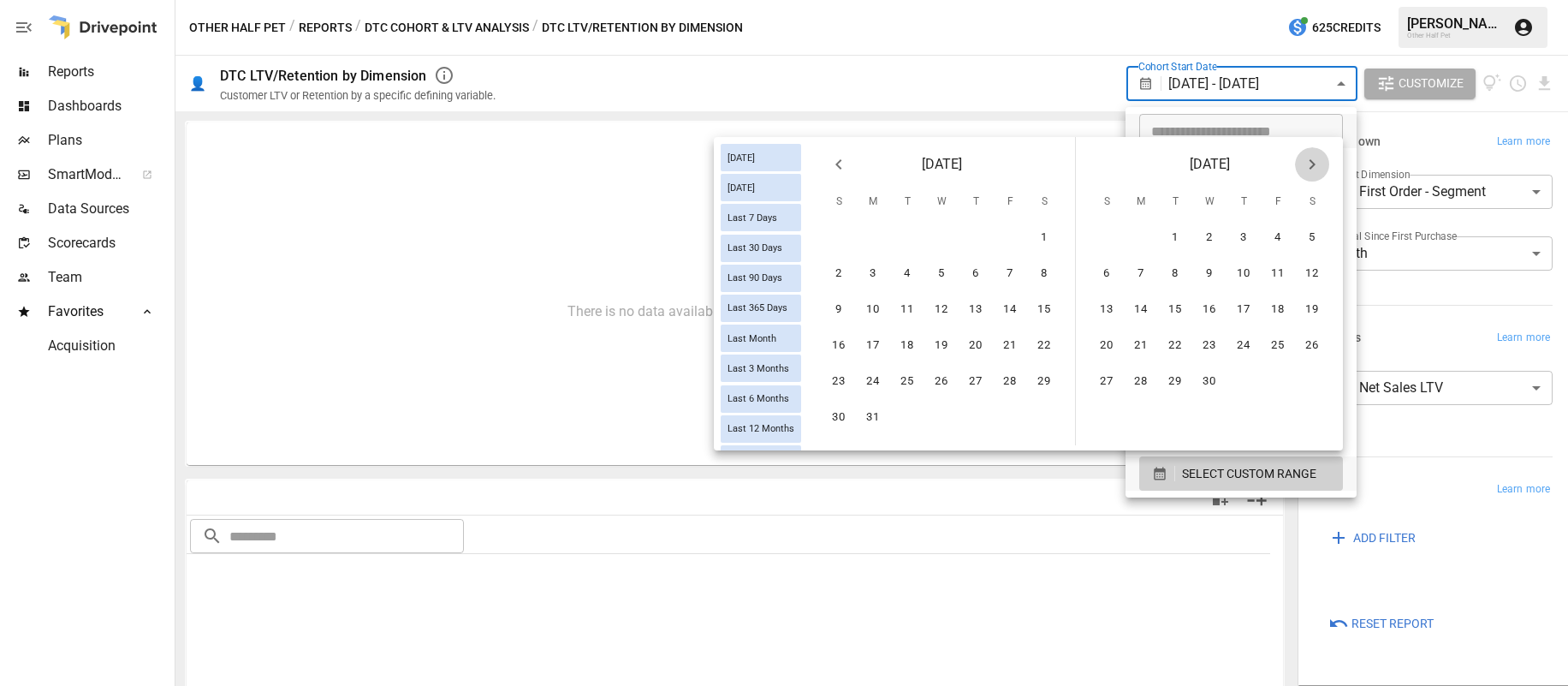 click 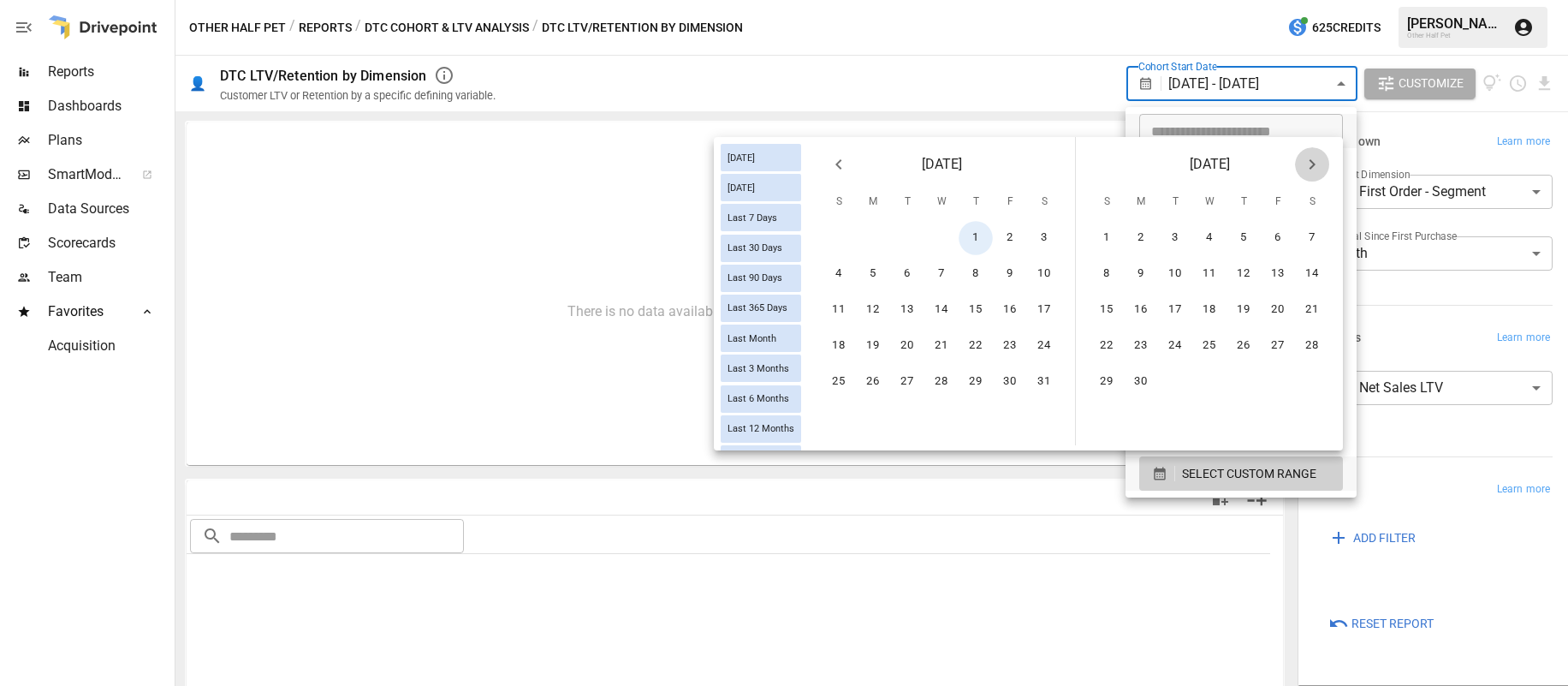 scroll, scrollTop: 0, scrollLeft: 45, axis: horizontal 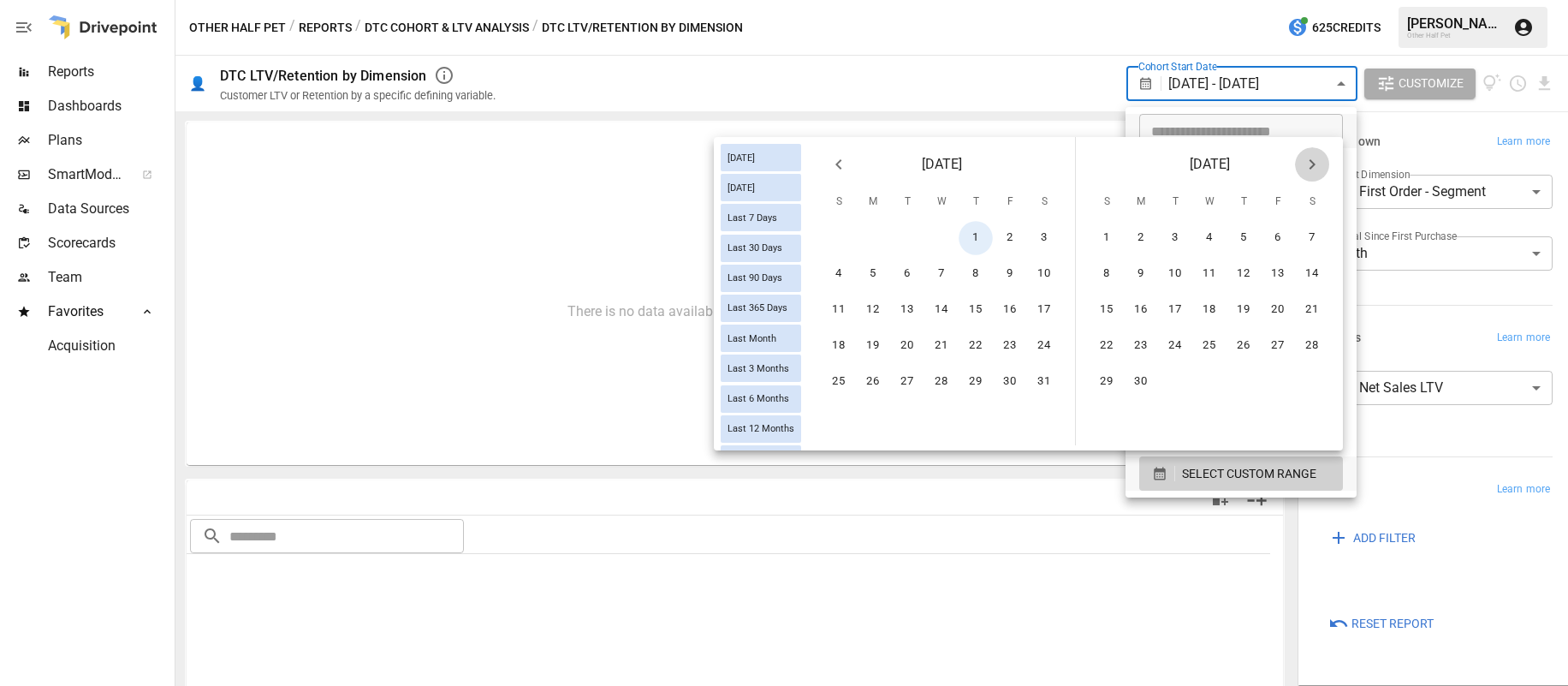 click 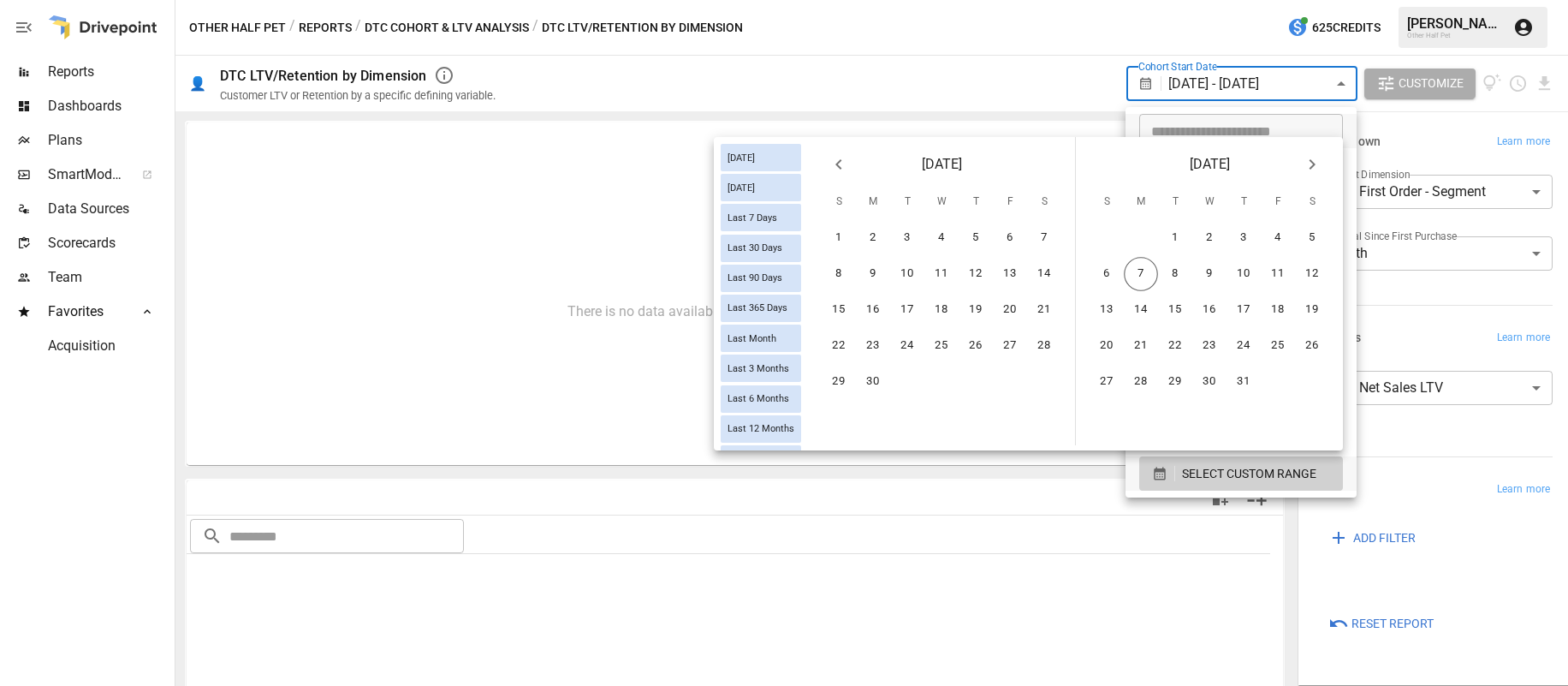 click 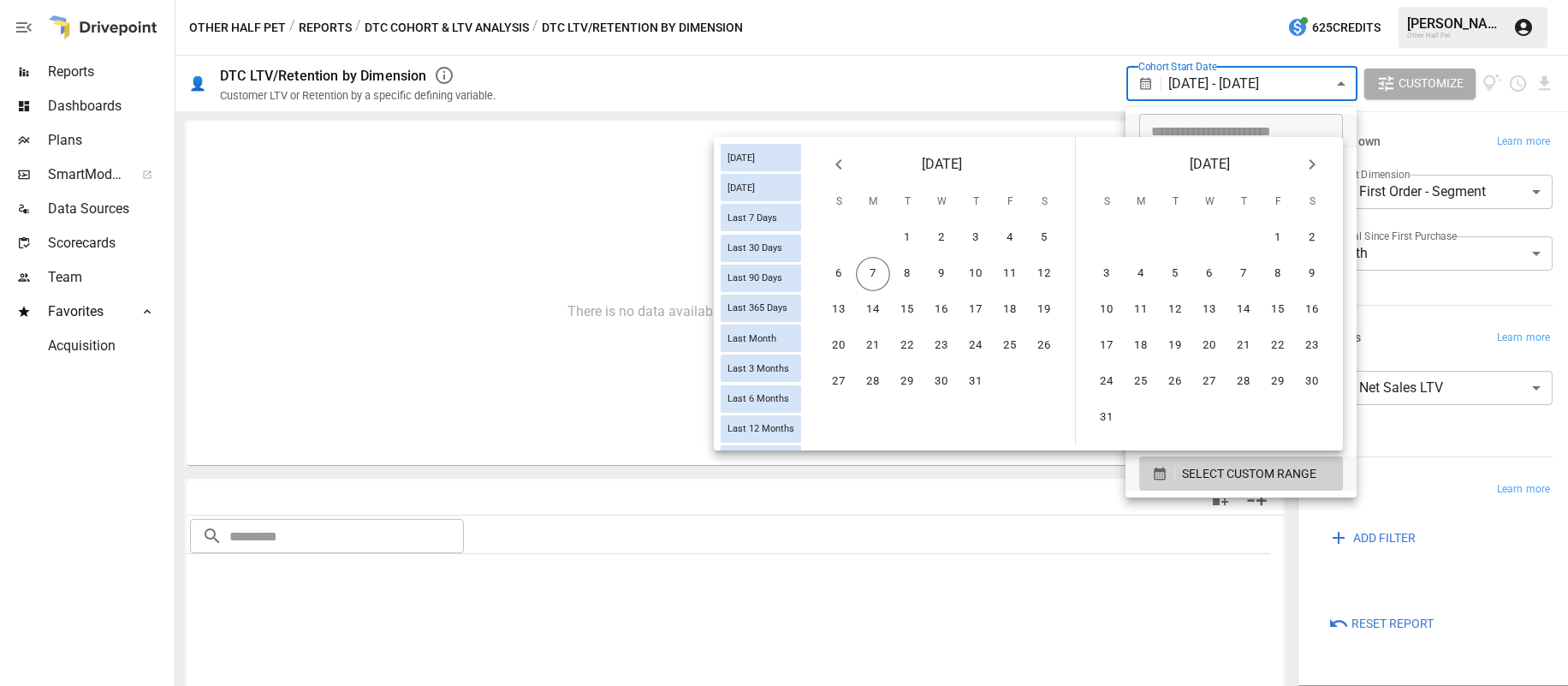 scroll, scrollTop: 0, scrollLeft: 0, axis: both 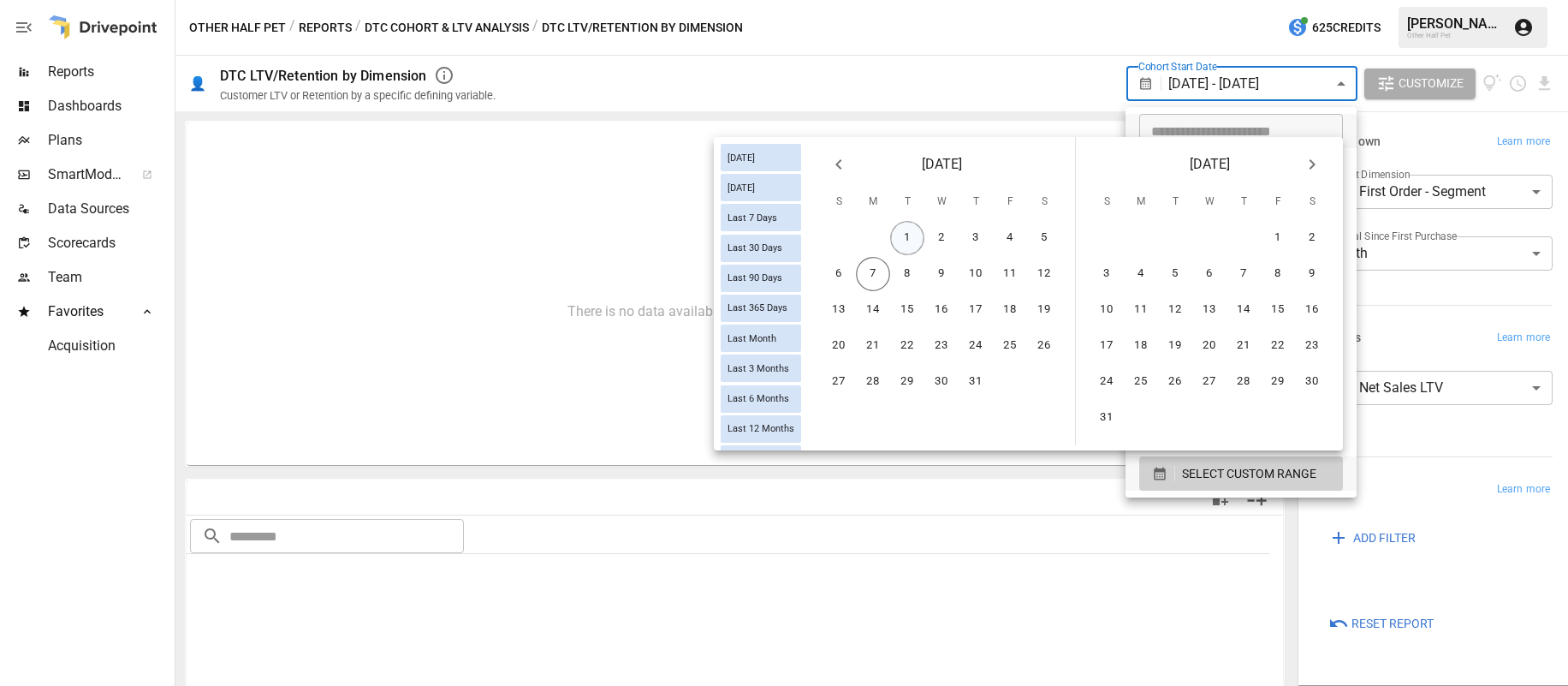 click on "1" at bounding box center [907, 238] 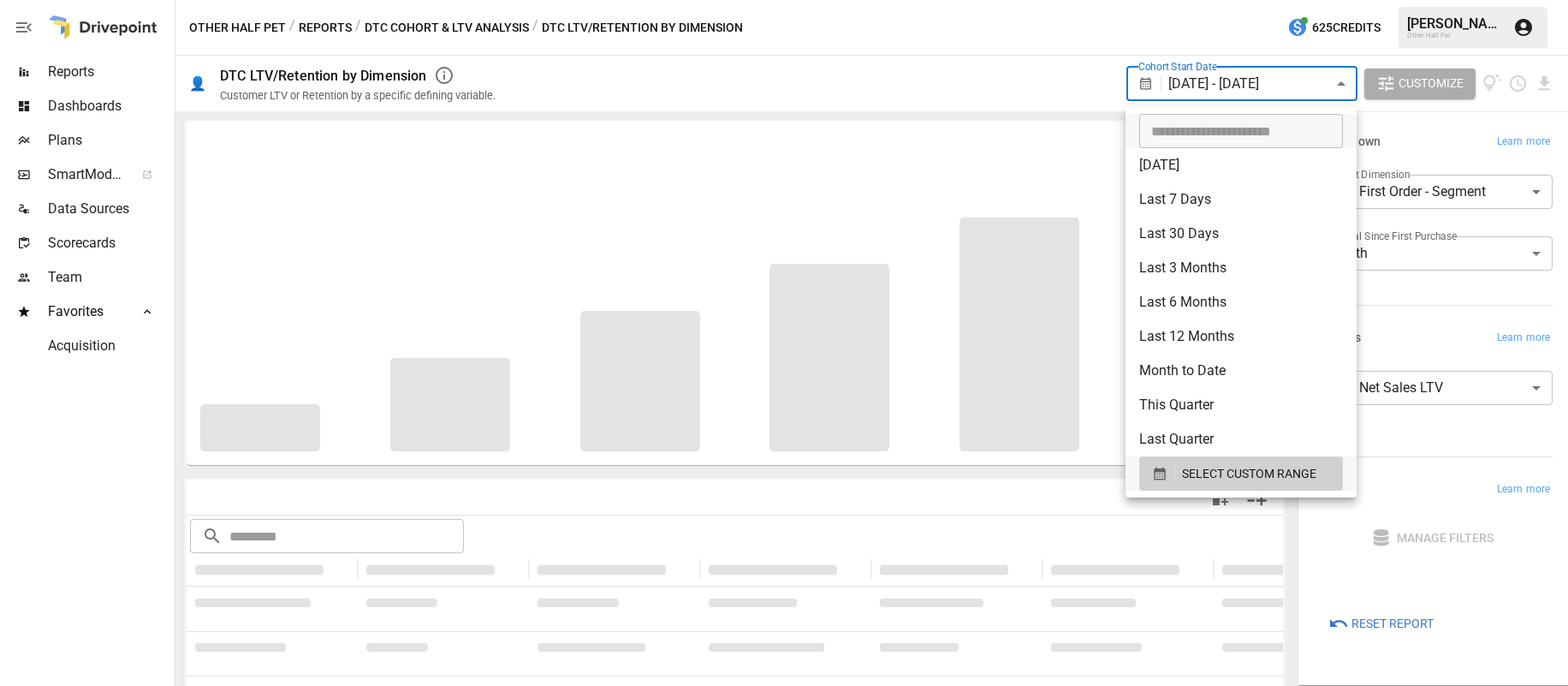click at bounding box center [784, 343] 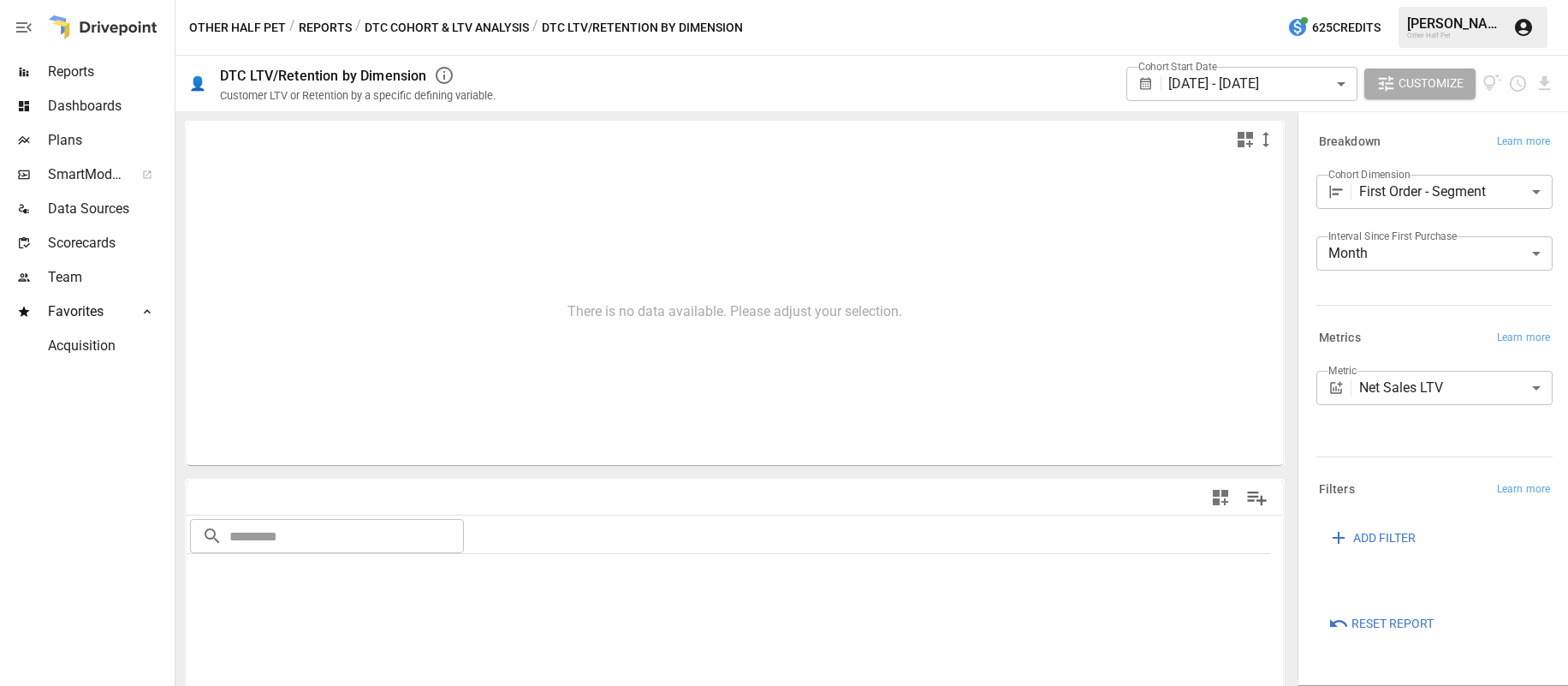 click on "**********" at bounding box center (1431, 195) 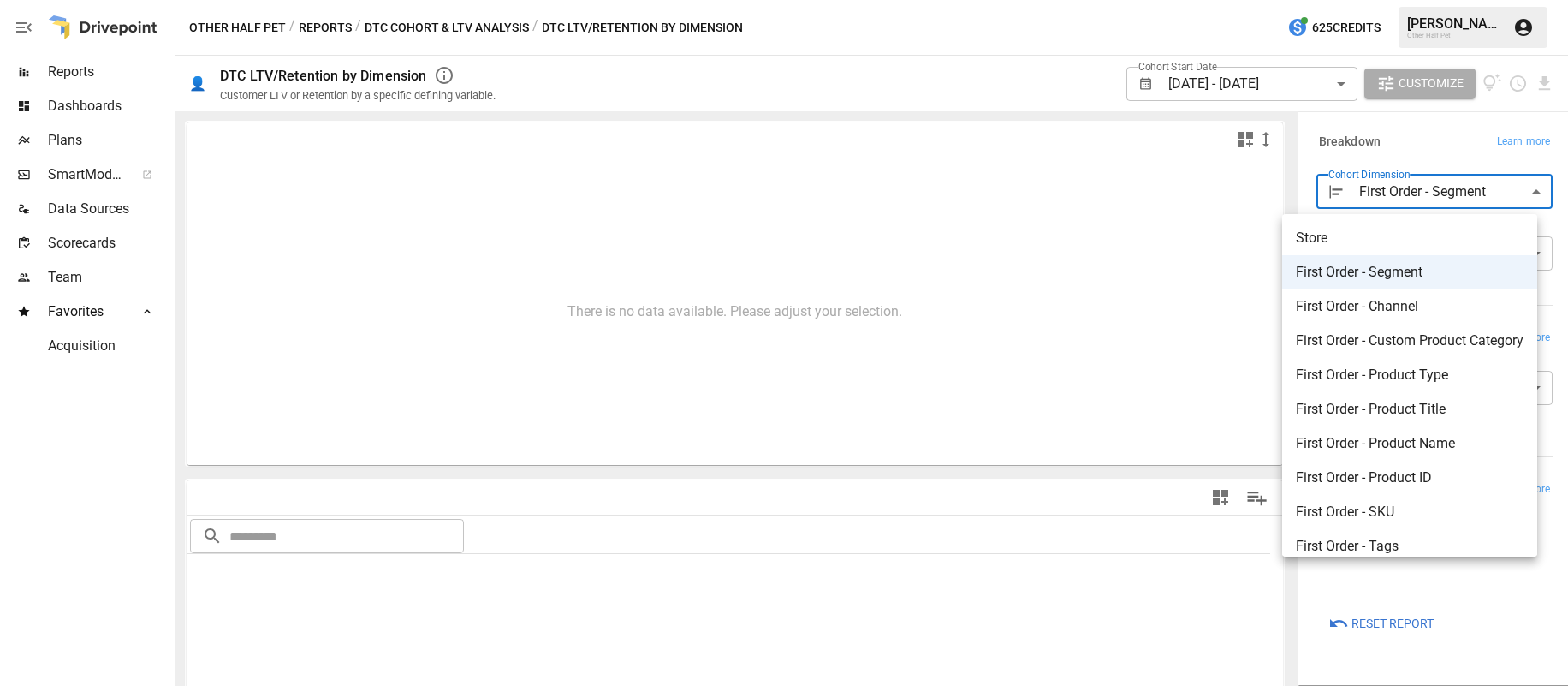 click on "**********" at bounding box center (784, 0) 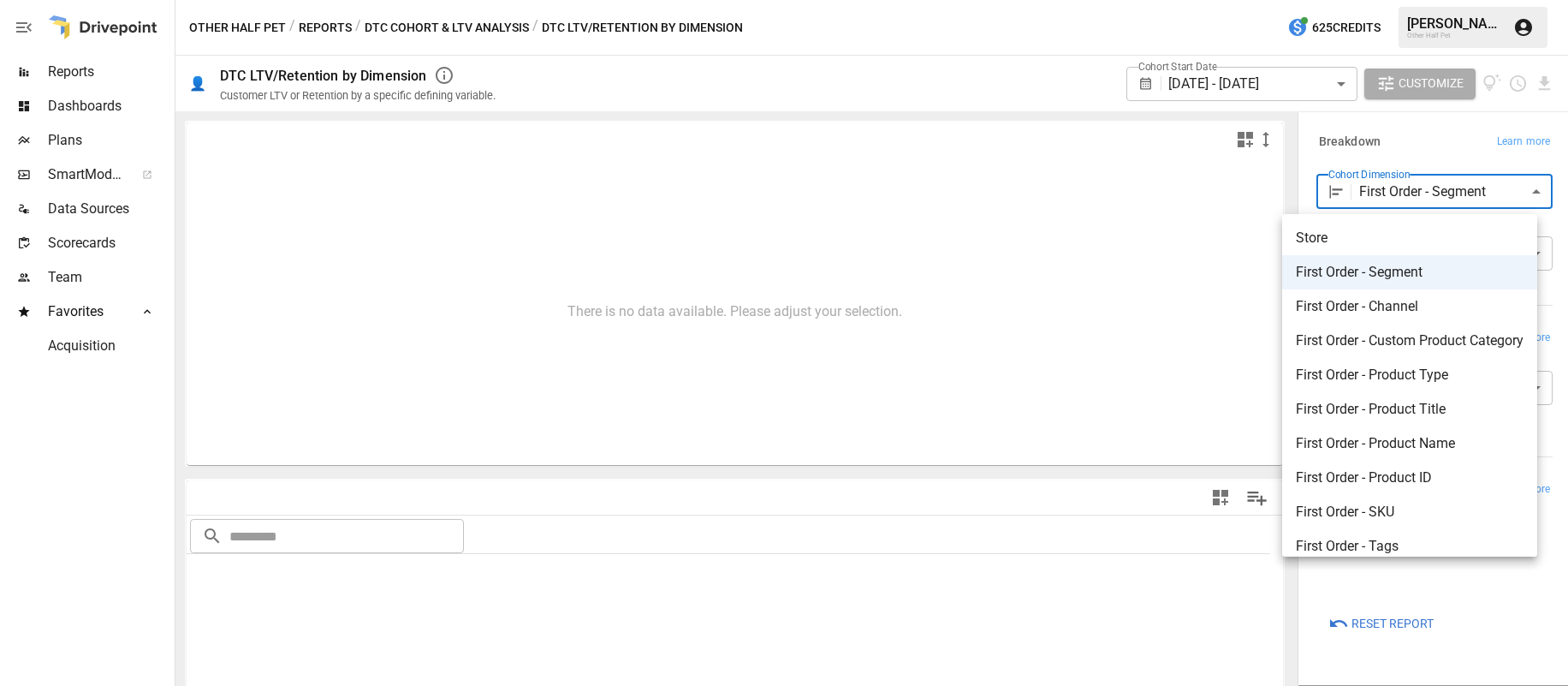 click on "Store" at bounding box center [1410, 238] 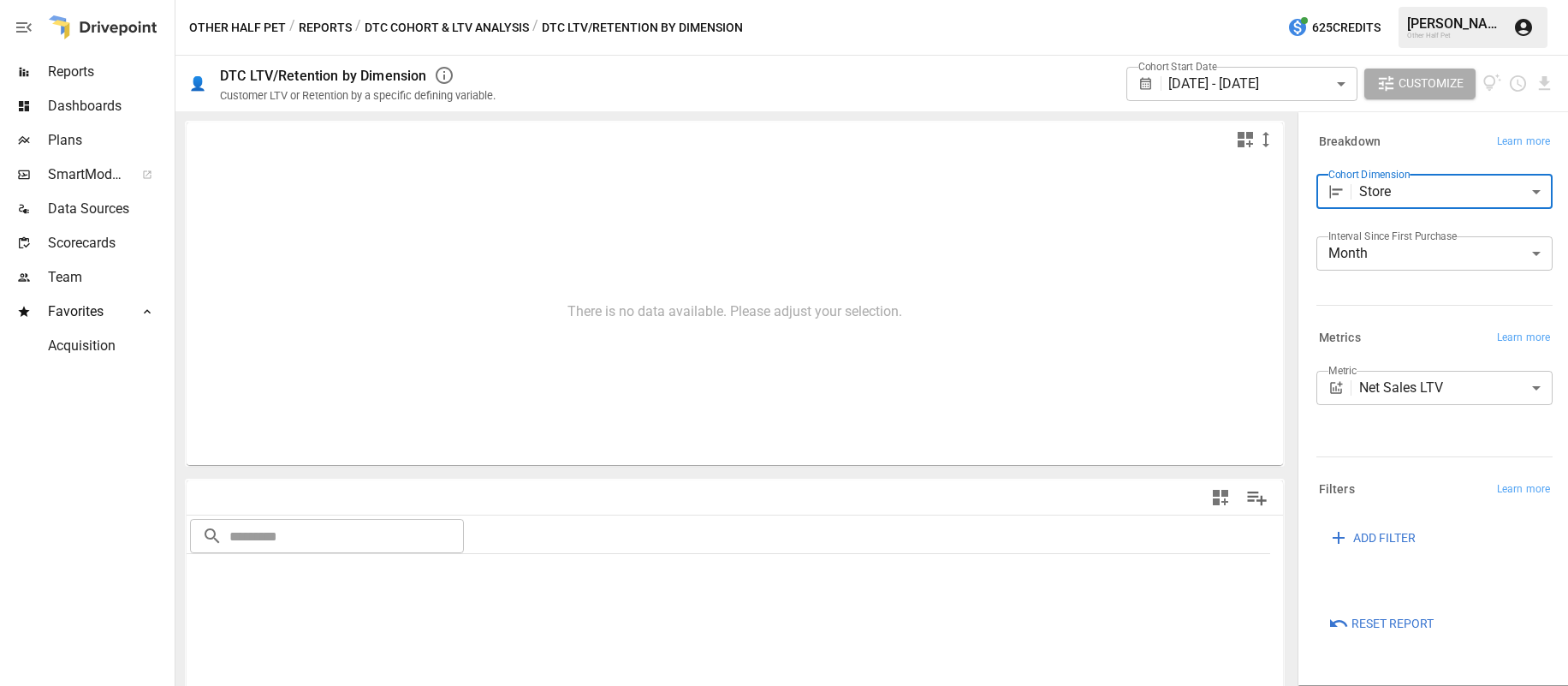 type on "*****" 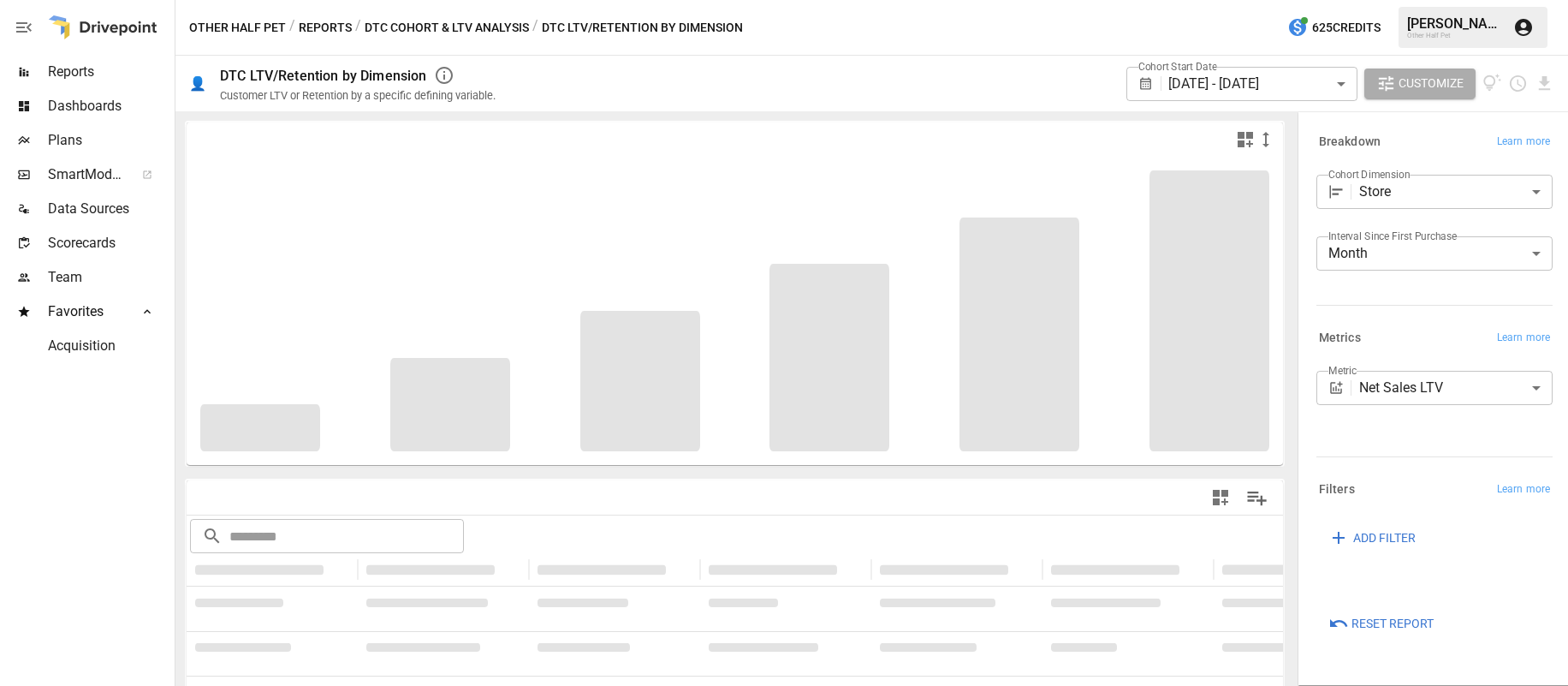 click on "Other Half Pet / Reports / DTC Cohort & LTV Analysis / DTC LTV/Retention by Dimension 625  Credits [PERSON_NAME] Other Half Pet" at bounding box center (871, 27) 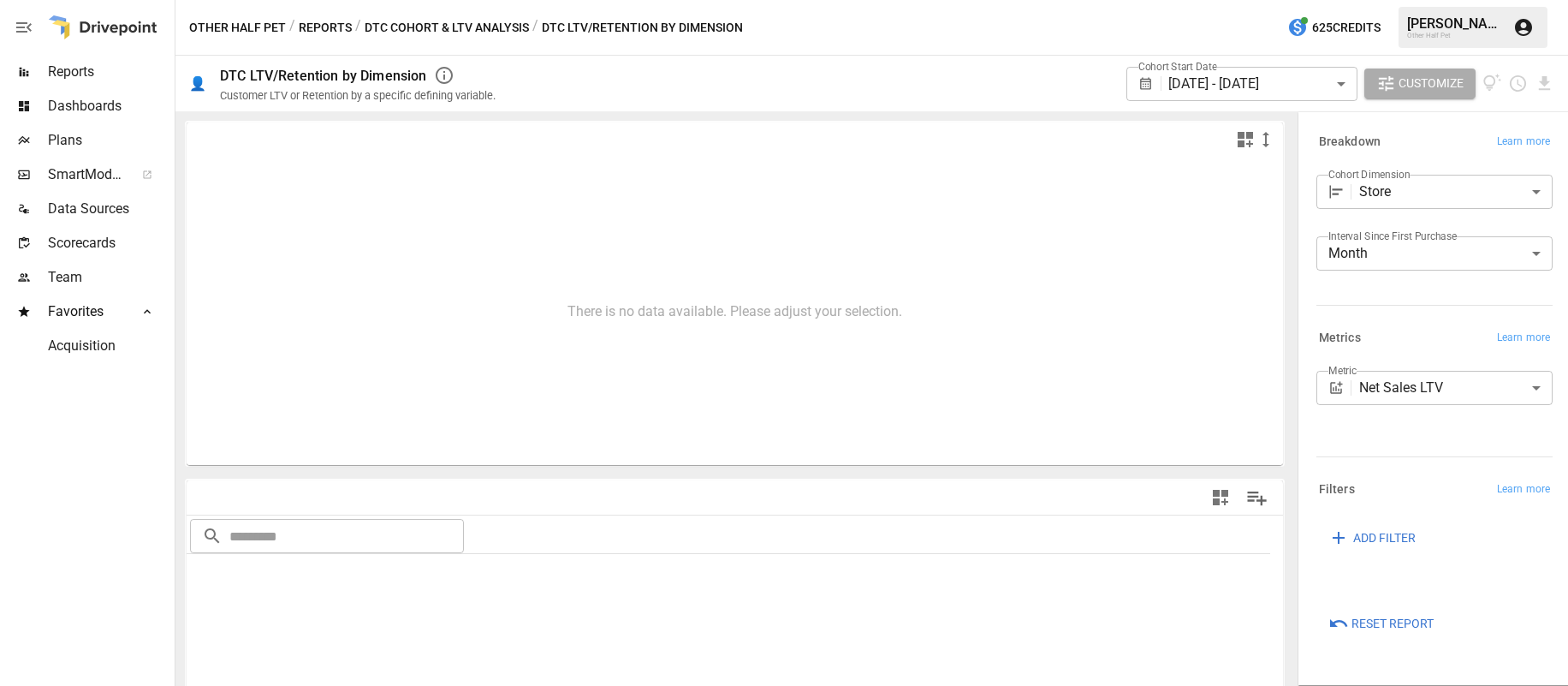 click on "DTC Cohort & LTV Analysis" at bounding box center (447, 27) 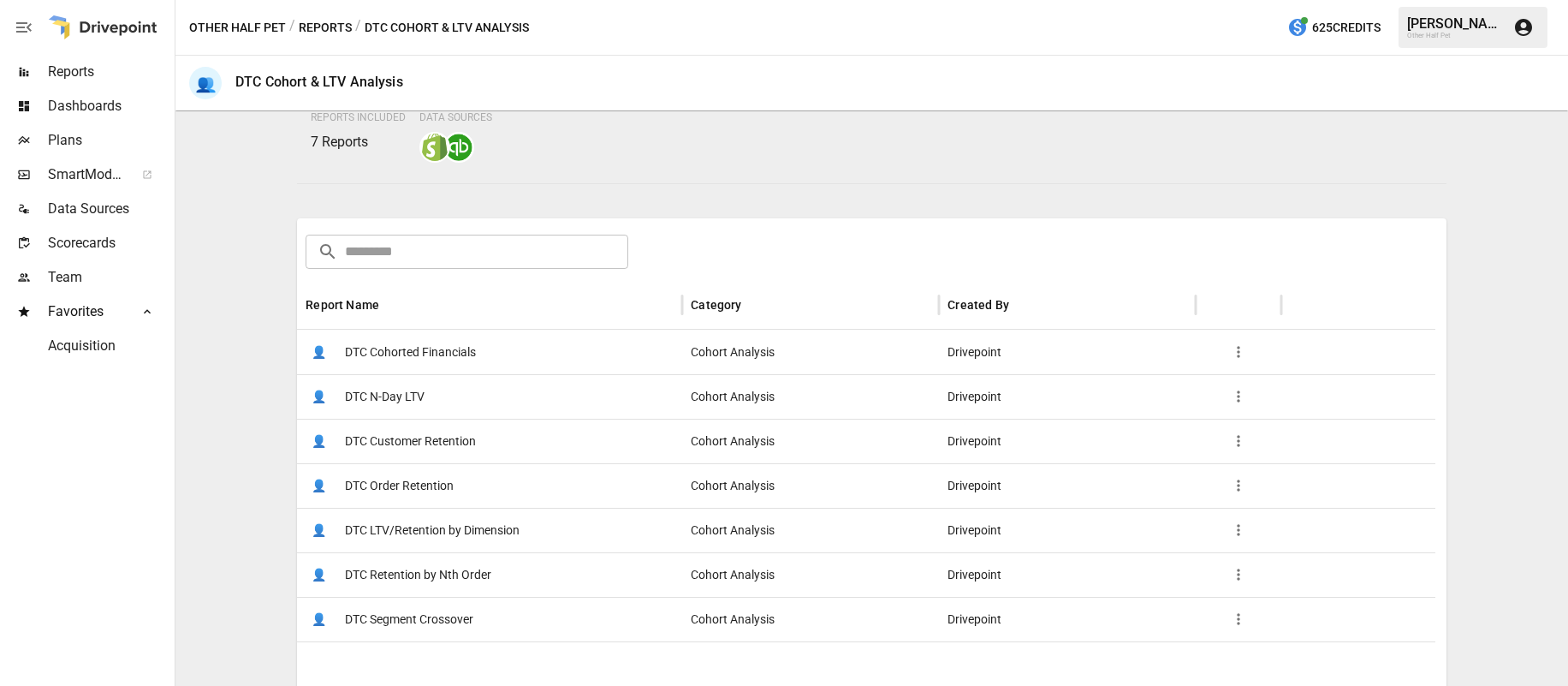 scroll, scrollTop: 311, scrollLeft: 0, axis: vertical 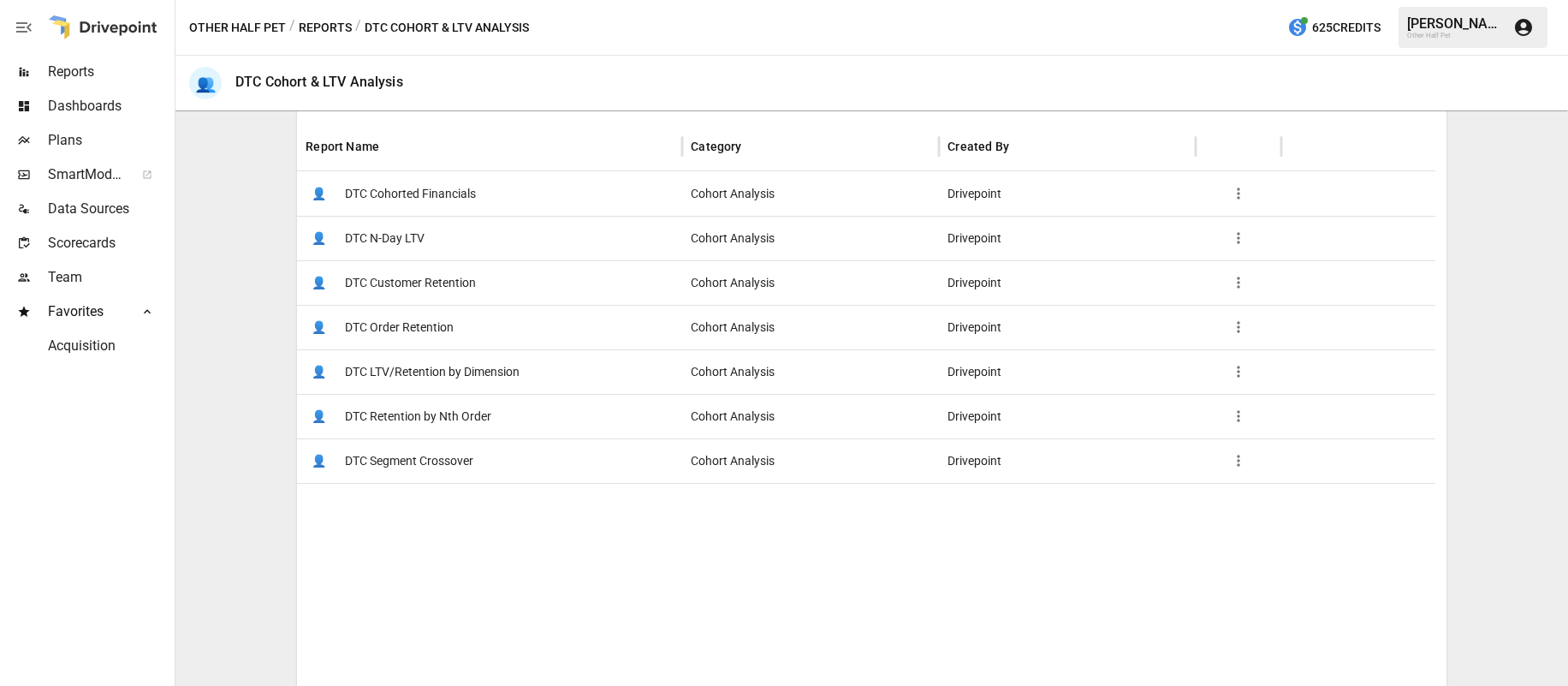 click on "DTC Segment Crossover" at bounding box center [409, 461] 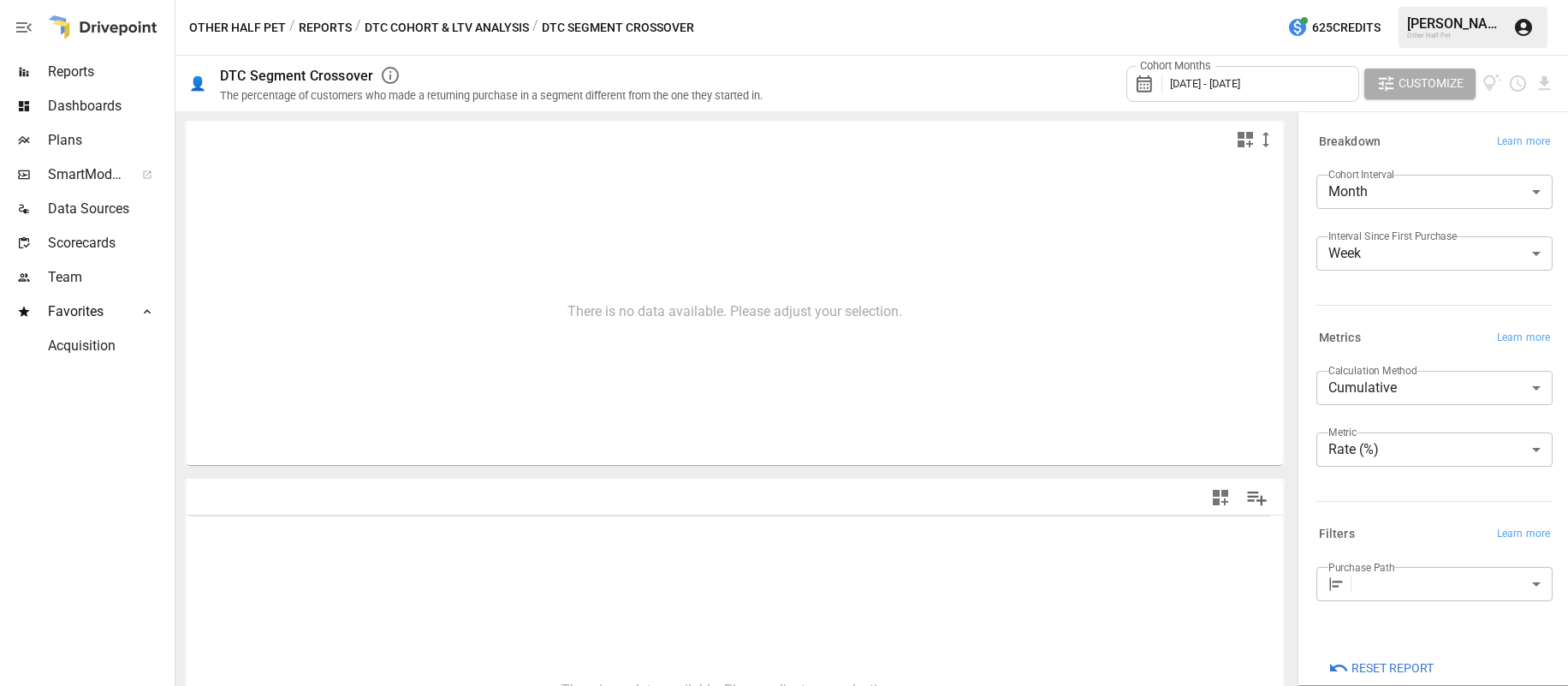 click at bounding box center [1339, 584] 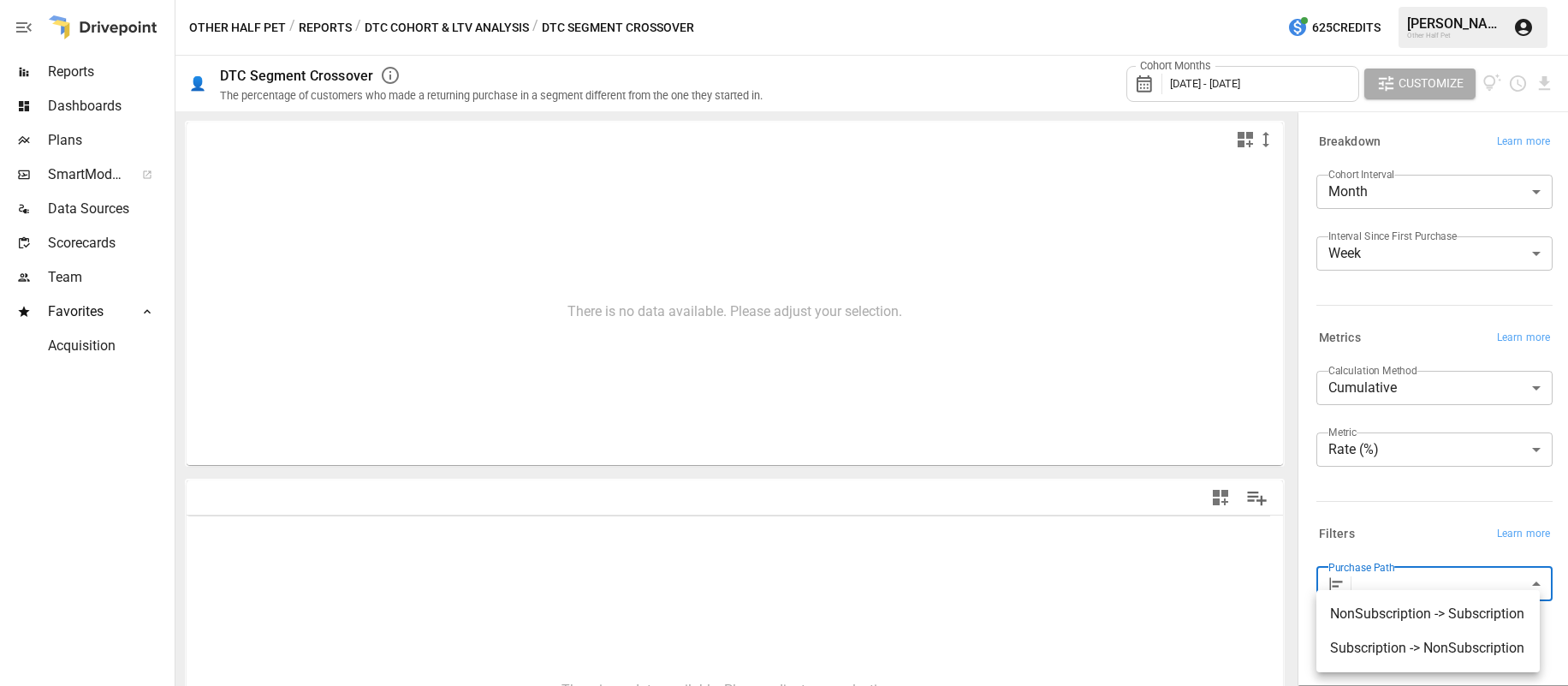 click on "**********" at bounding box center (784, 0) 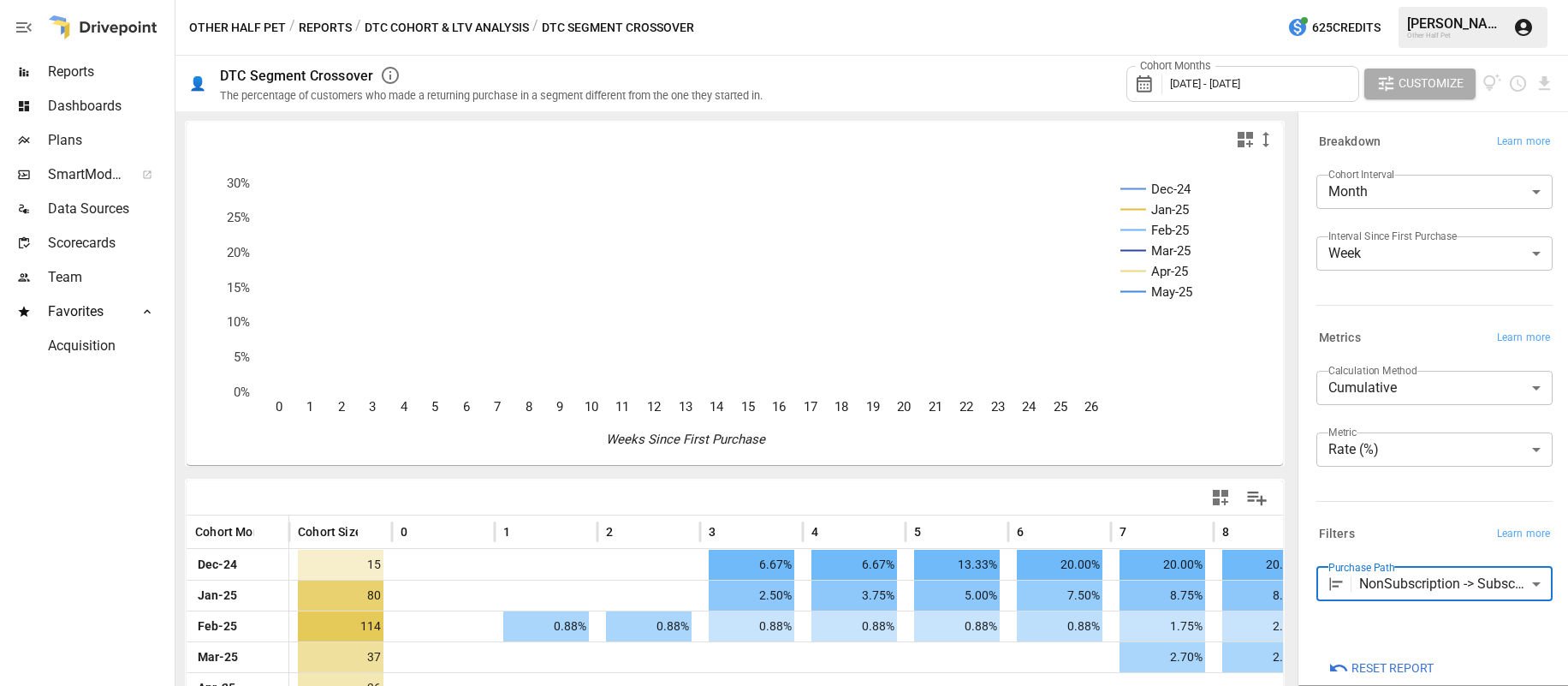 scroll, scrollTop: 148, scrollLeft: 0, axis: vertical 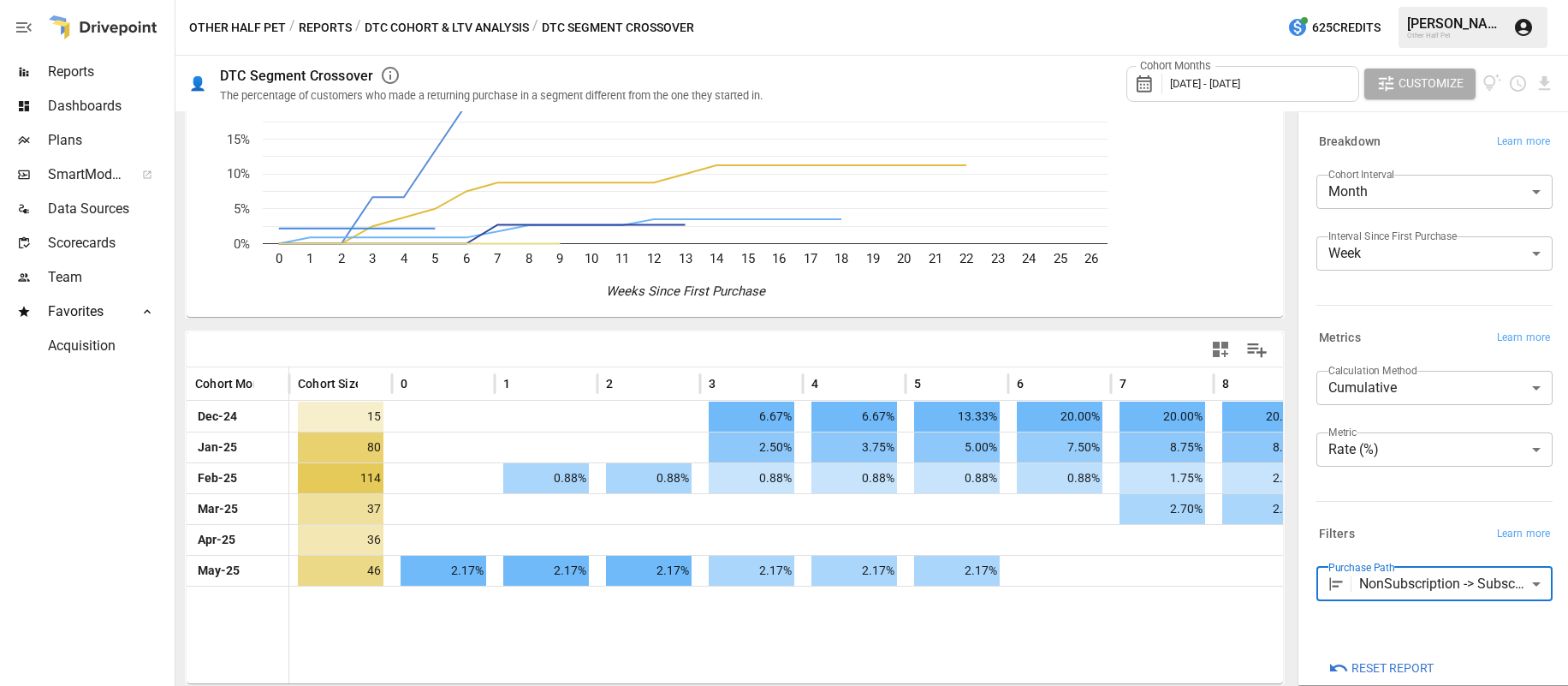 click on "[DATE] - [DATE]" at bounding box center (1205, 83) 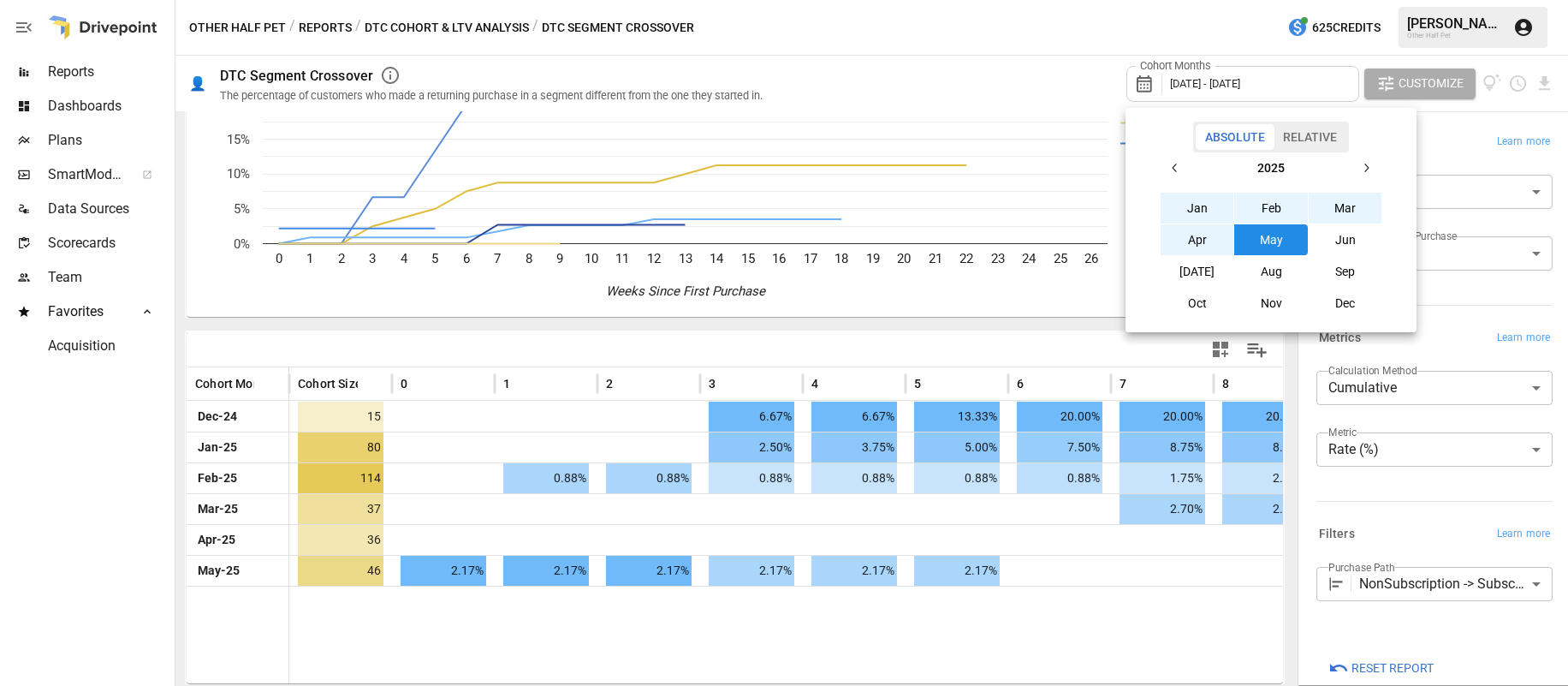 click on "Jan" at bounding box center [1197, 208] 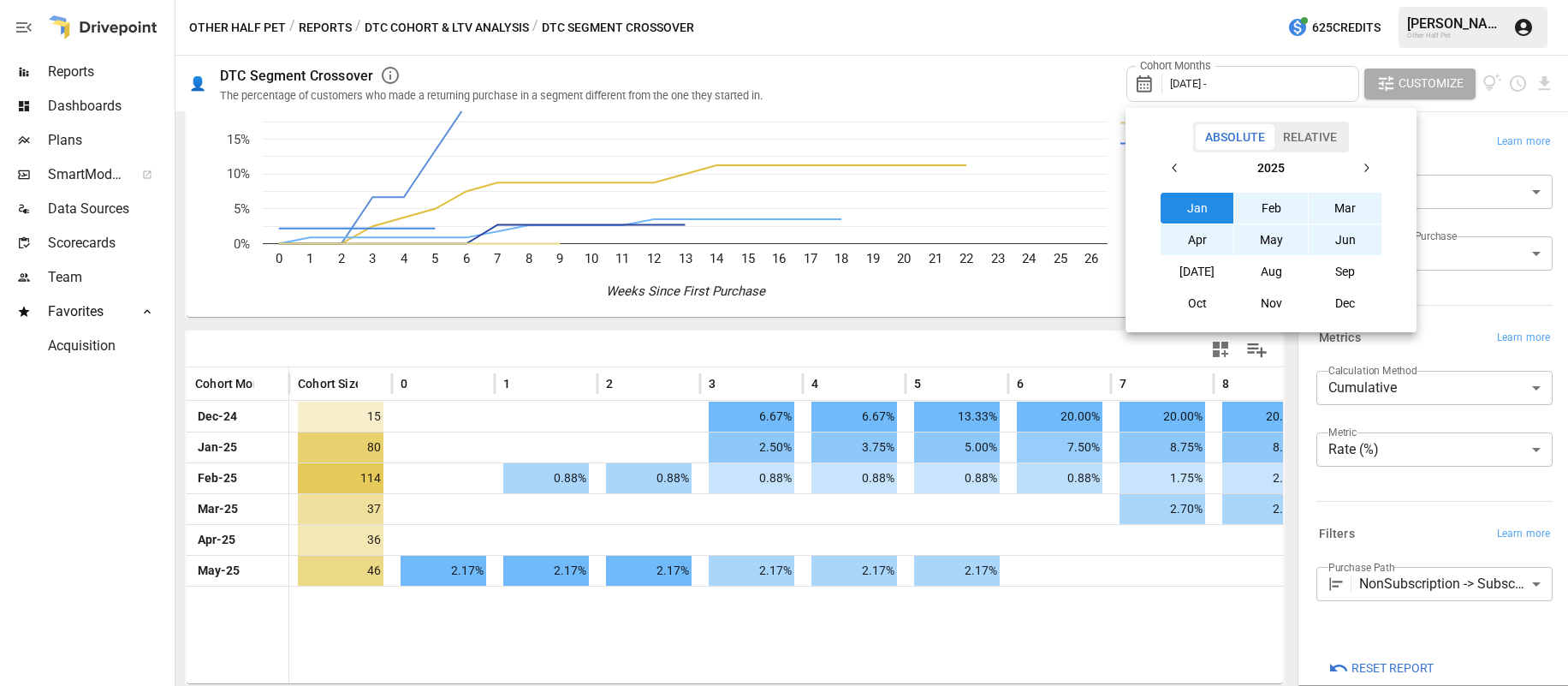 click on "Jun" at bounding box center [1345, 240] 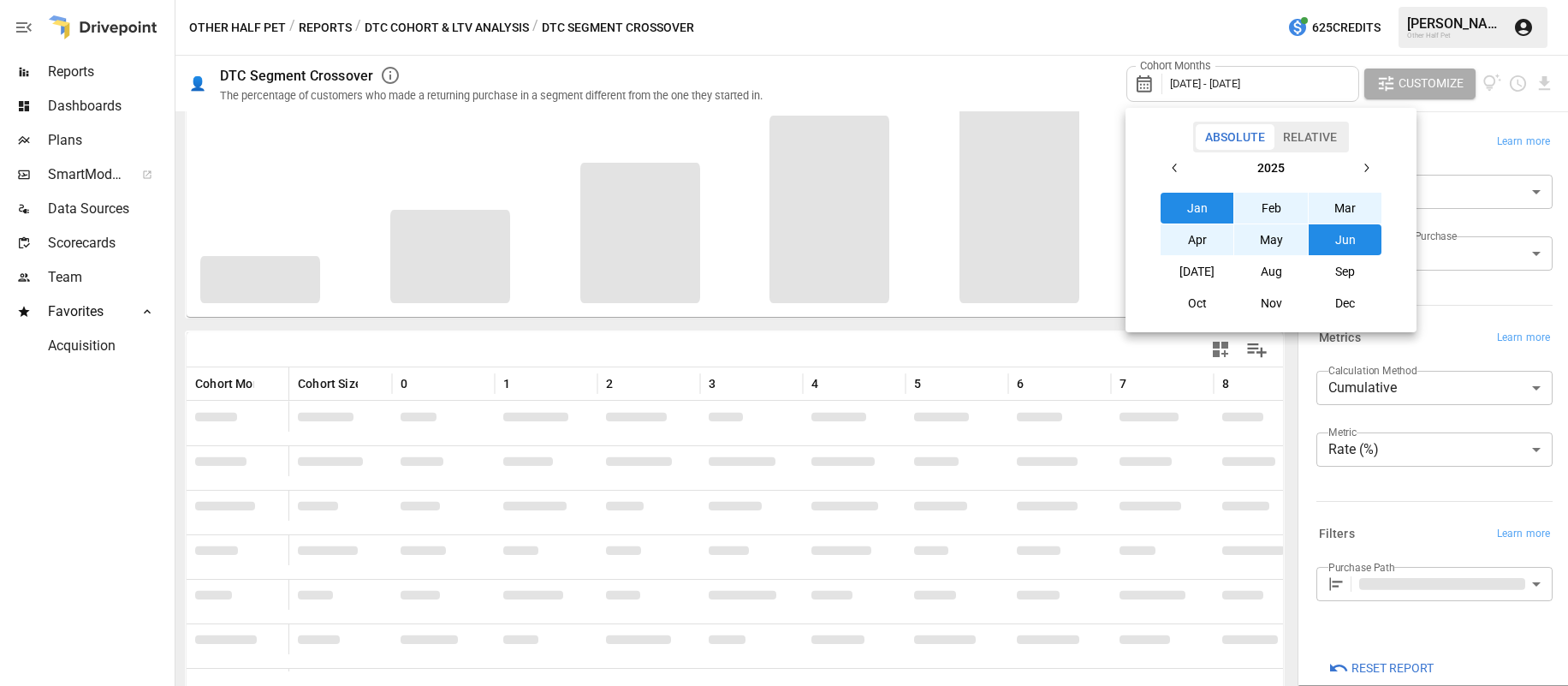 click at bounding box center (784, 343) 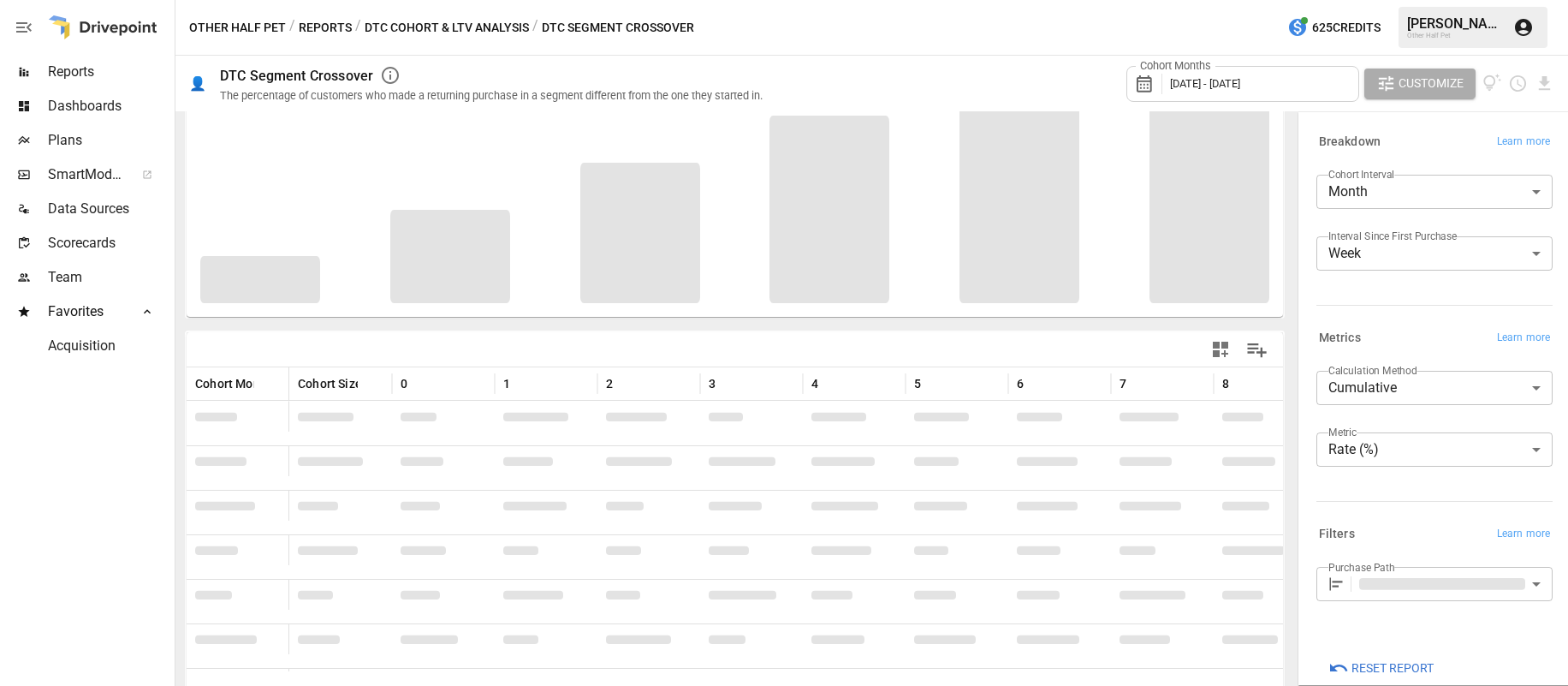 click on "Reports Dashboards Plans SmartModel ™ Data Sources Scorecards Team Favorites Acquisition Other Half Pet / Reports / DTC Cohort & LTV Analysis / DTC Segment Crossover 625  Credits [PERSON_NAME] Other Half Pet 👤 DTC Segment Crossover The percentage of customers who made a returning purchase in a segment different from the one they started in. Cohort Months [DATE] - [DATE] Customize Dec-24 Jan-25 Feb-25 Mar-25 Apr-25 May-25 0 1 2 3 4 5 6 7 8 9 10 11 12 13 14 15 16 17 18 19 20 21 22 23 24 25 26 0% 5% 10% 15% 20% 25% 30% Weeks Since First Purchase May-25 Cohort Month  Cohort Size   0   1   2   3   4   5   6   7   8   9   [DATE]-24 15 6.67% 6.67% 13.33% 20.00% 20.00% 20.00% 20.00% 20.00% Jan-25 80 2.50% 3.75% 5.00% 7.50% 8.75% 8.75% 8.75% 8.75% Feb-25 114 0.88% 0.88% 0.88% 0.88% 0.88% 0.88% 1.75% 2.63% 2.63% 2.63% Mar-25 37 2.70% 2.70% 2.70% 2.70% Apr-25 36 May-25 46 2.17% 2.17% 2.17% 2.17% 2.17% 2.17% Breakdown Learn more Cohort Interval Month ***** ​ Interval Since First Purchase Week **** ​ Metrics" at bounding box center [784, 0] 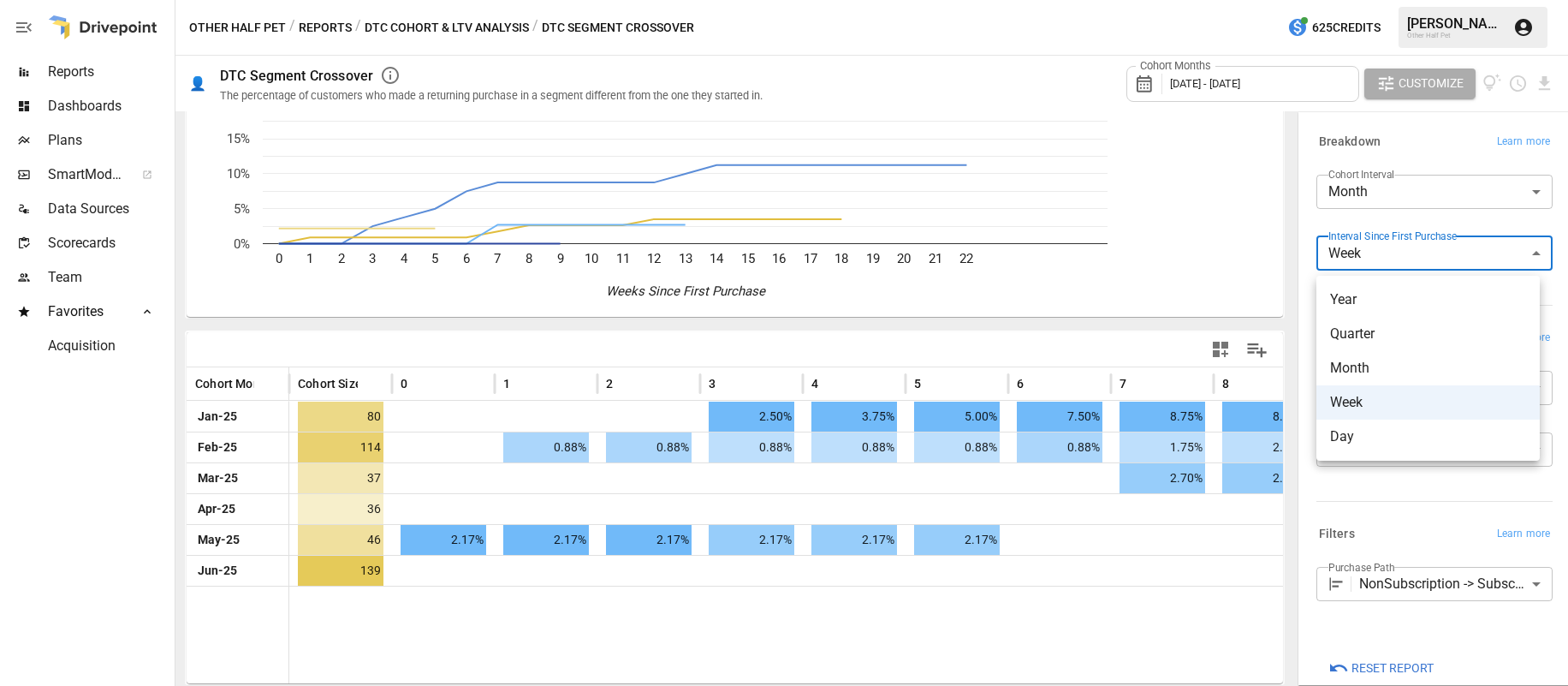 click on "Week" at bounding box center (1428, 403) 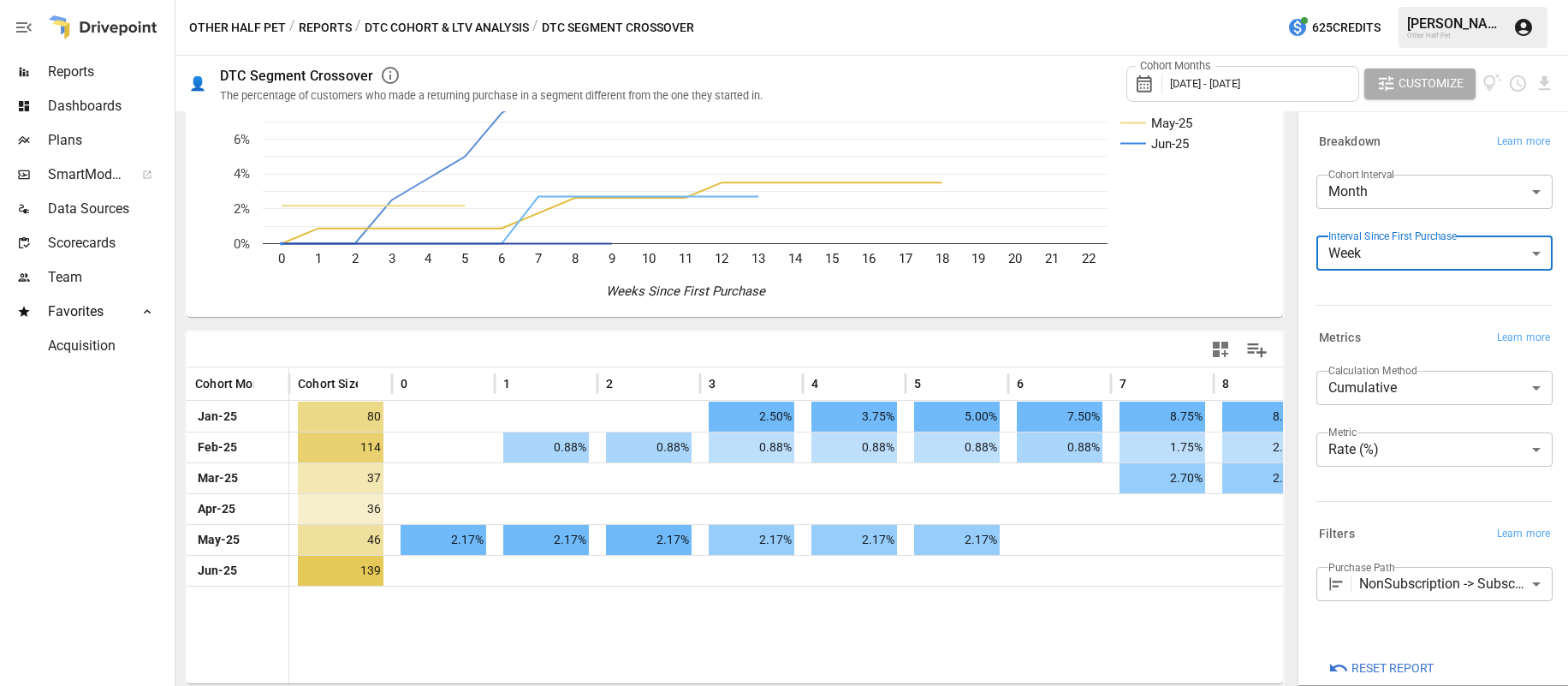 click on "**********" at bounding box center (784, 0) 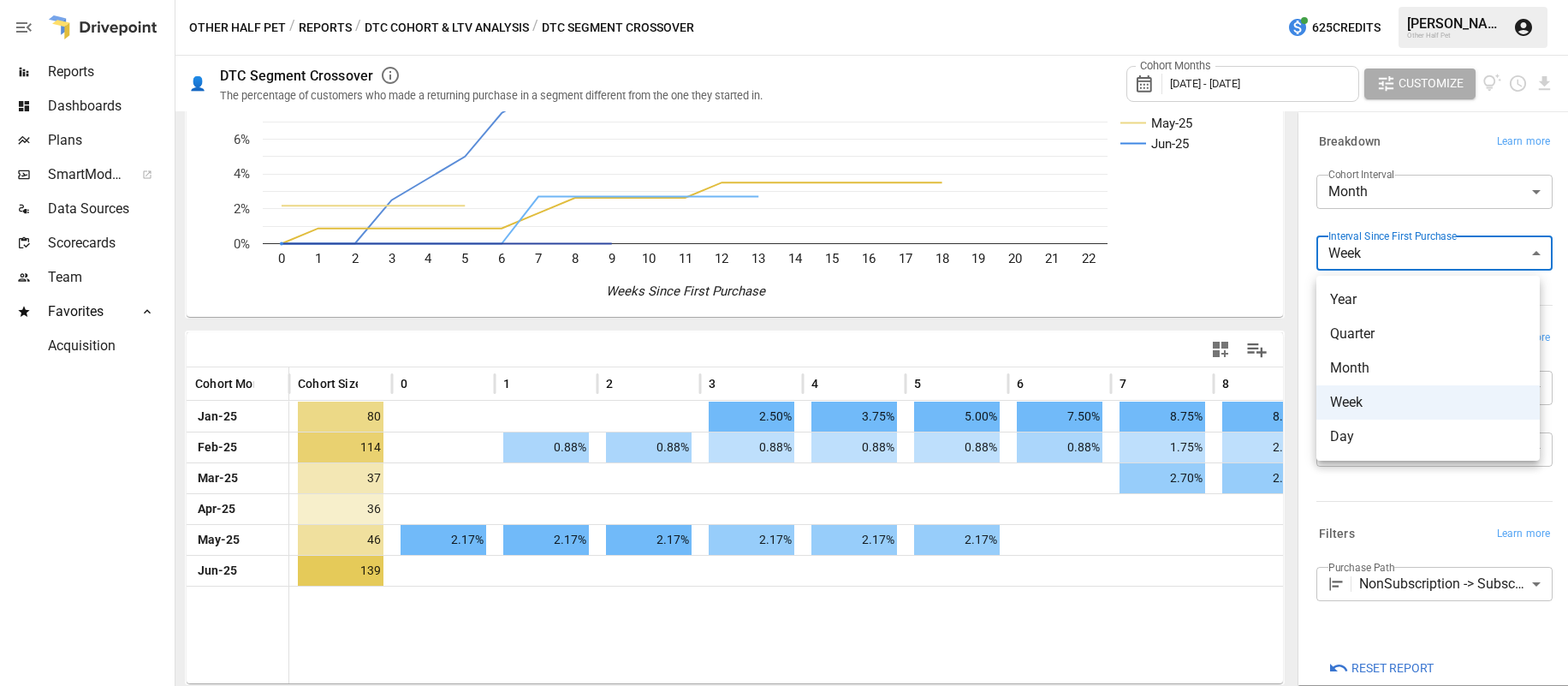 click on "Month" at bounding box center [1428, 368] 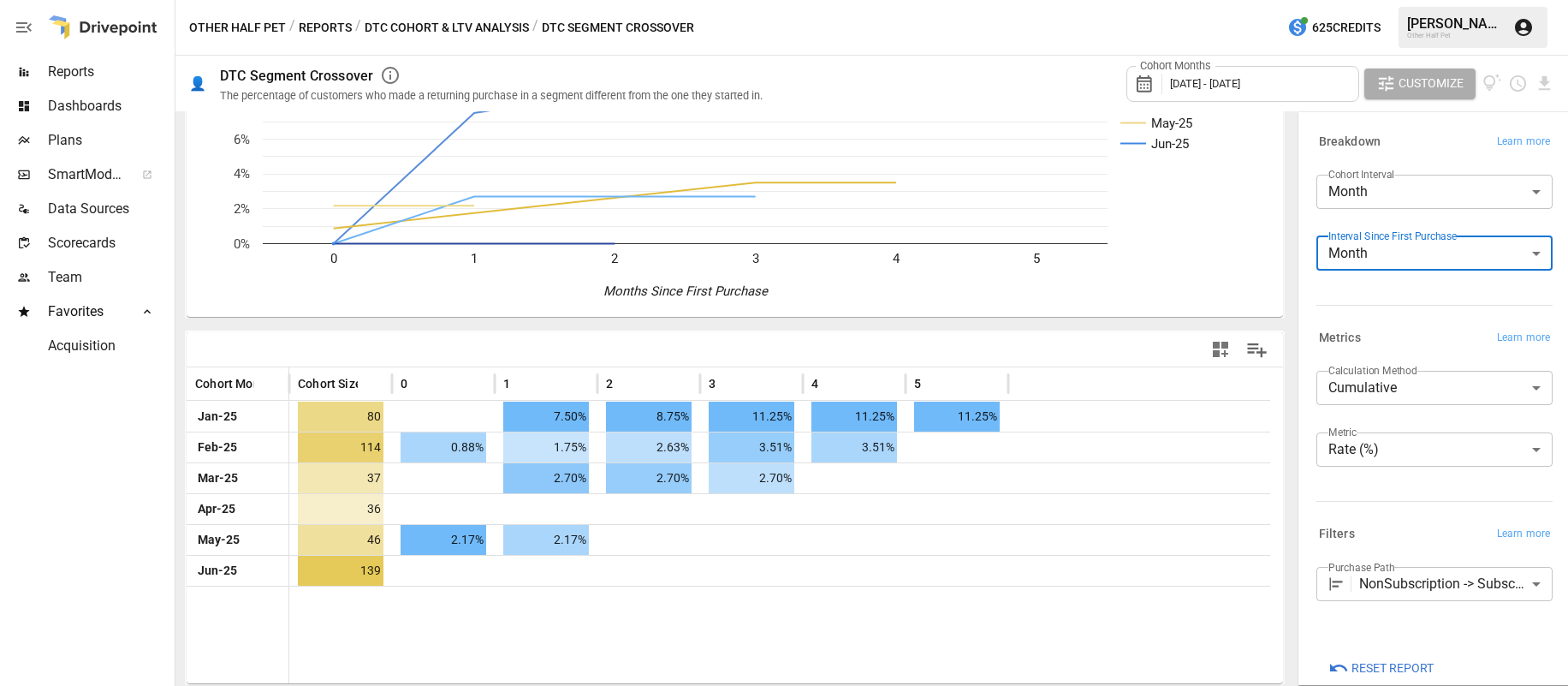click on "**********" at bounding box center (784, 0) 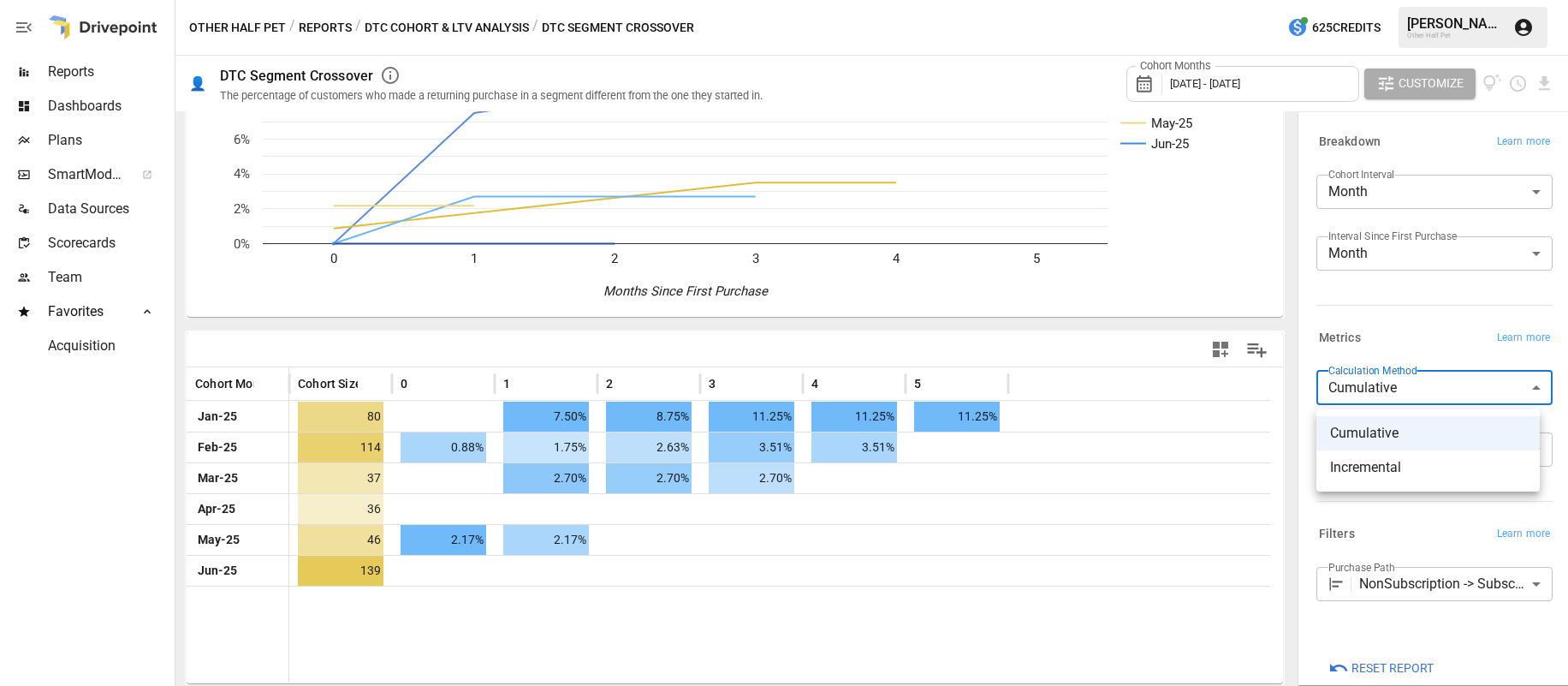 click at bounding box center (784, 343) 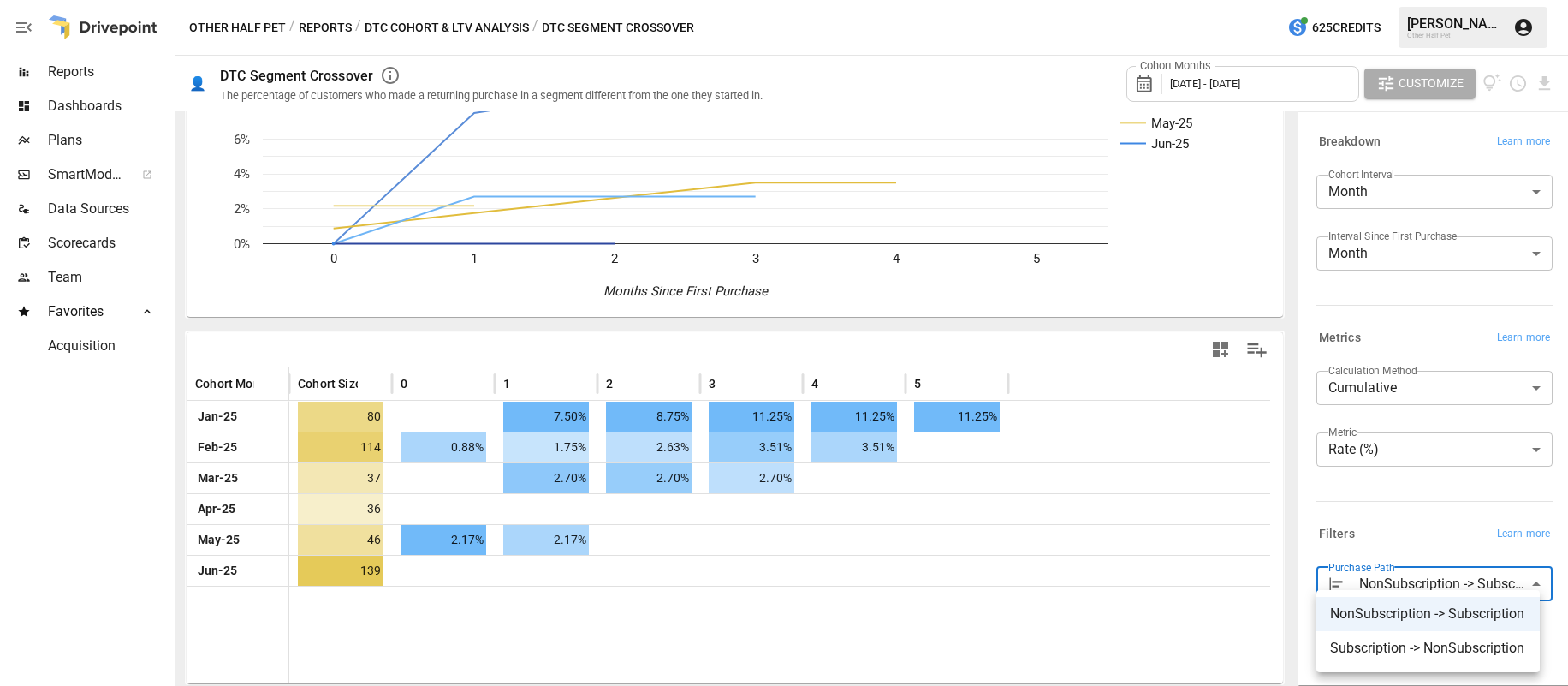 click on "**********" at bounding box center (784, 0) 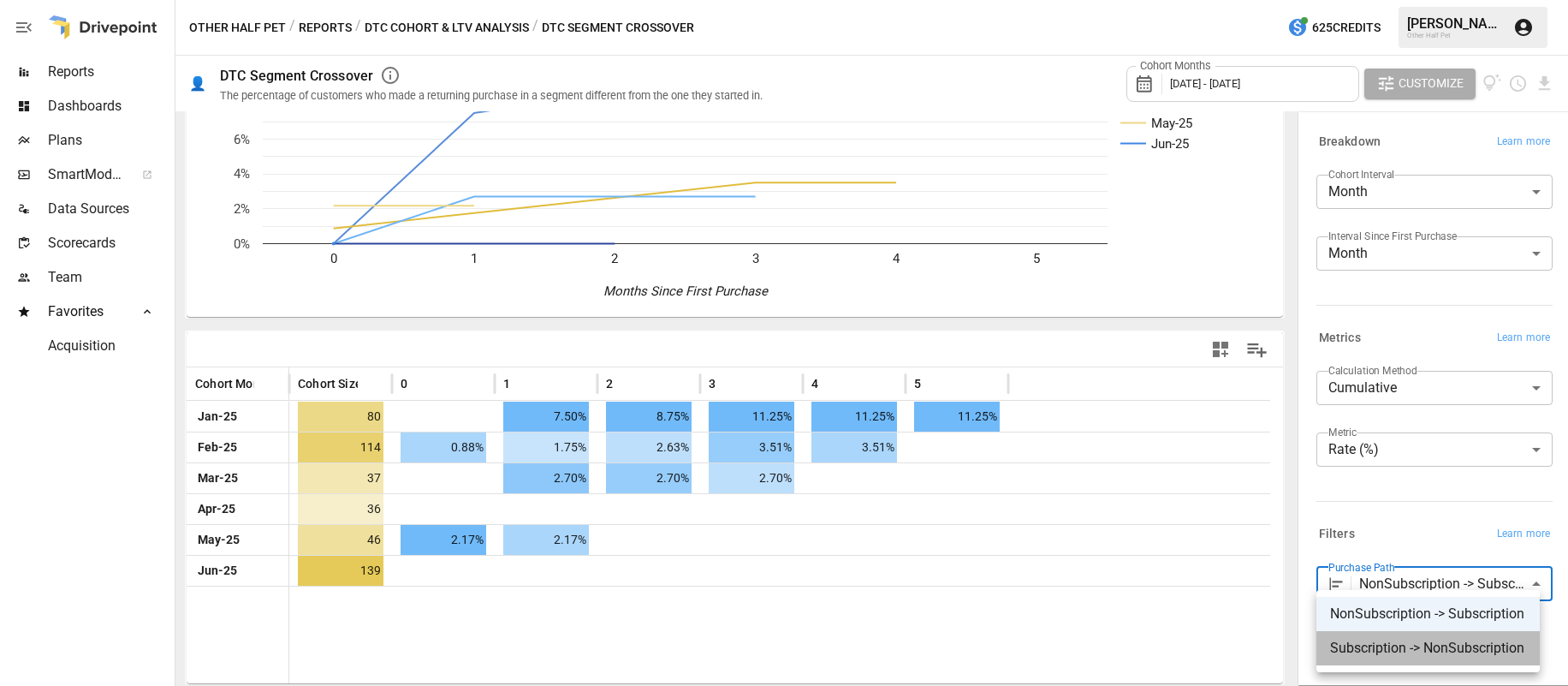click on "Subscription -> NonSubscription" at bounding box center (1428, 648) 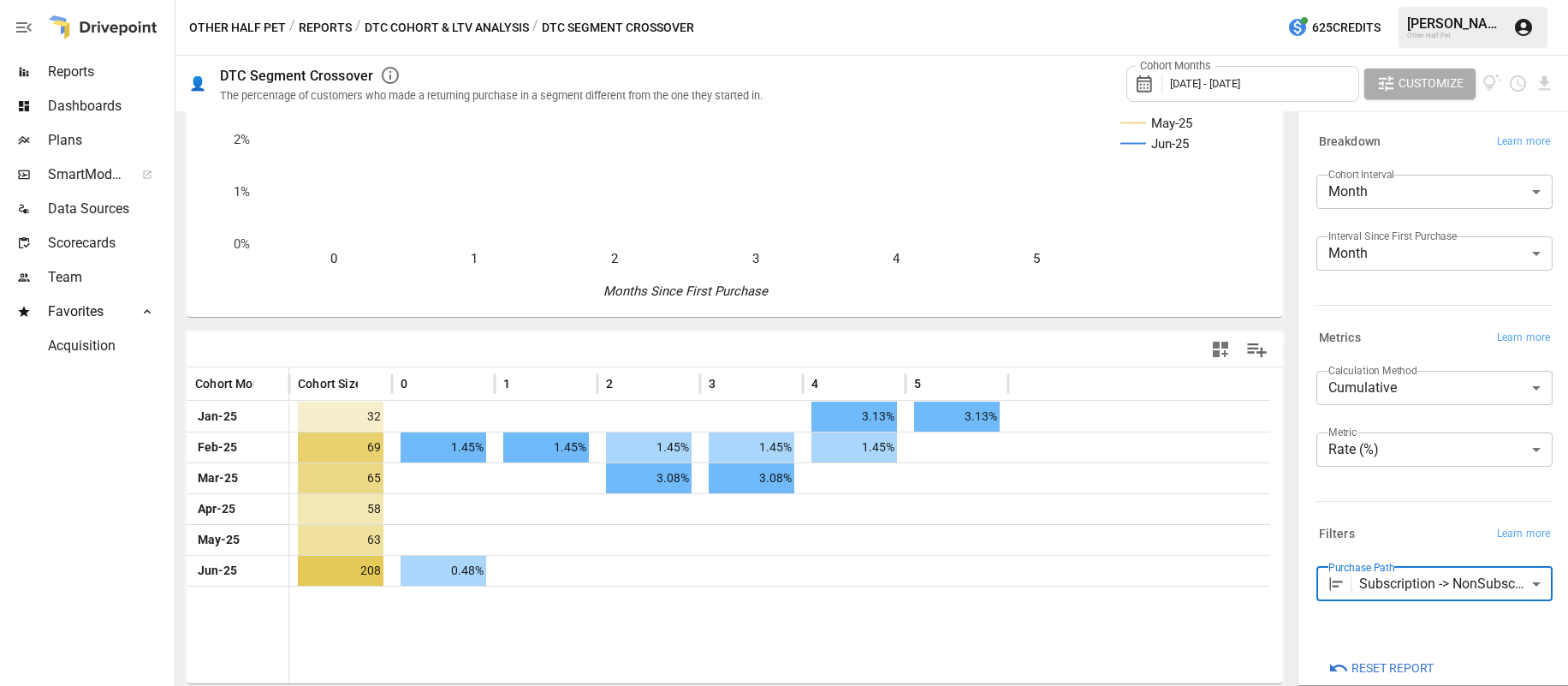 scroll, scrollTop: -7, scrollLeft: 0, axis: vertical 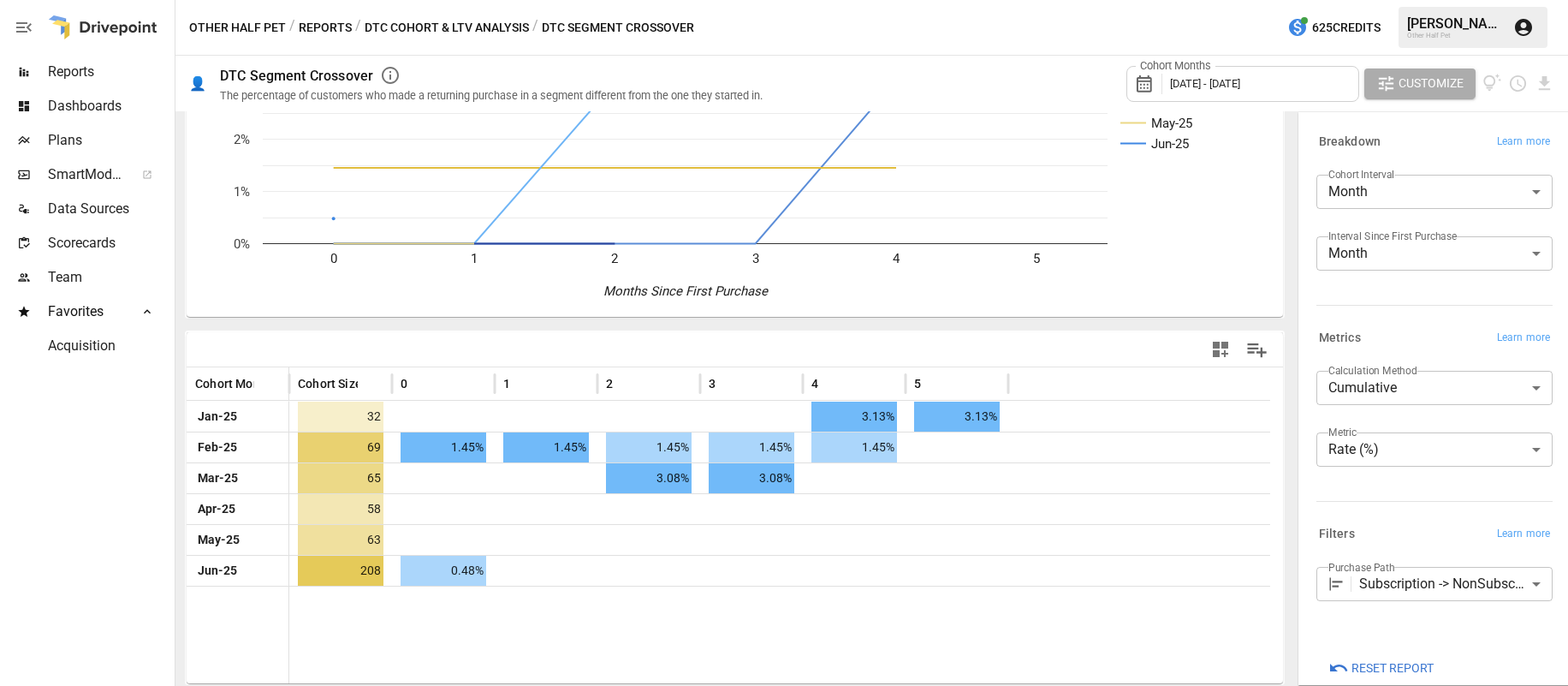 click on "DTC Cohort & LTV Analysis" at bounding box center (447, 27) 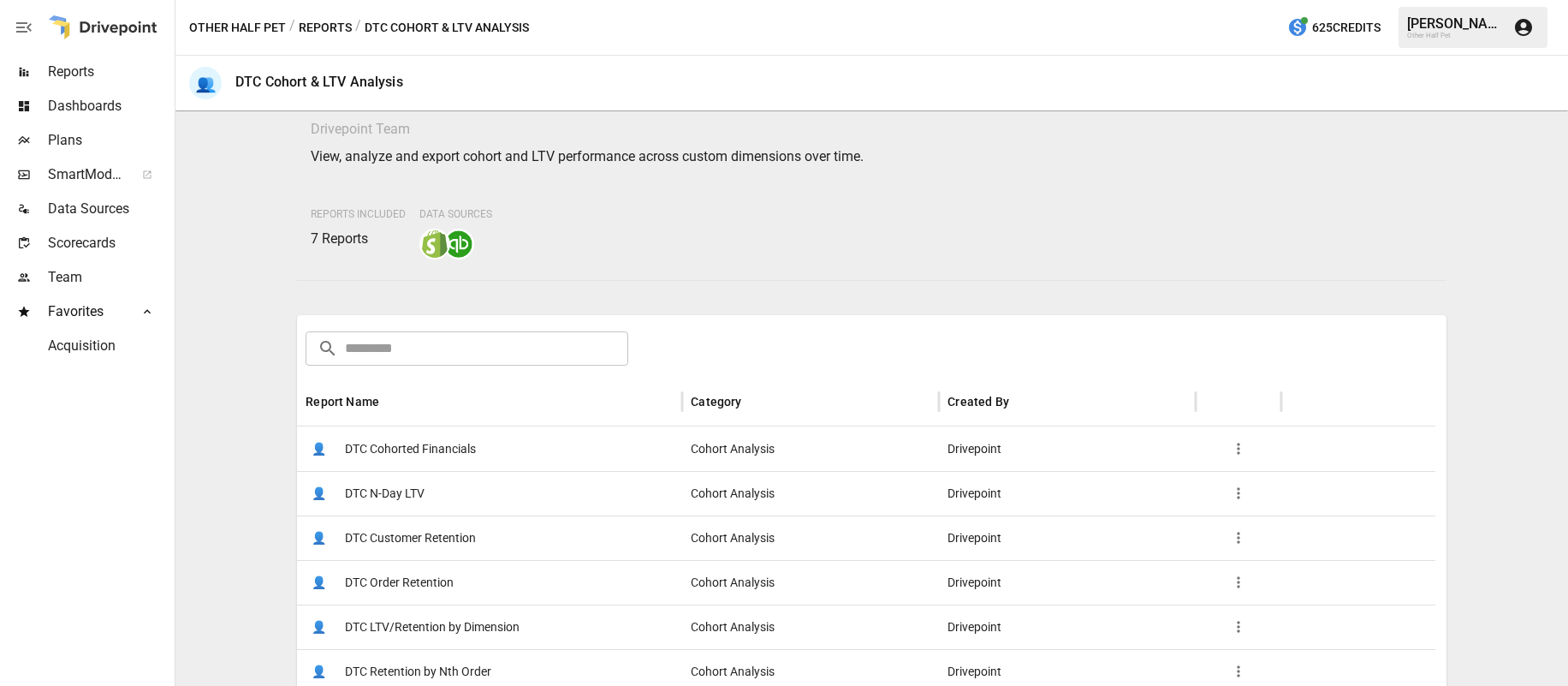 scroll, scrollTop: 197, scrollLeft: 0, axis: vertical 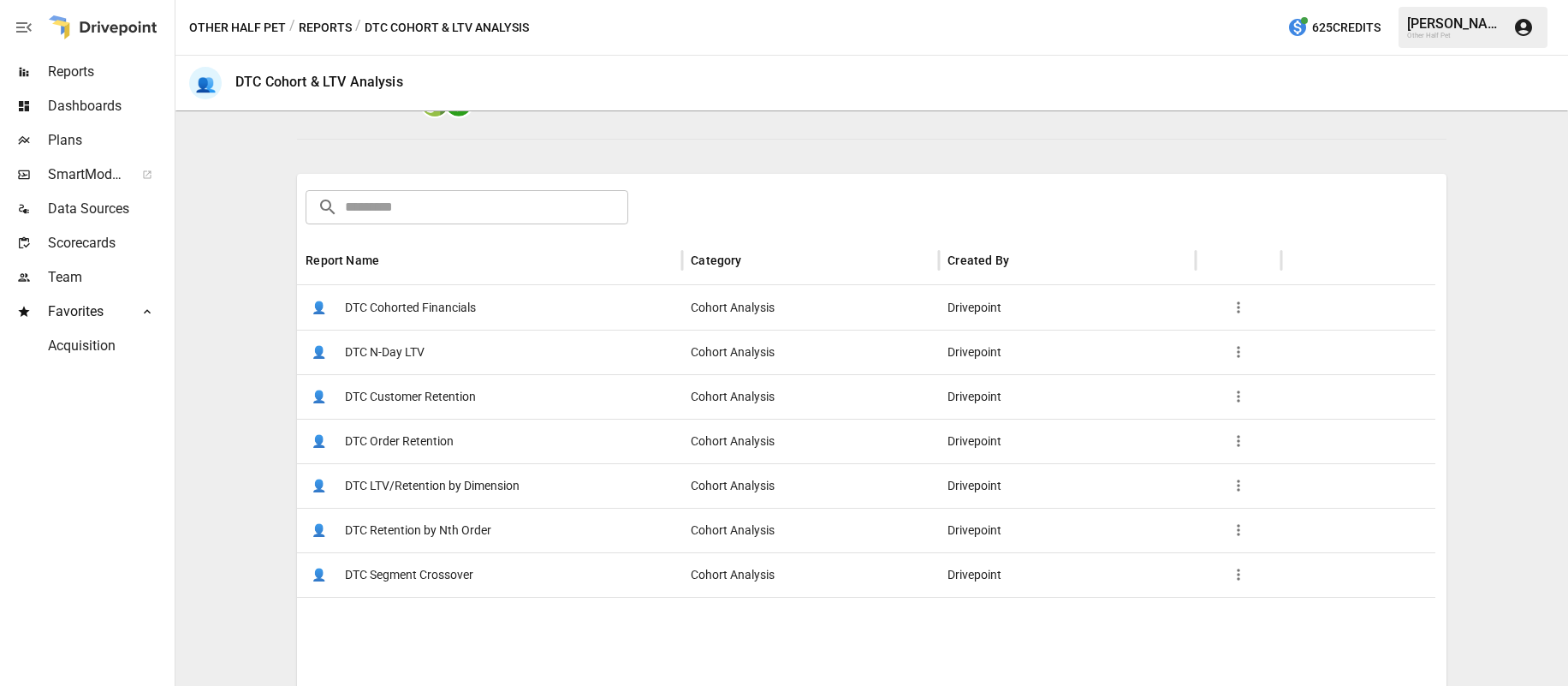 click on "DTC LTV/Retention by Dimension" at bounding box center [432, 486] 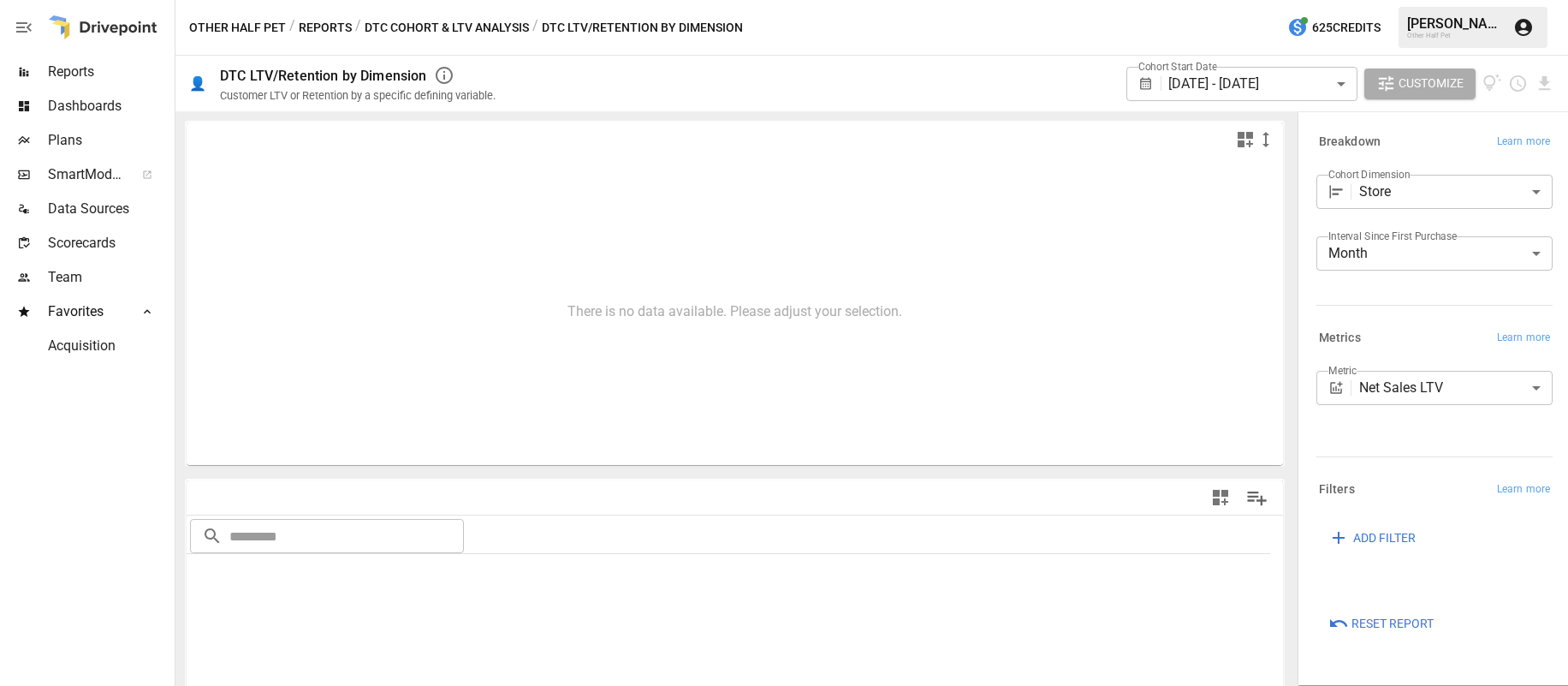 scroll, scrollTop: -8, scrollLeft: 0, axis: vertical 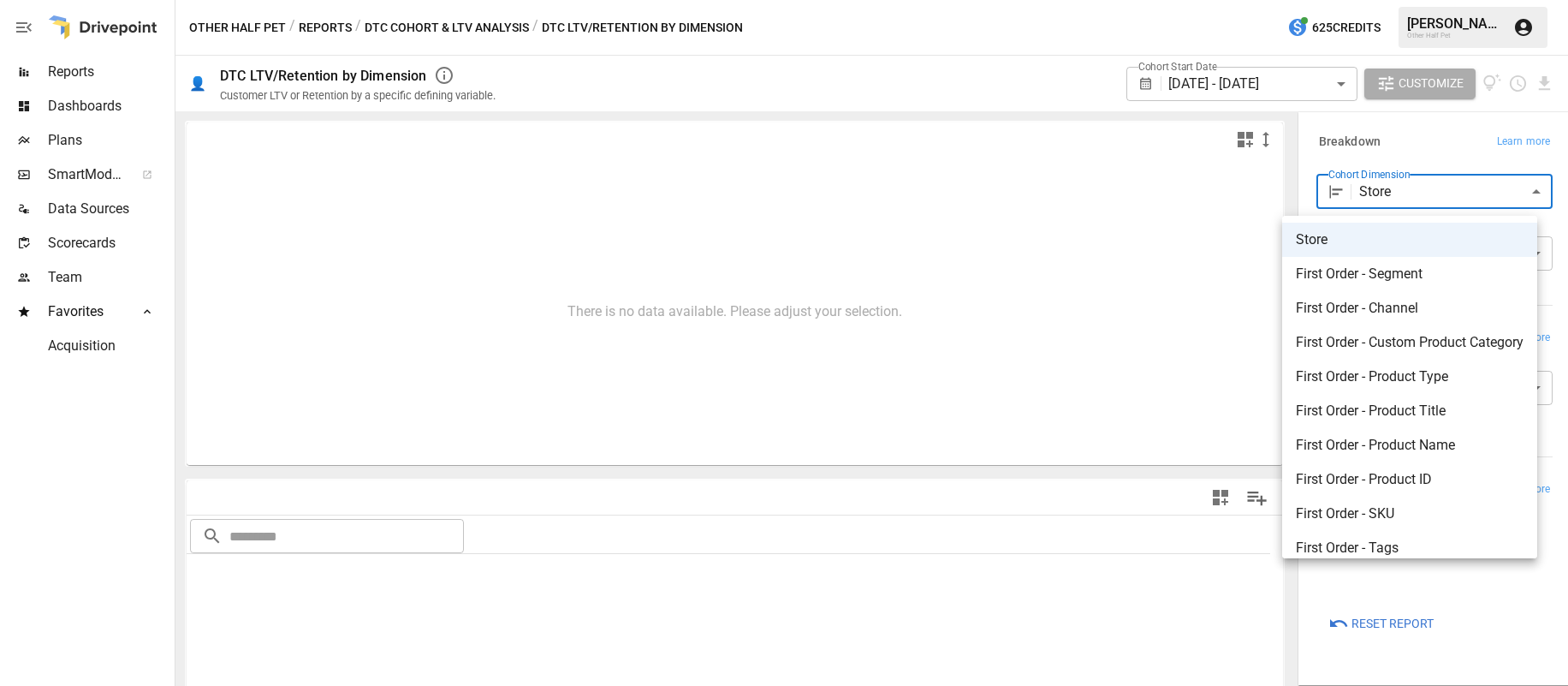 click on "**********" at bounding box center (784, 0) 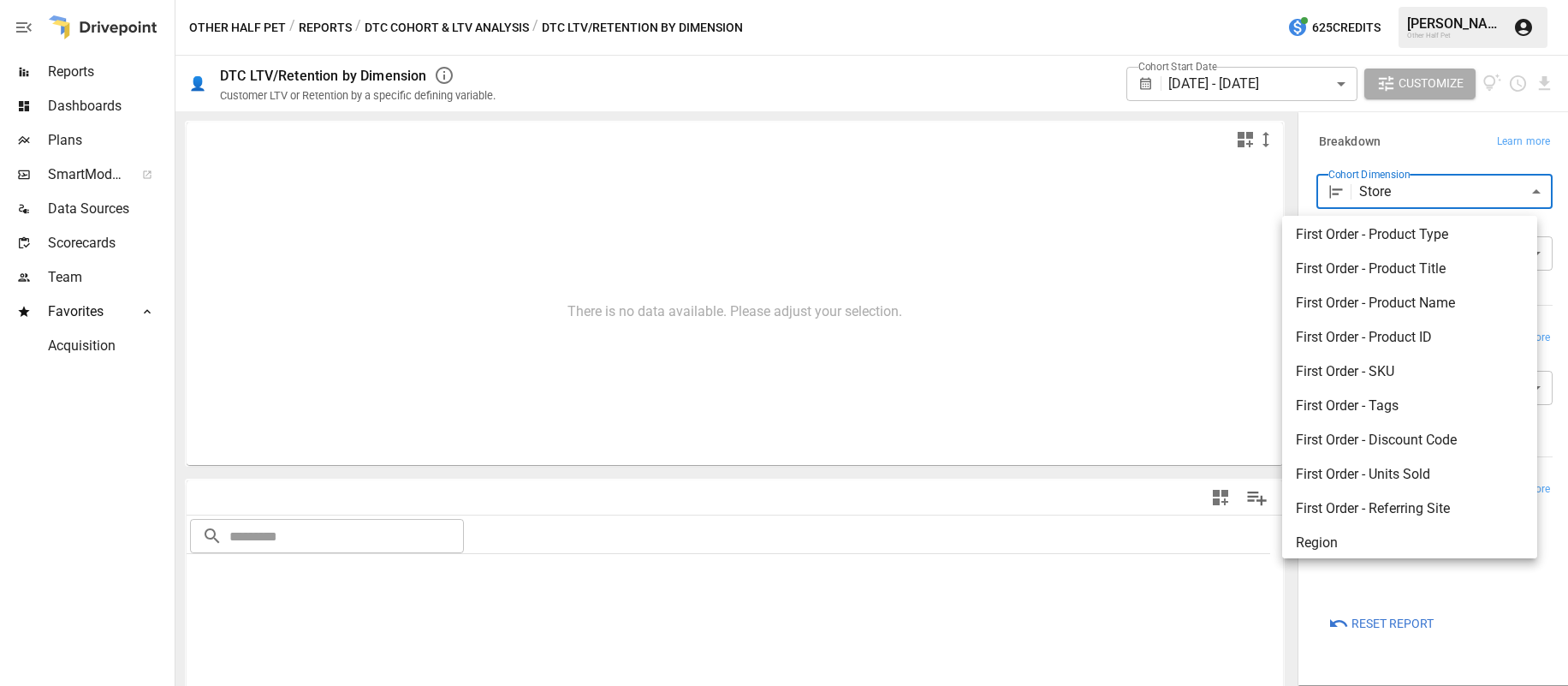 scroll, scrollTop: 219, scrollLeft: 0, axis: vertical 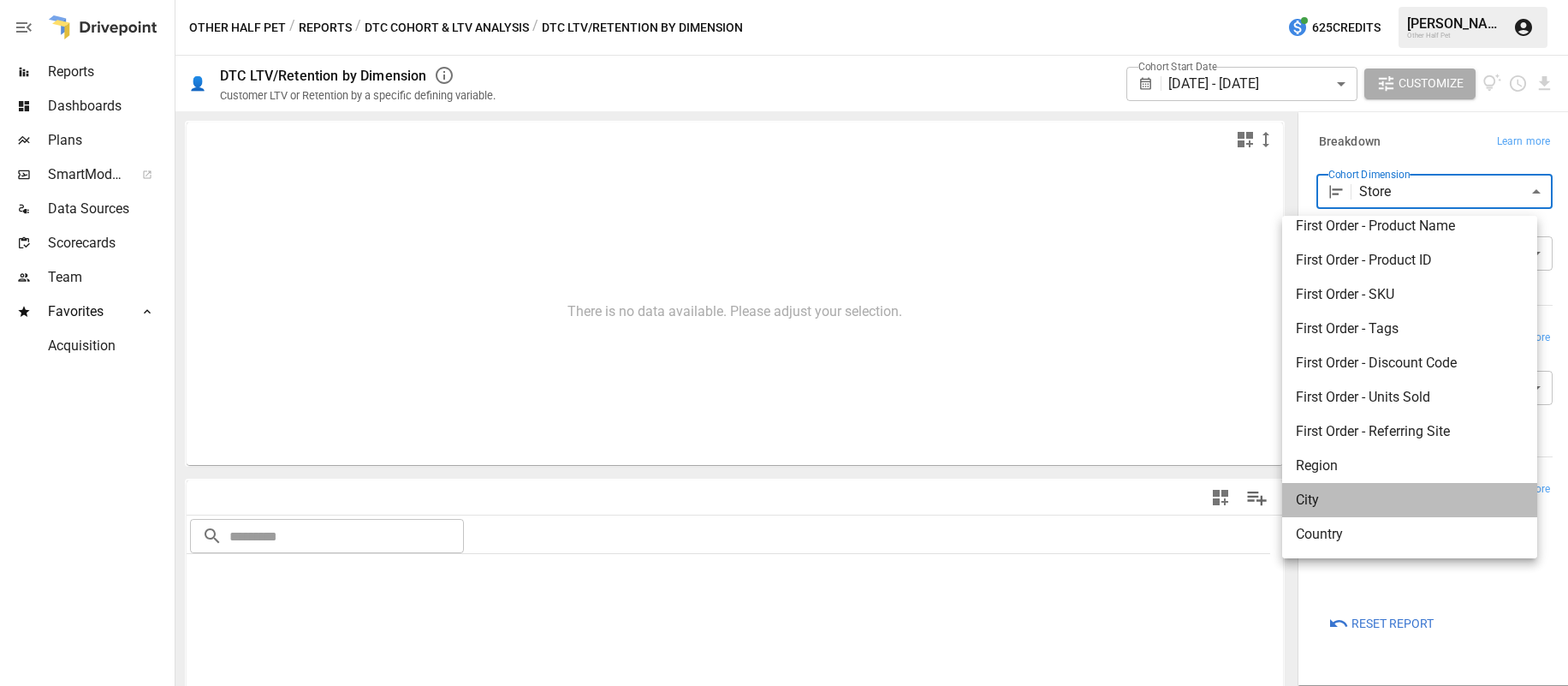 click on "City" at bounding box center (1410, 500) 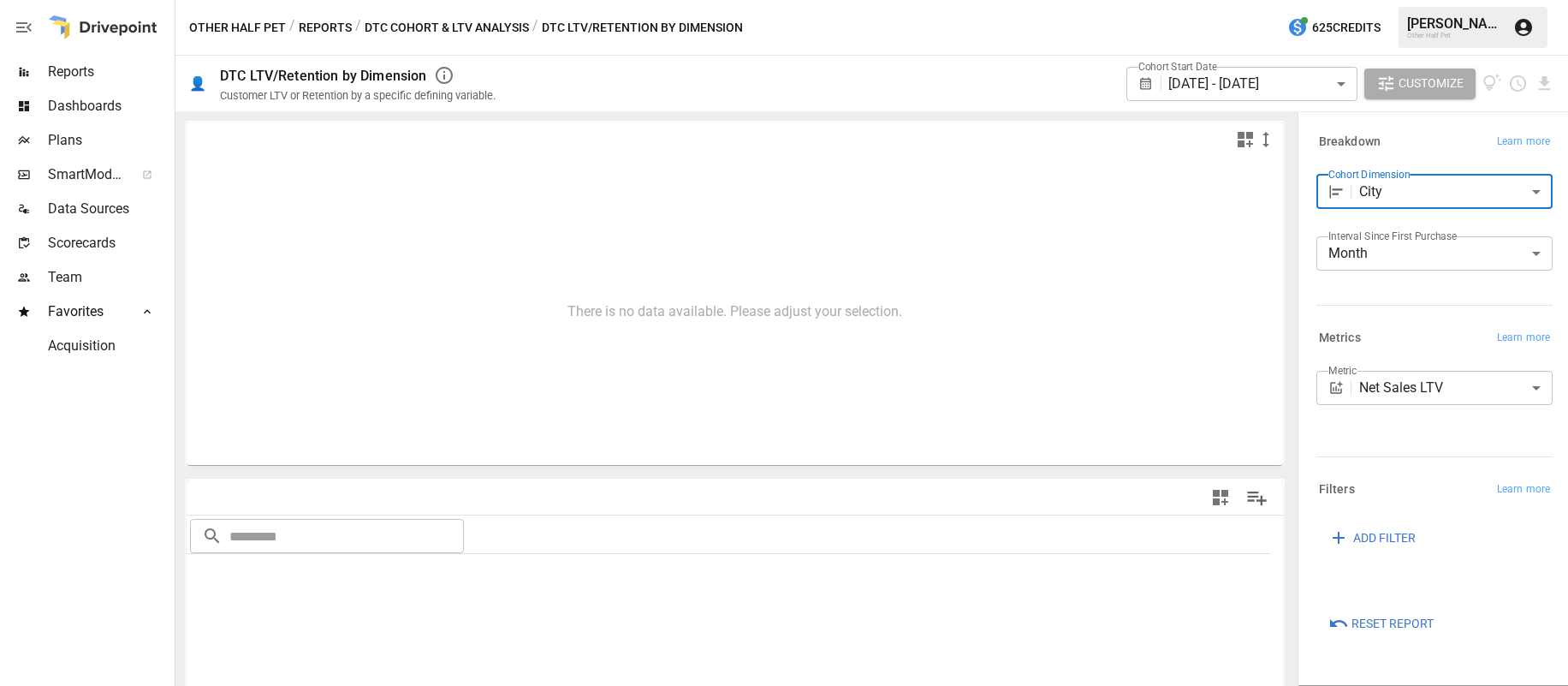 click on "**********" at bounding box center (784, 0) 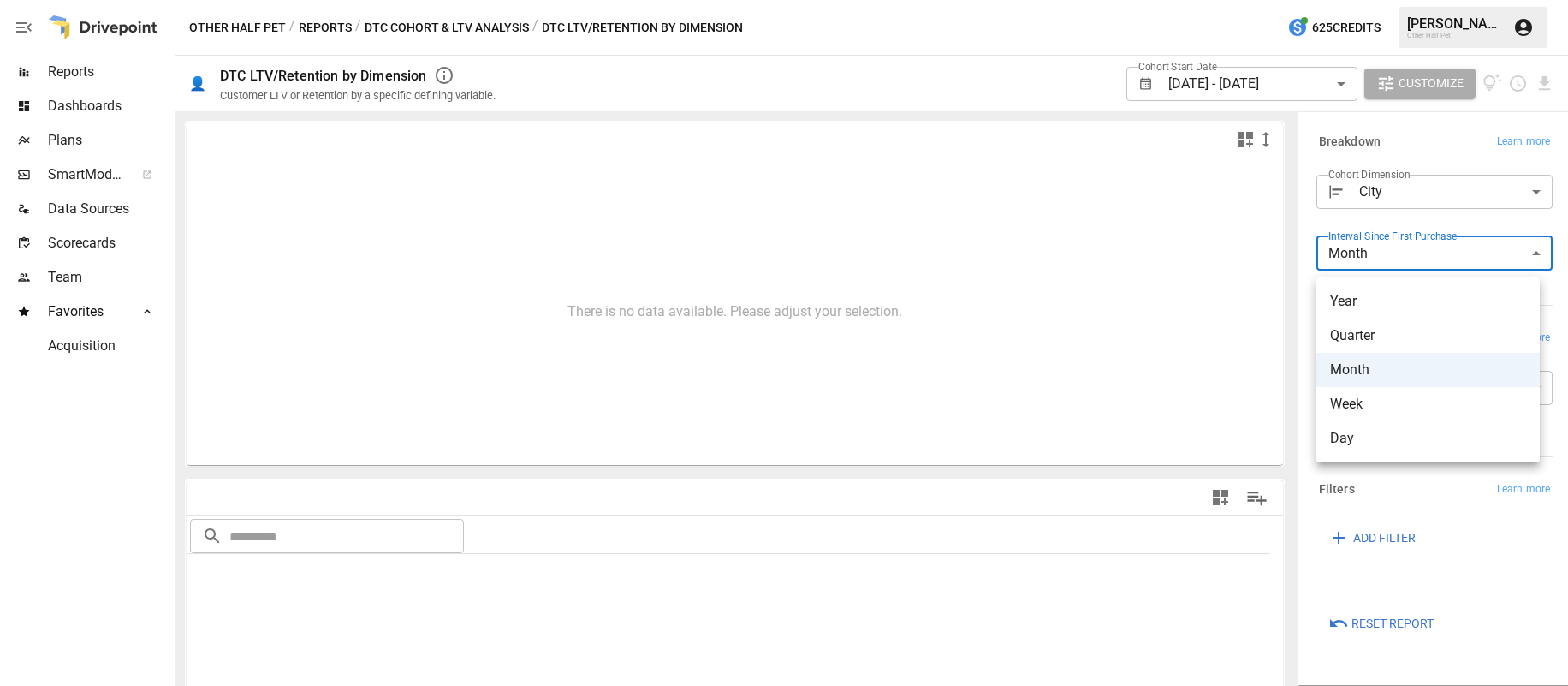 click at bounding box center (784, 343) 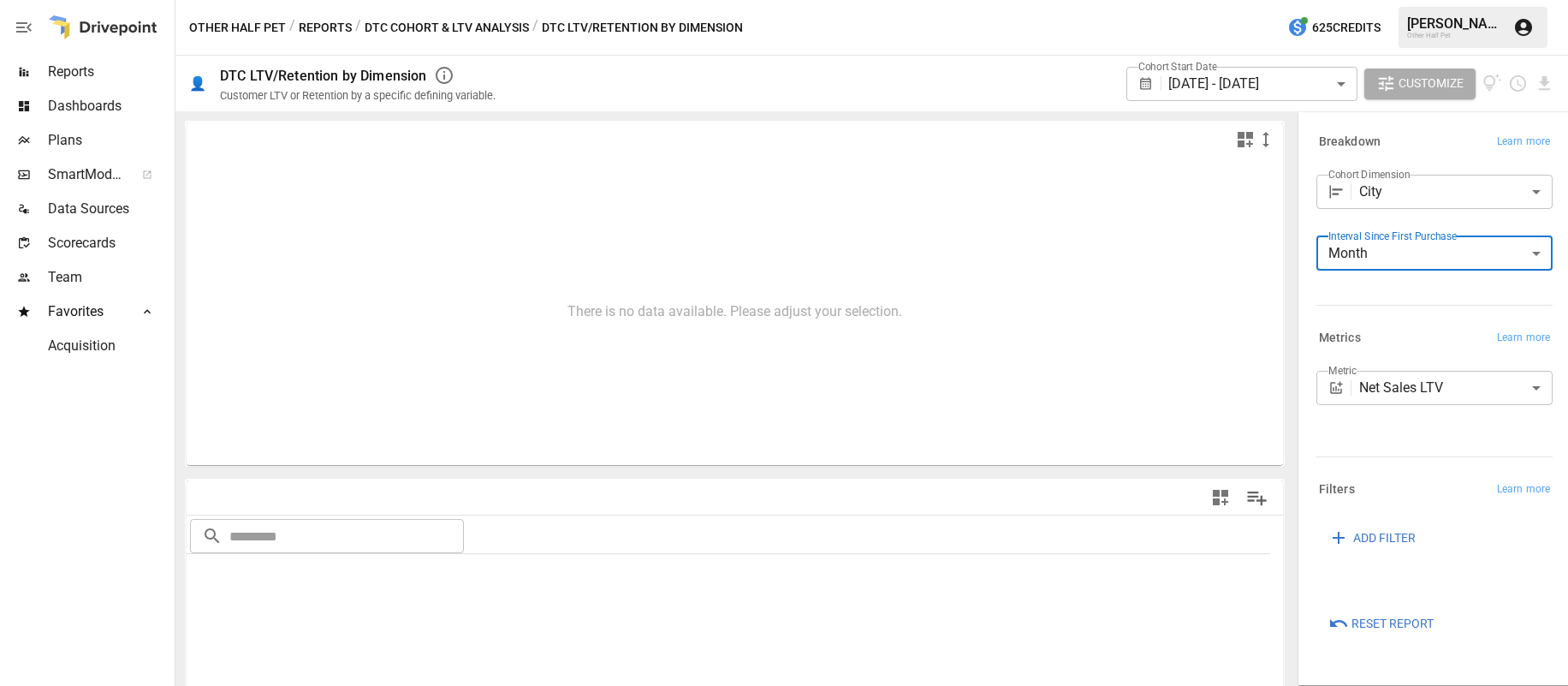 click on "DTC Cohort & LTV Analysis" at bounding box center [447, 27] 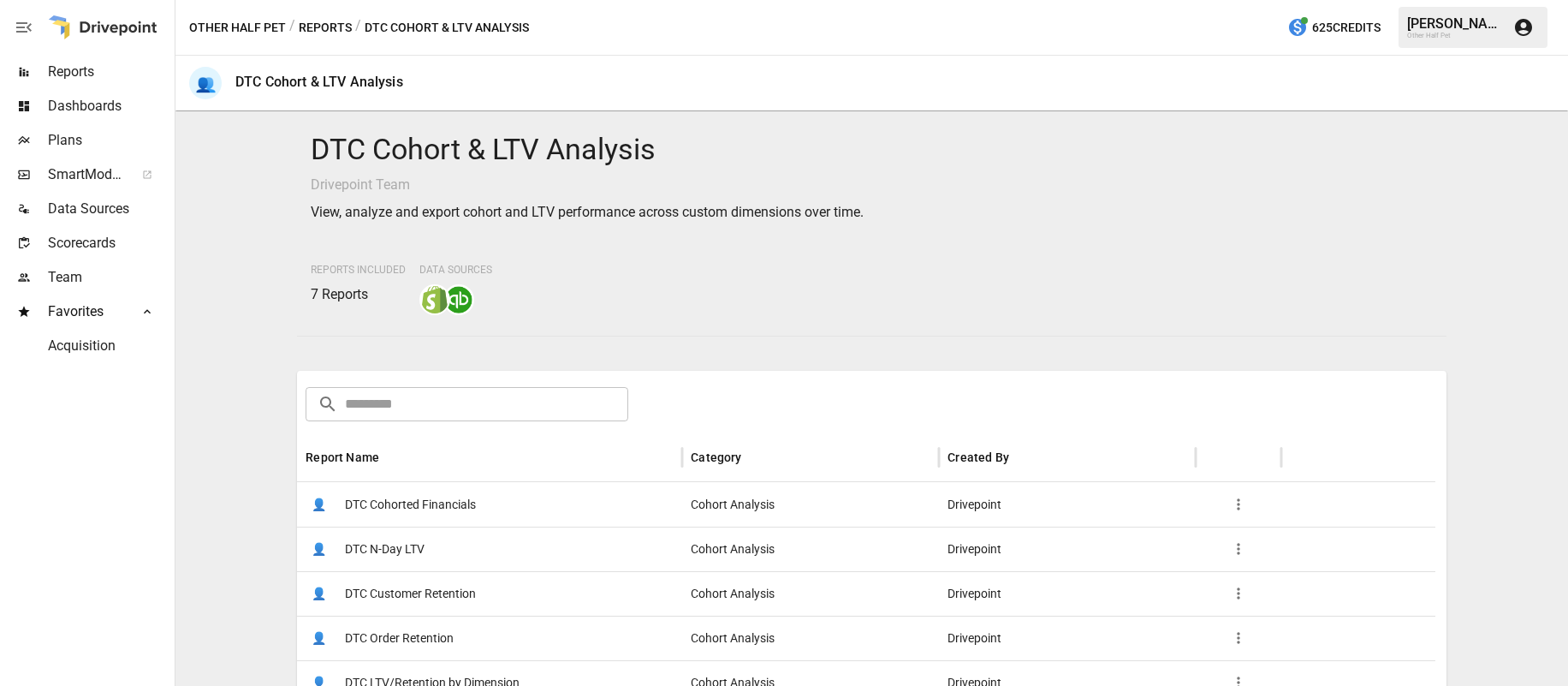 scroll, scrollTop: 298, scrollLeft: 0, axis: vertical 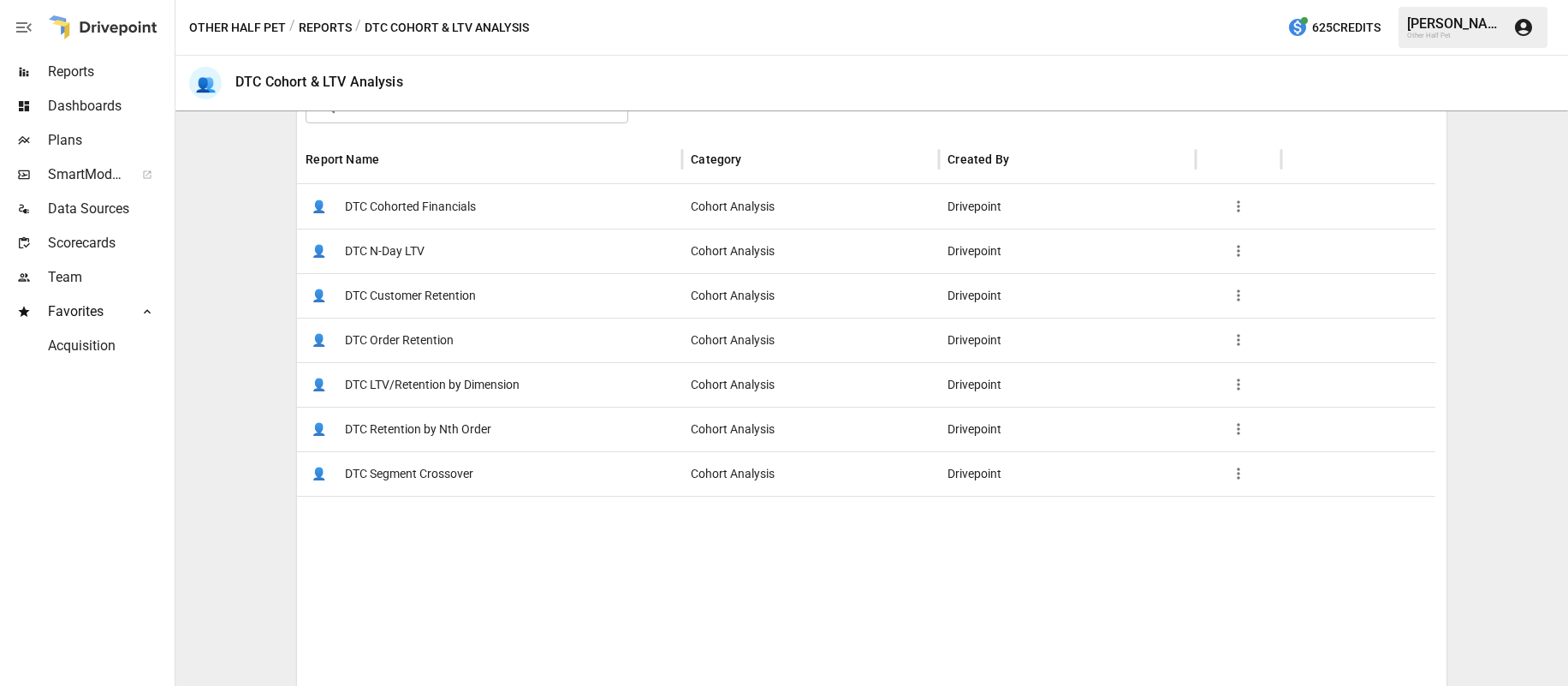 click on "DTC N-Day LTV" at bounding box center (384, 251) 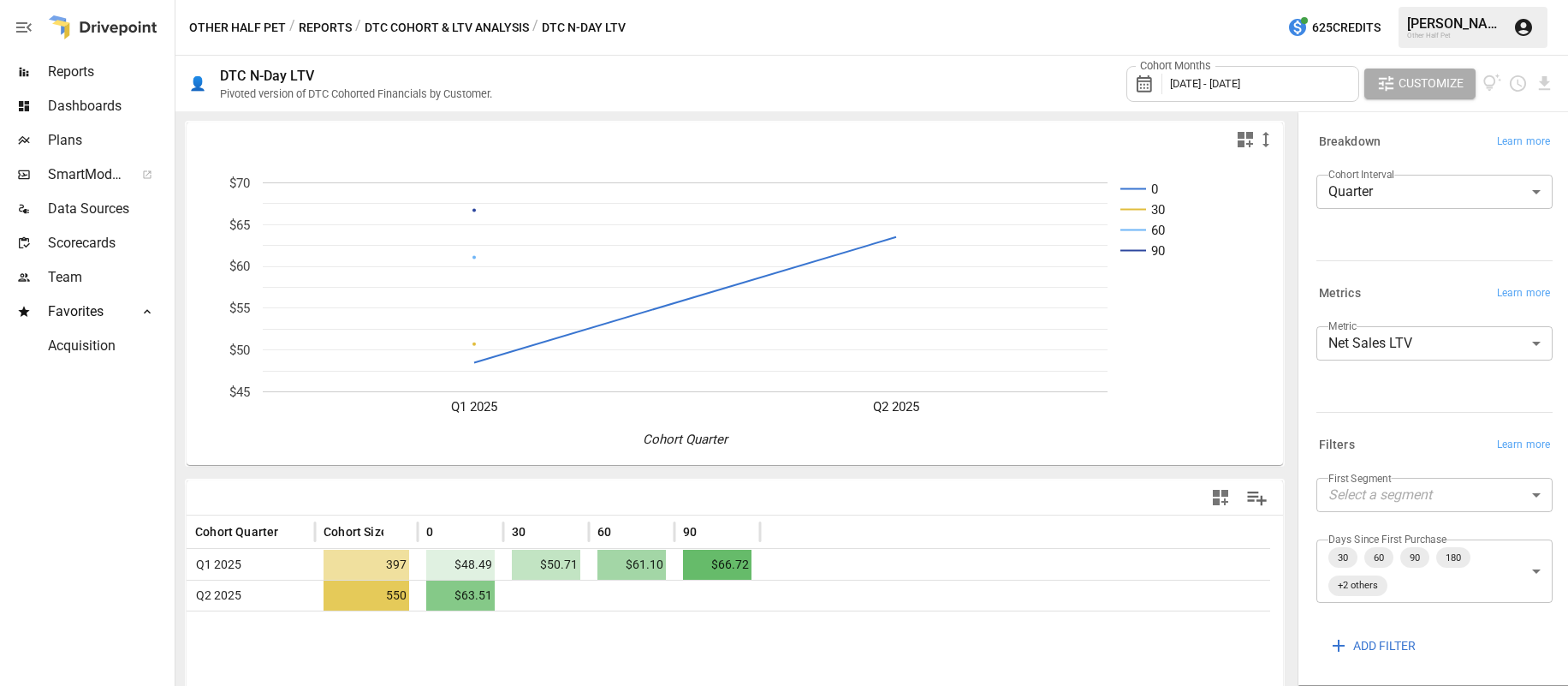click on "Breakdown Learn more Cohort Interval Quarter ******* ​" at bounding box center [1431, 199] 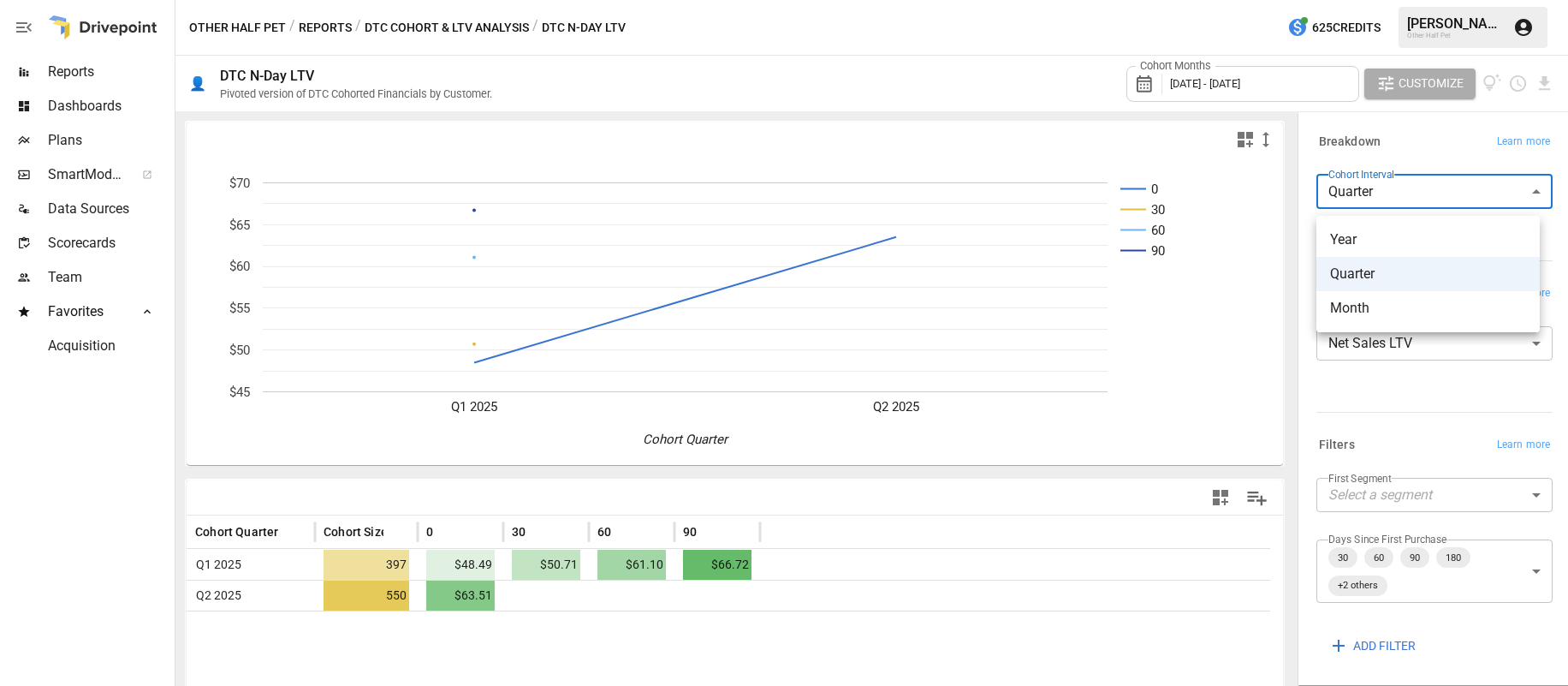 click on "**********" at bounding box center [784, 0] 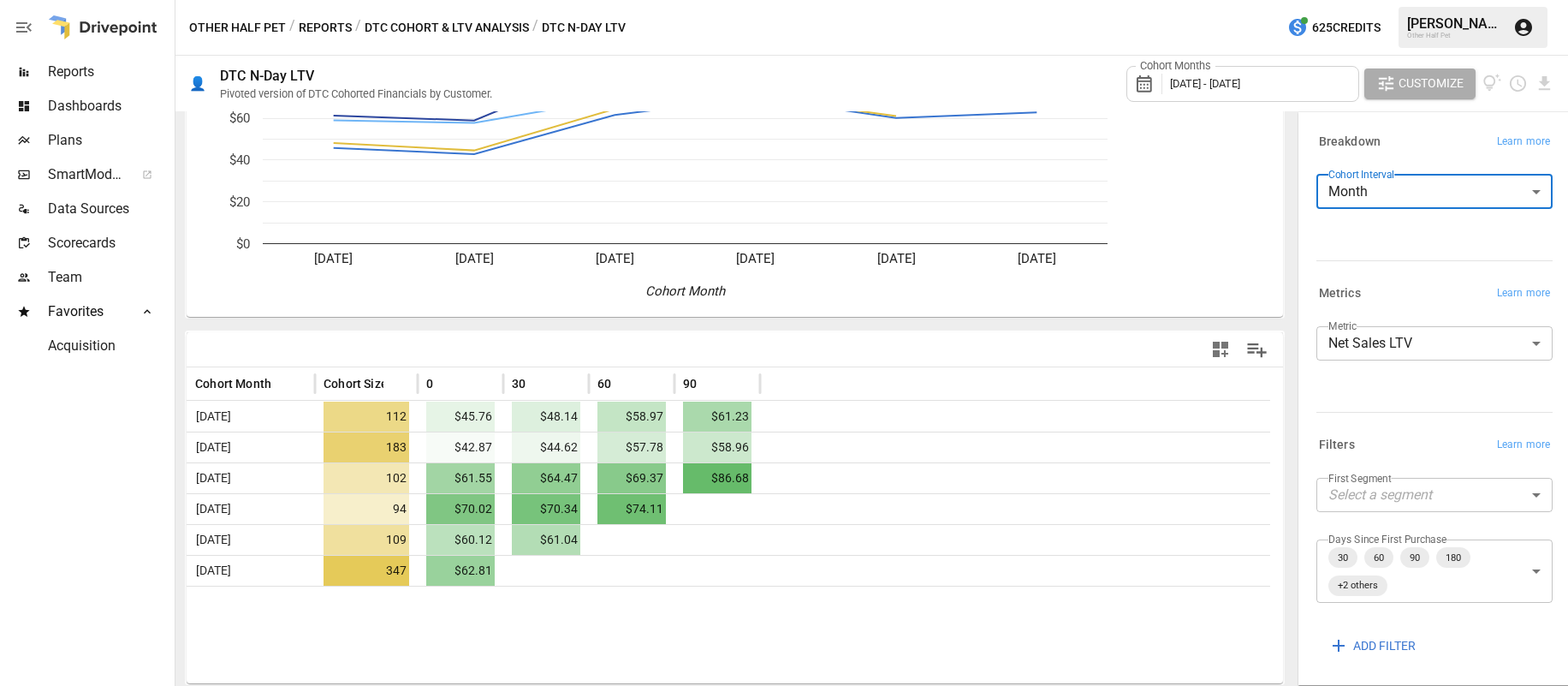 scroll, scrollTop: 0, scrollLeft: 0, axis: both 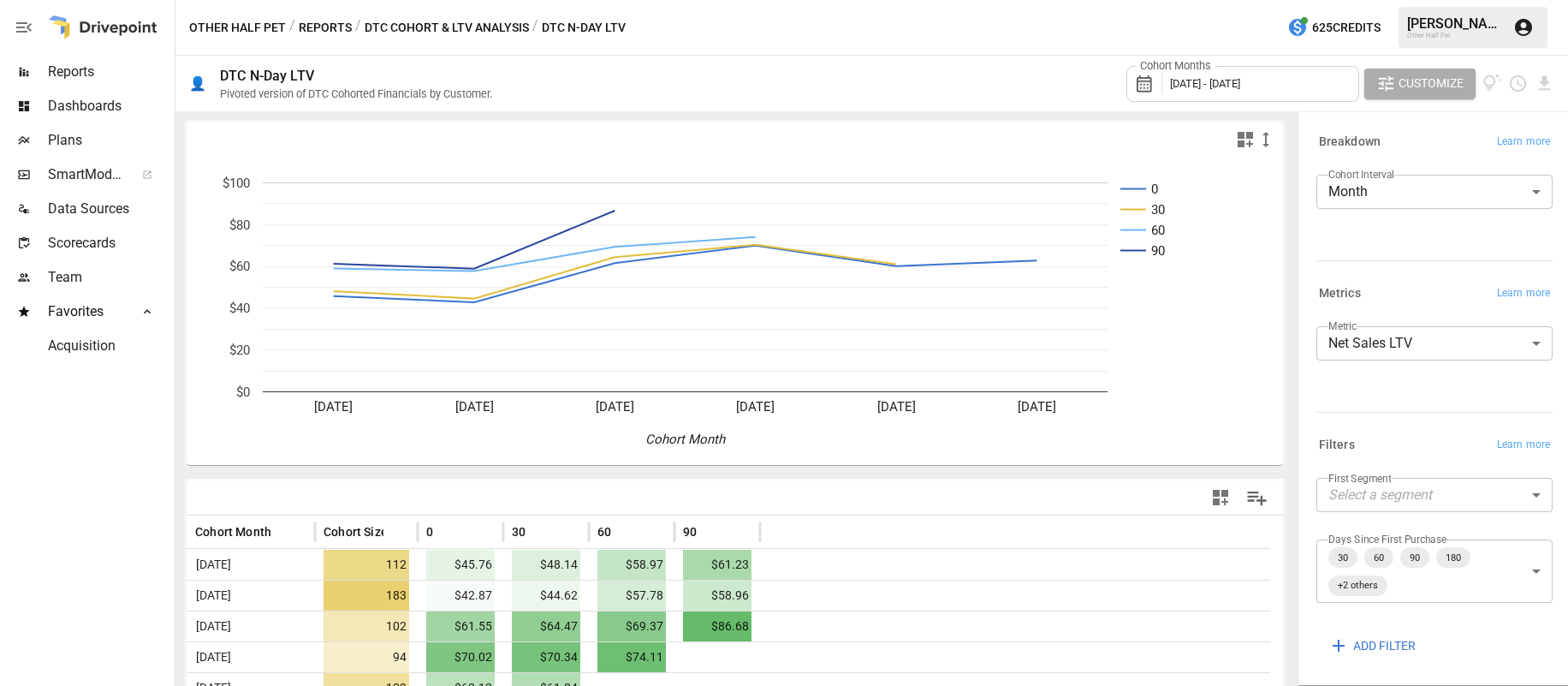click on "DTC Cohort & LTV Analysis" at bounding box center (447, 27) 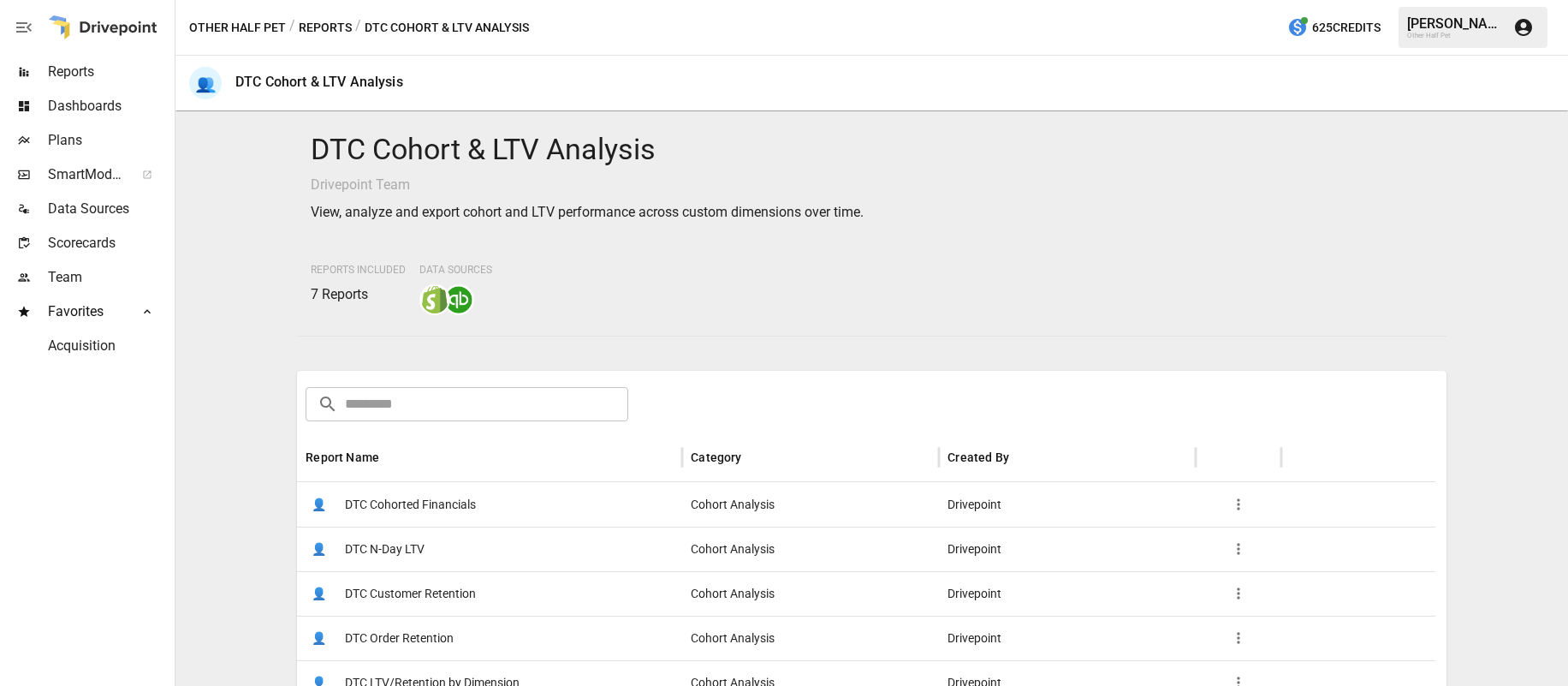 scroll, scrollTop: 150, scrollLeft: 0, axis: vertical 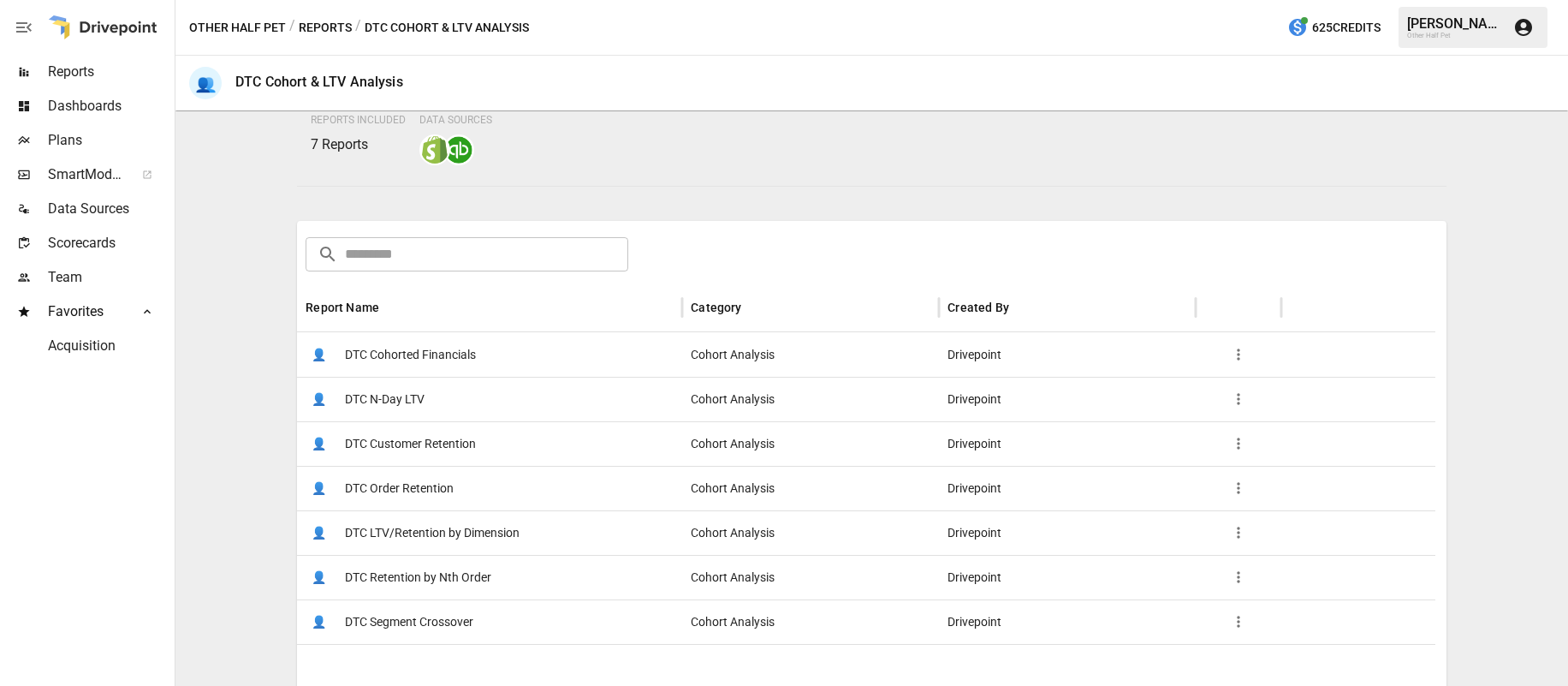 click on "DTC Retention by Nth Order" at bounding box center (418, 577) 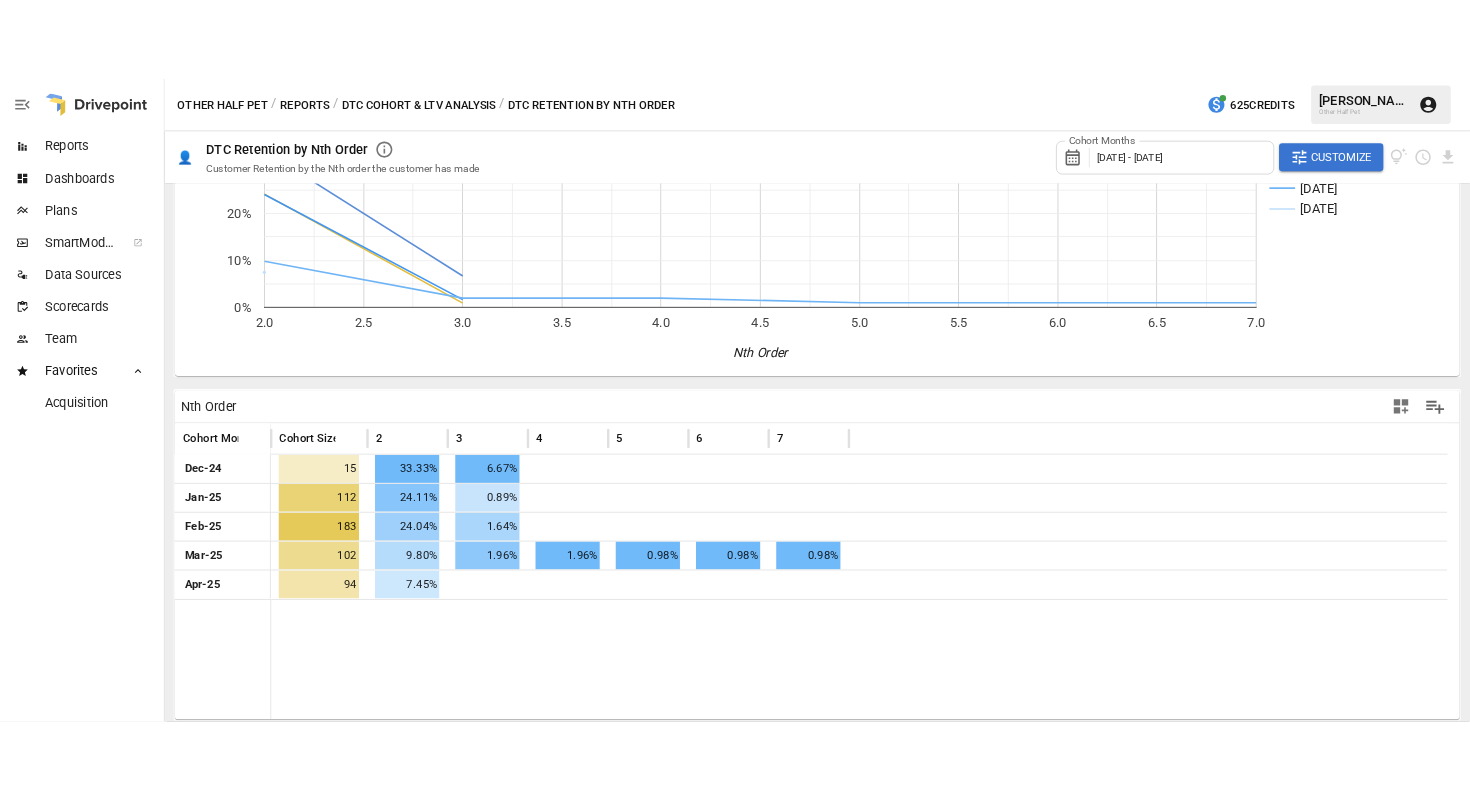 scroll, scrollTop: 0, scrollLeft: 0, axis: both 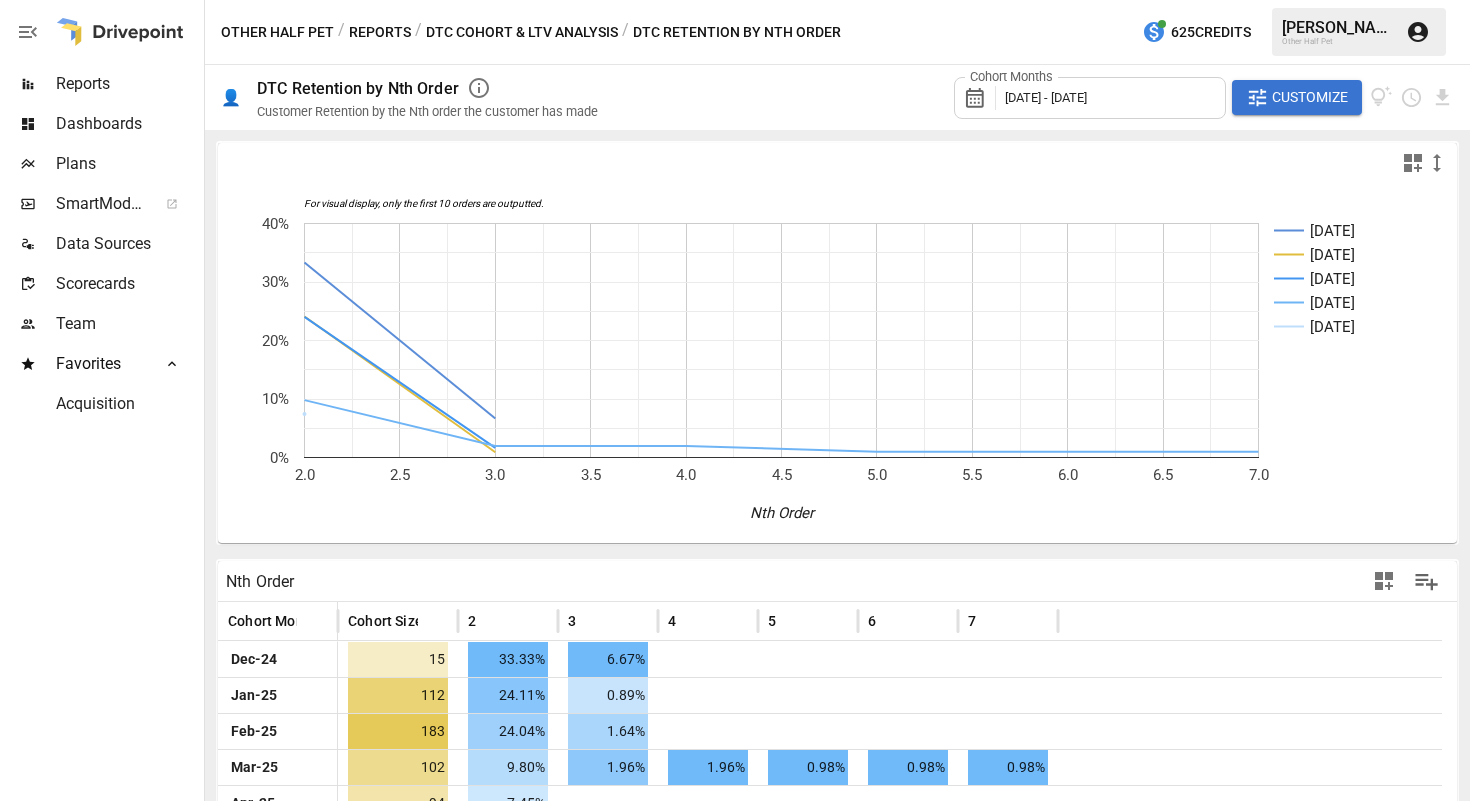 click on "Reports" at bounding box center [380, 32] 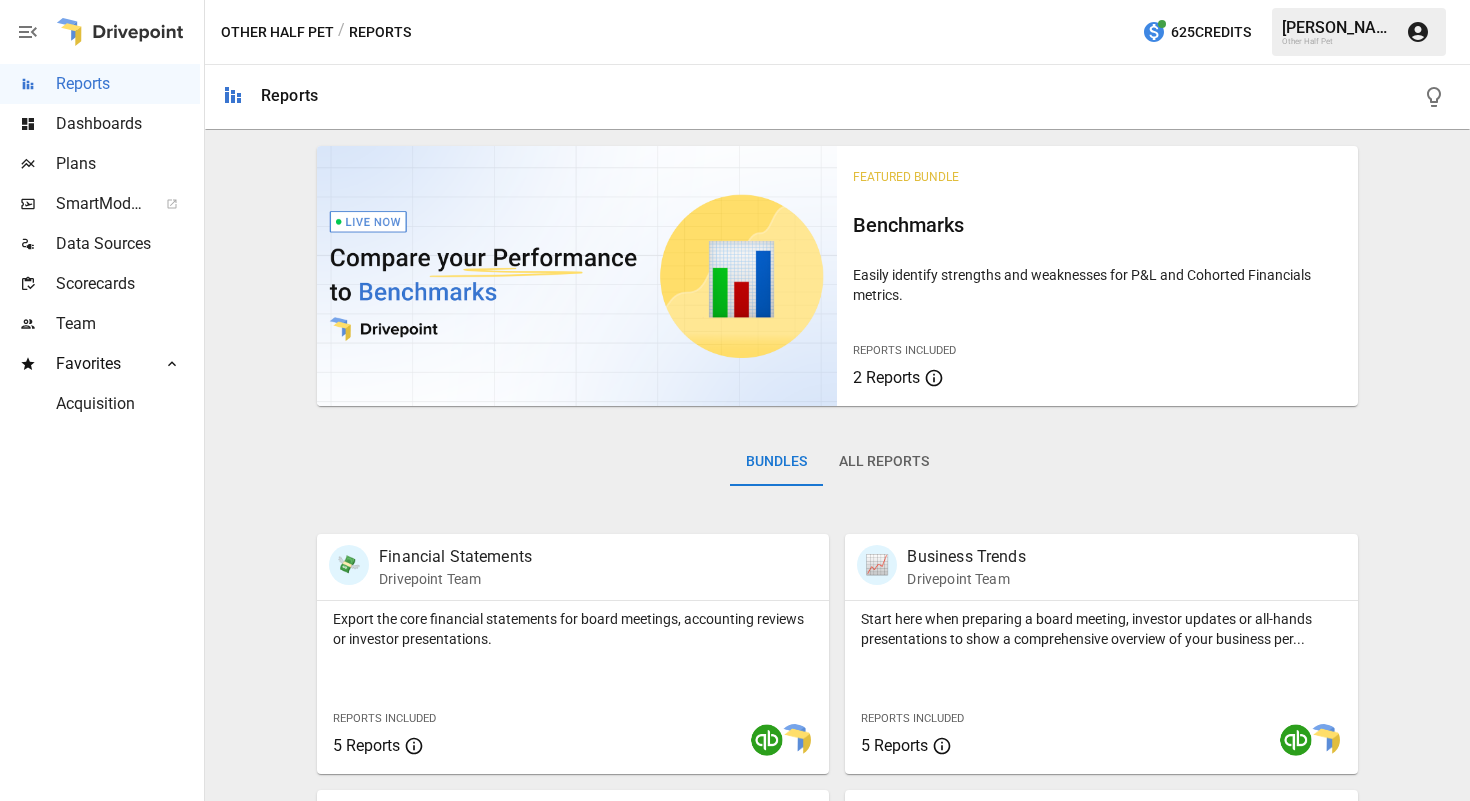 click on "Featured Bundle Benchmarks Easily identify strengths and weaknesses for P&L and Cohorted Financials metrics.  Reports Included 2 Reports Bundles All Reports 💸 Financial Statements Drivepoint Team Export the core financial statements for board meetings, accounting reviews or investor presentations. Reports Included 5 Reports 📈 Business Trends Drivepoint Team Start here when preparing a board meeting, investor updates or all-hands presentations to show a comprehensive overview of your business per... Reports Included 5 Reports 🗓 Variance Reviews Drivepoint Team Showing your firm's performance compared to plans is ideal for quarterly and annual plannings, monthly meetings with department heads and ge... Reports Included 5 Reports 👥 DTC Cohort & LTV Analysis Drivepoint Team View, analyze and export cohort and LTV performance across custom dimensions over time.  Reports Included 7 Reports 📈 Benchmarks Drivepoint Team Easily identify strengths and weaknesses for P&L and Cohorted Financials metrics." at bounding box center (837, 968) 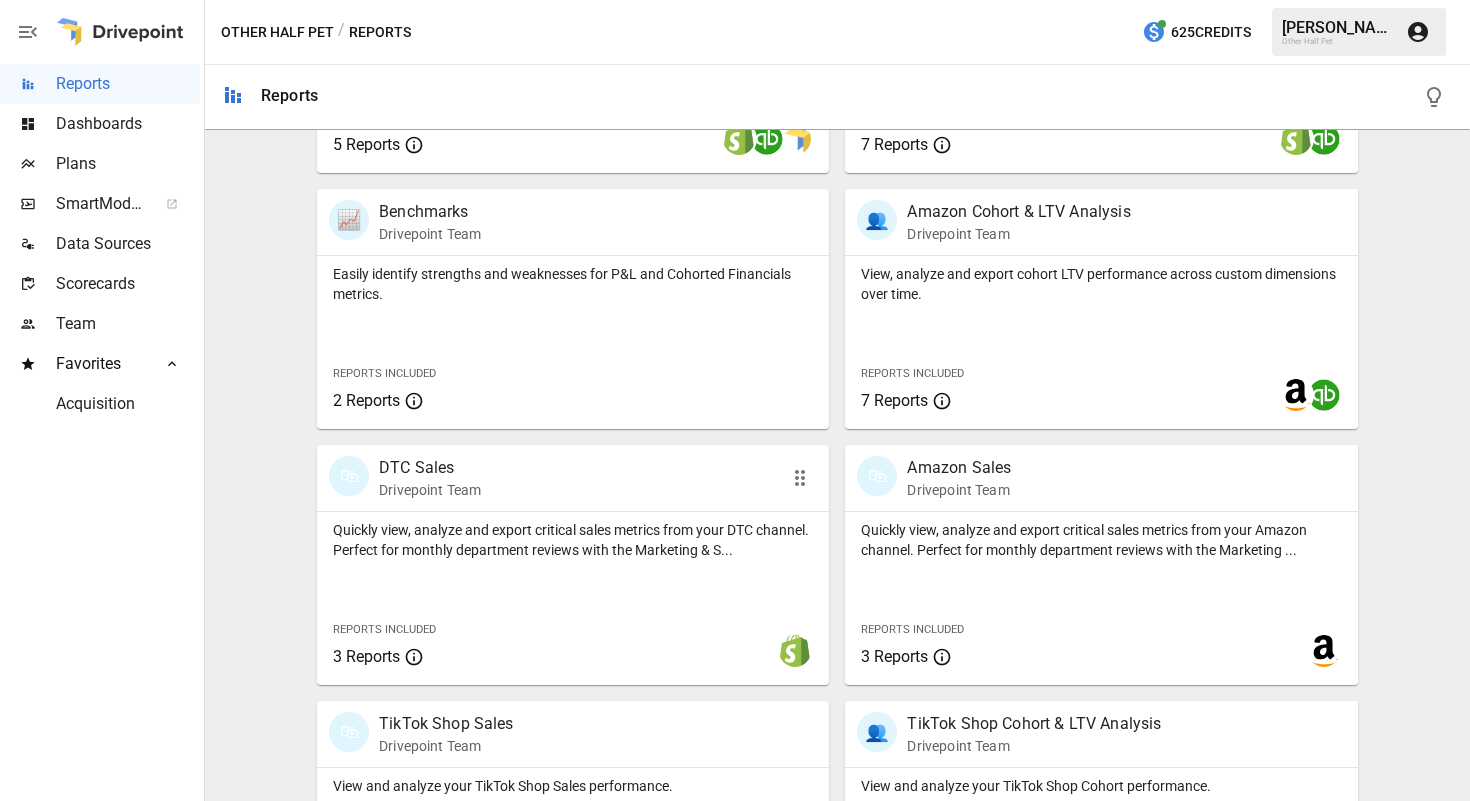 scroll, scrollTop: 1005, scrollLeft: 0, axis: vertical 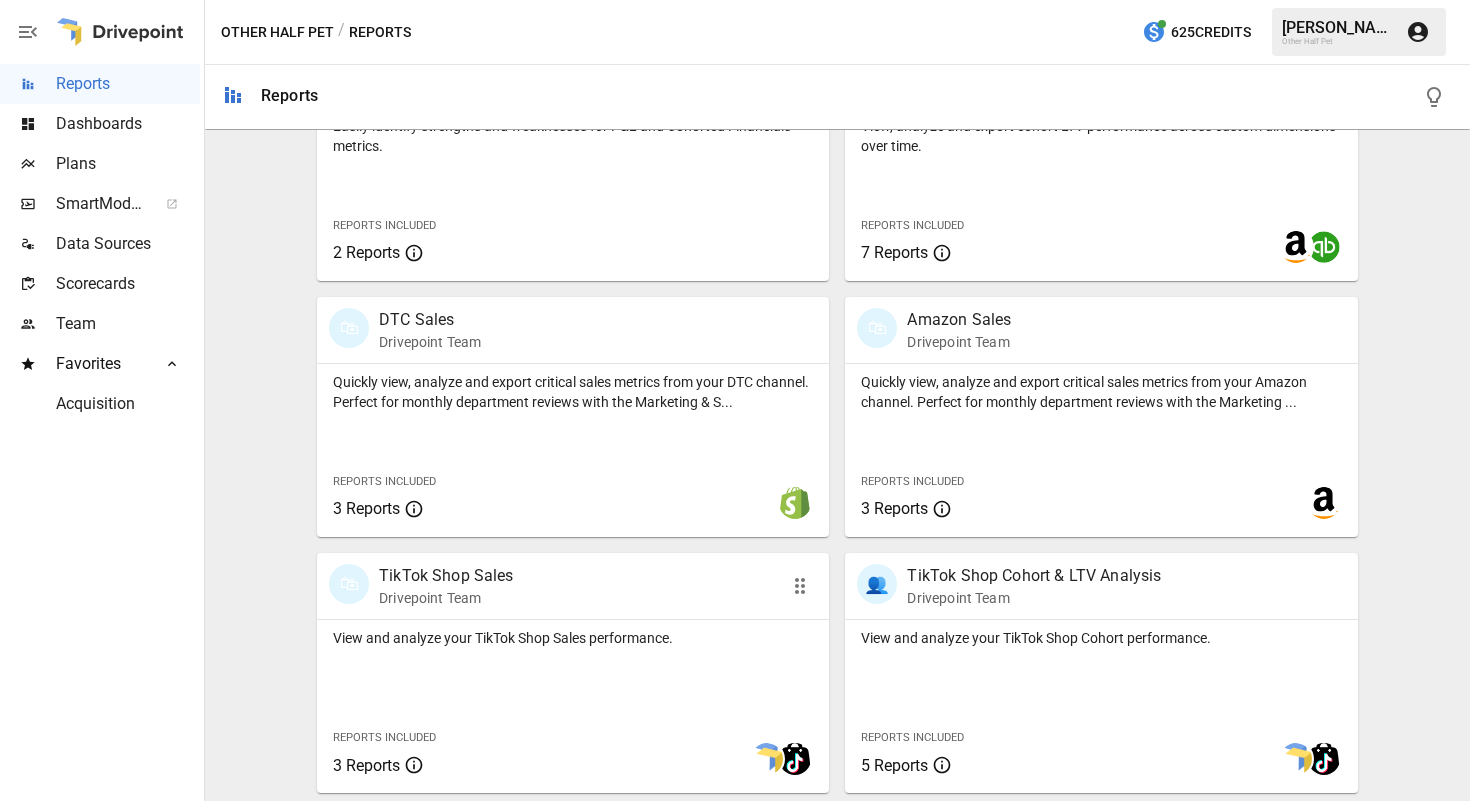 click on "TikTok Shop Sales" at bounding box center (446, 576) 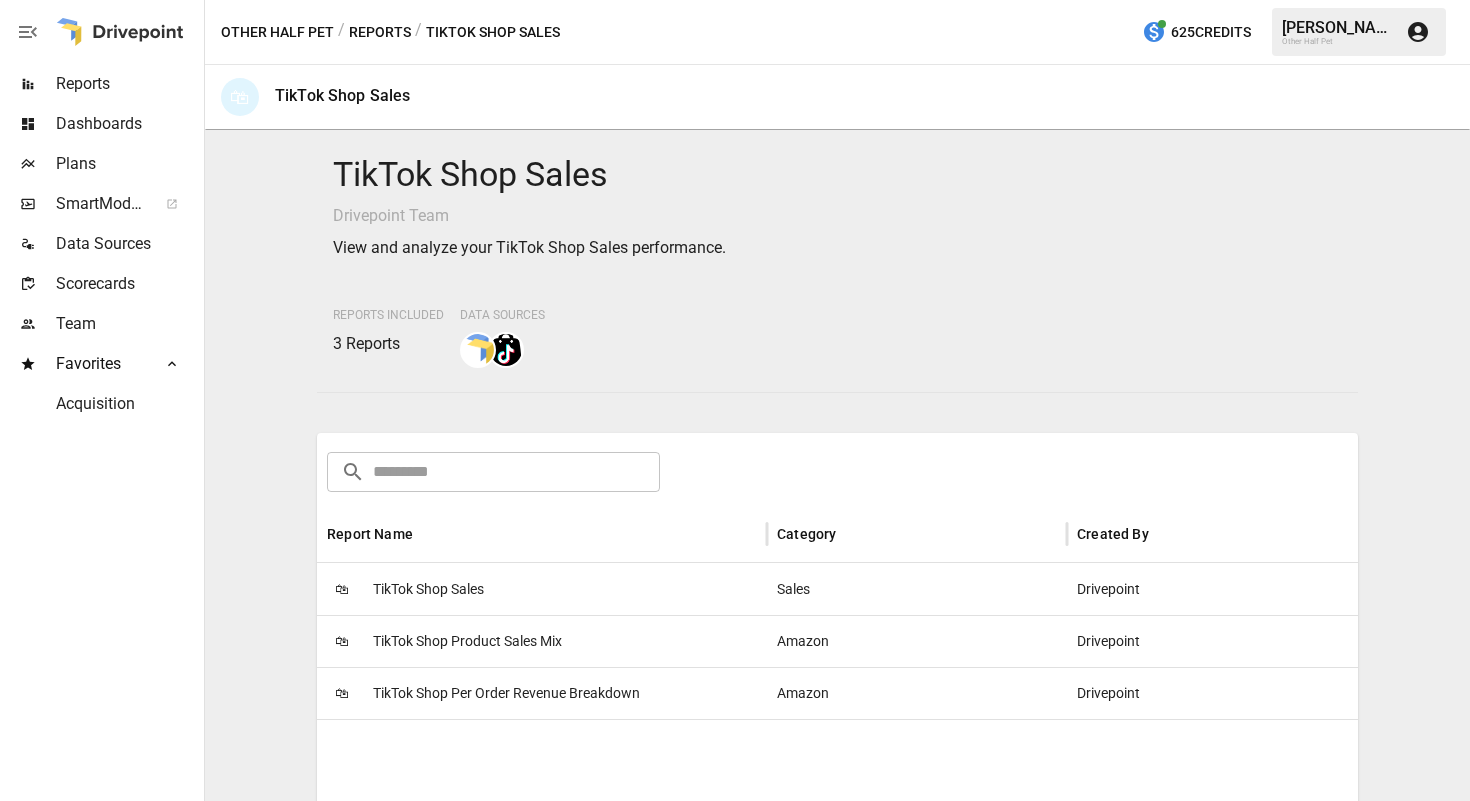 click on "TikTok Shop Sales" at bounding box center (428, 589) 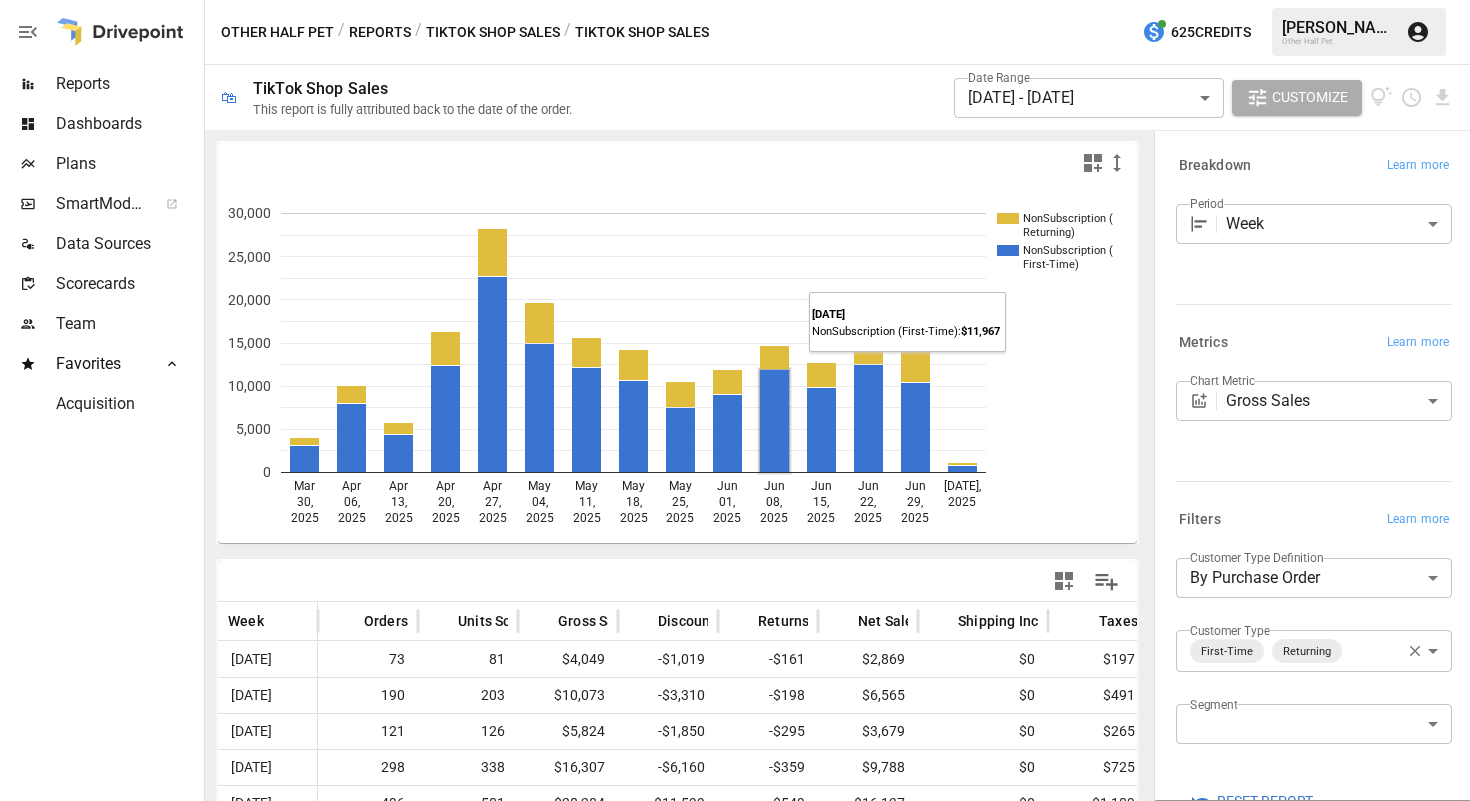 scroll, scrollTop: 408, scrollLeft: 0, axis: vertical 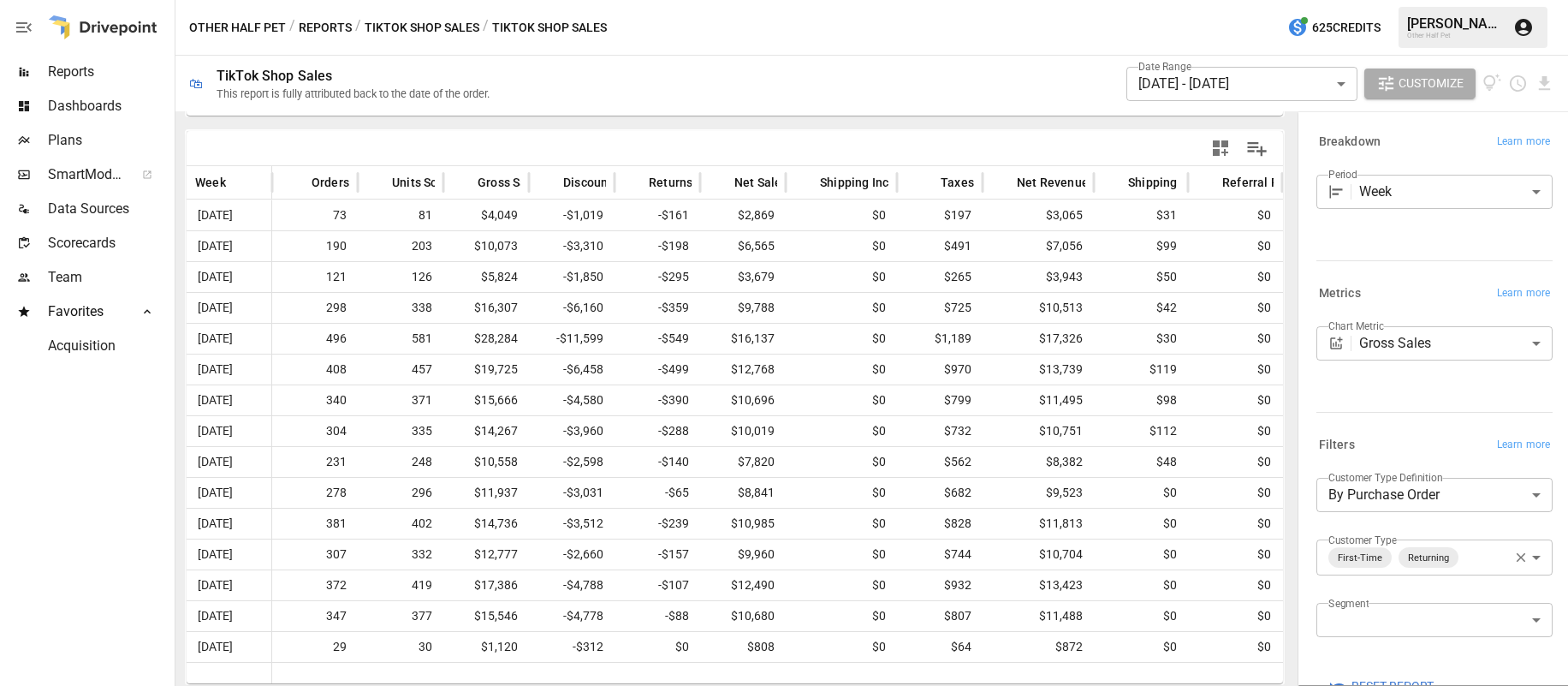click on "Reports" at bounding box center [325, 27] 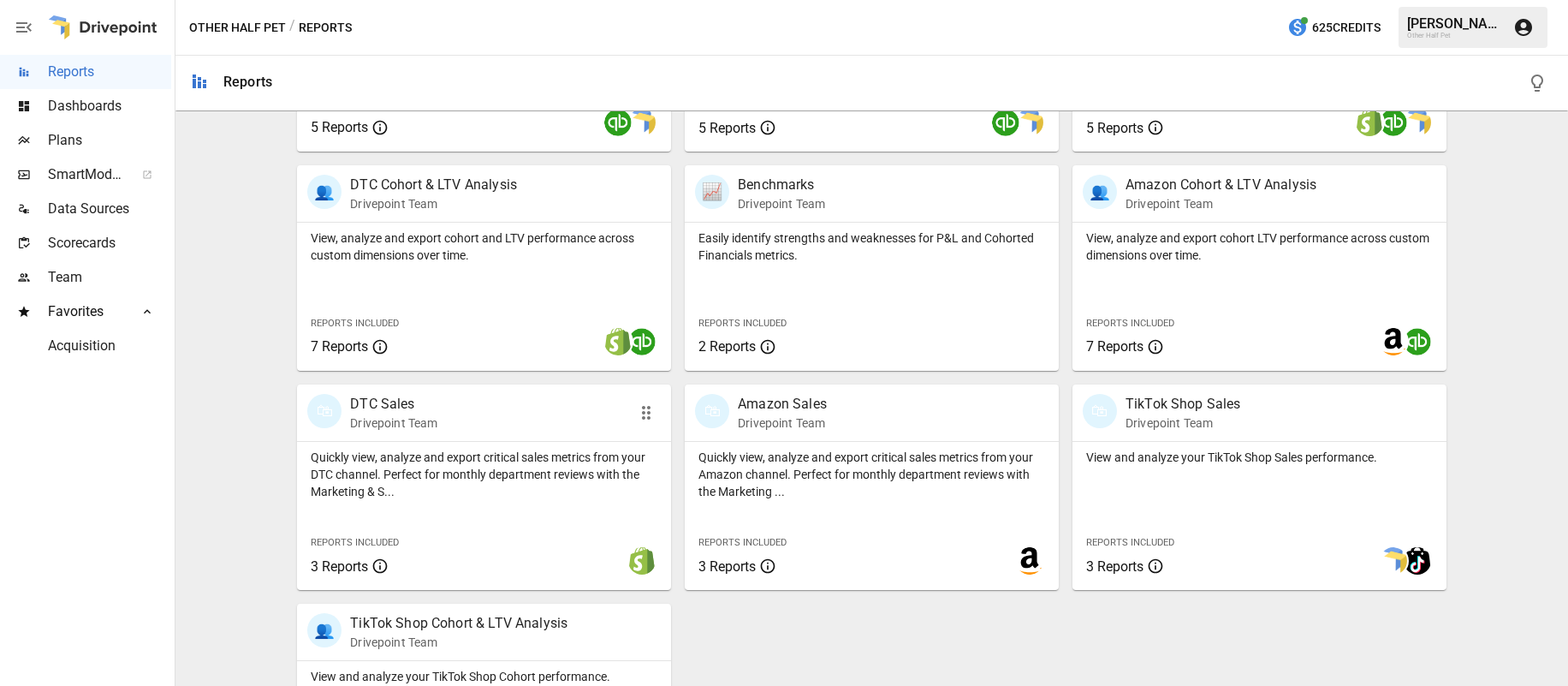 scroll, scrollTop: 641, scrollLeft: 0, axis: vertical 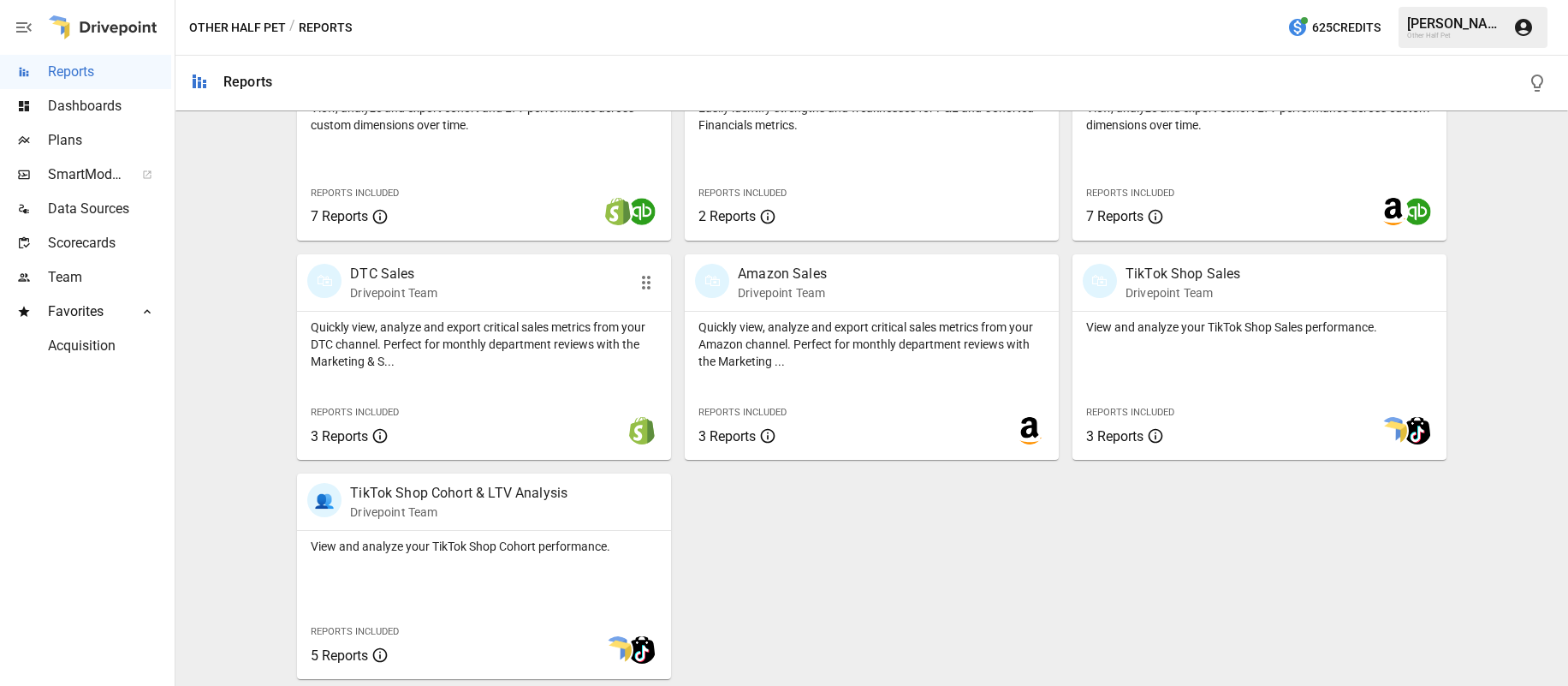 click on "Quickly view, analyze and export critical sales metrics from your DTC channel. Perfect for monthly department reviews with the Marketing & S..." at bounding box center [484, 344] 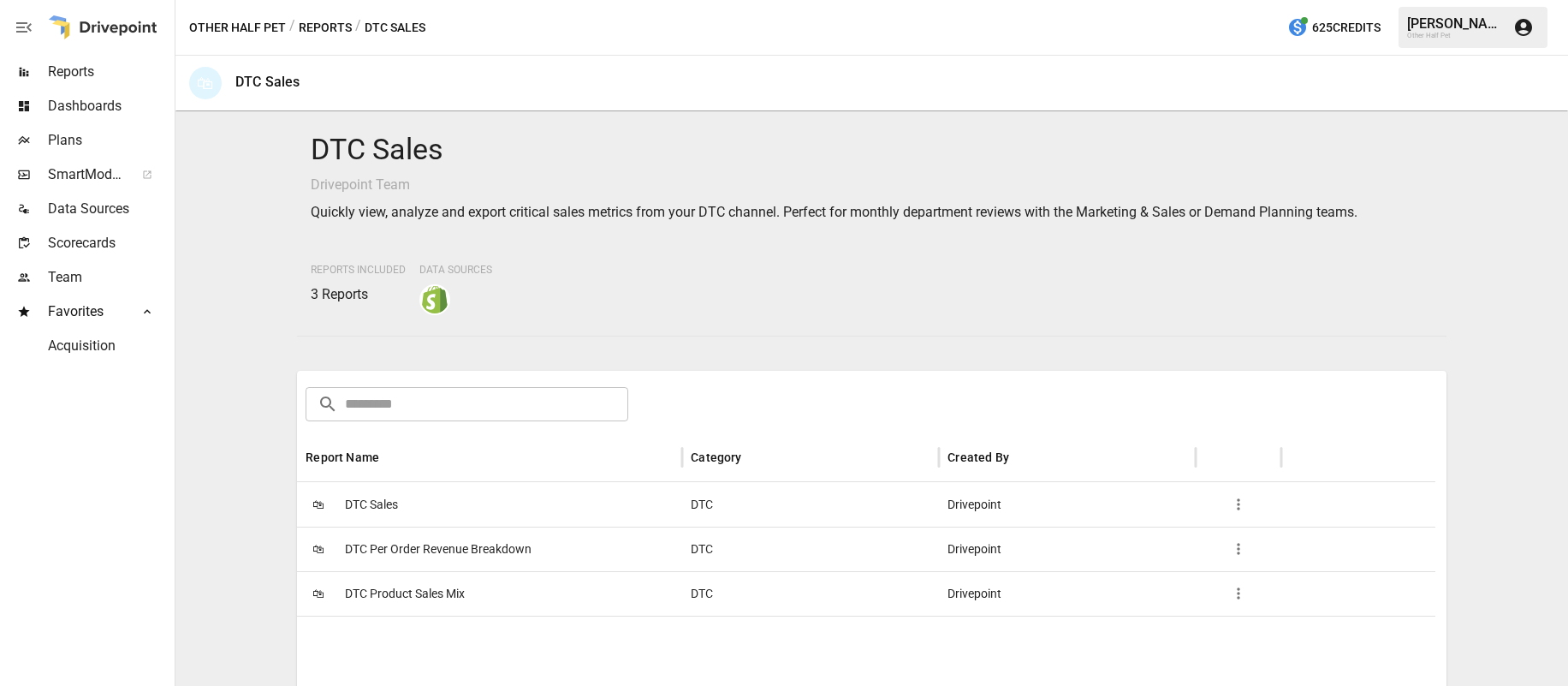 click on "DTC Sales" at bounding box center [371, 504] 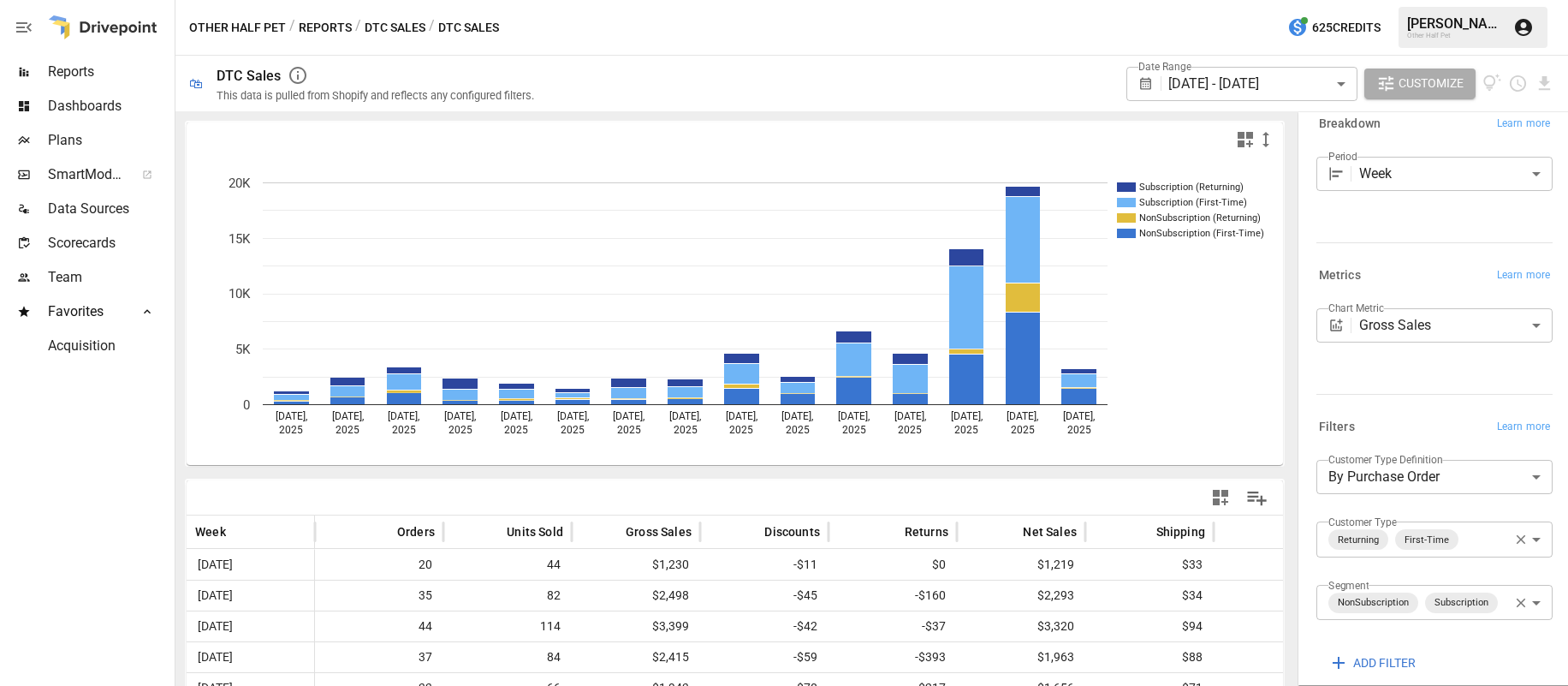 scroll, scrollTop: 50, scrollLeft: 0, axis: vertical 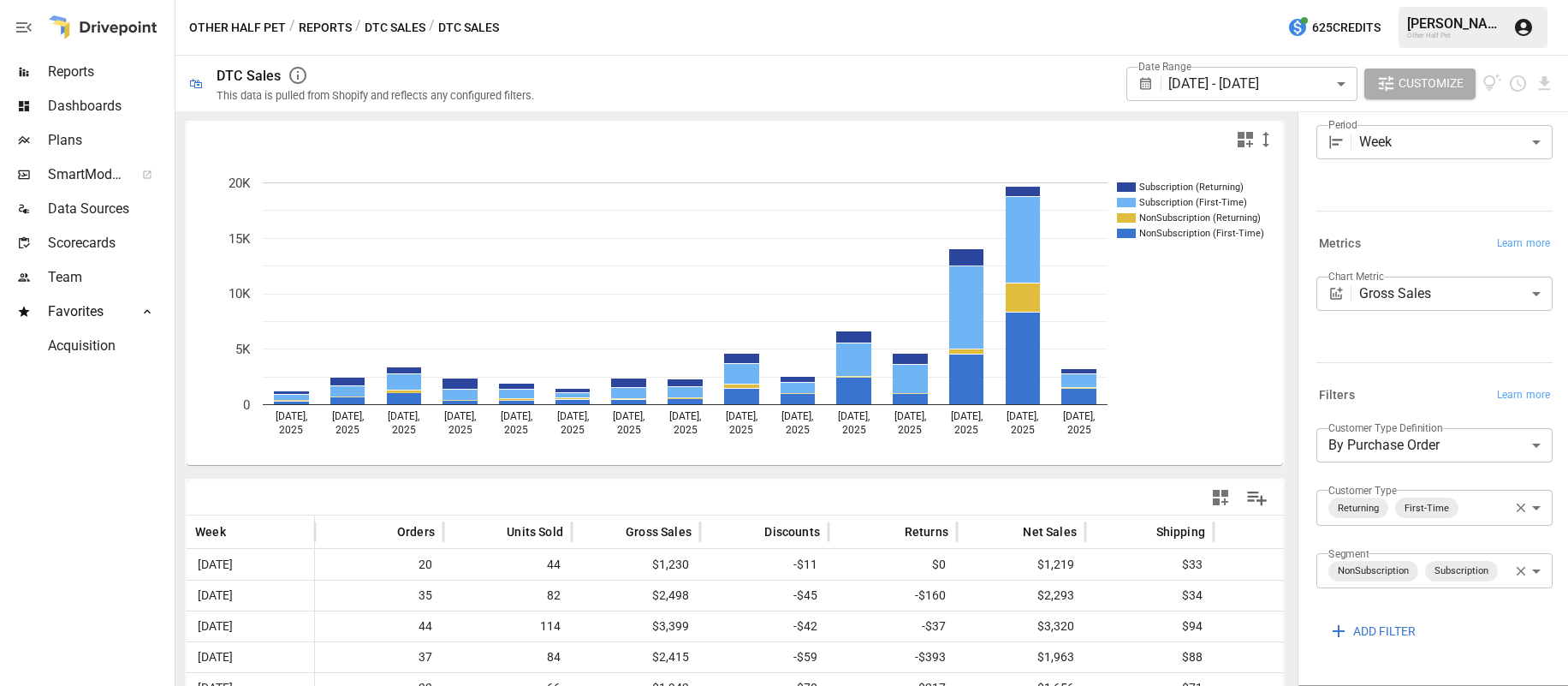click on "Reports Dashboards Plans SmartModel ™ Data Sources Scorecards Team Favorites Acquisition Other Half Pet / Reports / DTC Sales / DTC Sales 625  Credits [PERSON_NAME] Other Half Pet 🛍 DTC Sales This data is pulled from Shopify and reflects any configured filters. Date Range [DATE] - [DATE] ****** ​ Customize Subscription (Returning) Subscription (First-Time) NonSubscription (Returning) NonSubscription (First-Time) [DATE] [DATE] [DATE] [DATE] [DATE] [DATE] [DATE] [DATE] [DATE] [DATE] [DATE] [DATE] [DATE] [DATE] [DATE] 0 5K 10K 15K 20K NonSubscription (First-Time) Week Orders Units Sold Gross Sales Discounts Returns Net Sales Shipping Taxes Net Revenue [DATE] 20 44 $1,230 -$11 $0 $1,219 $33 $0 $1,252 [DATE] 35 82 $2,498 -$45 -$160 $2,293 $34 $0 $2,327 [DATE] 44 114 $3,399 -$42 -$37 $3,320 $94 $21 $3,436 [DATE] 37 84 $2,415 -$59 -$393 $1,963 $88 $0 $2,051 [DATE] 33 66 $1,943 -$70 -$217 $1,656" at bounding box center (784, 0) 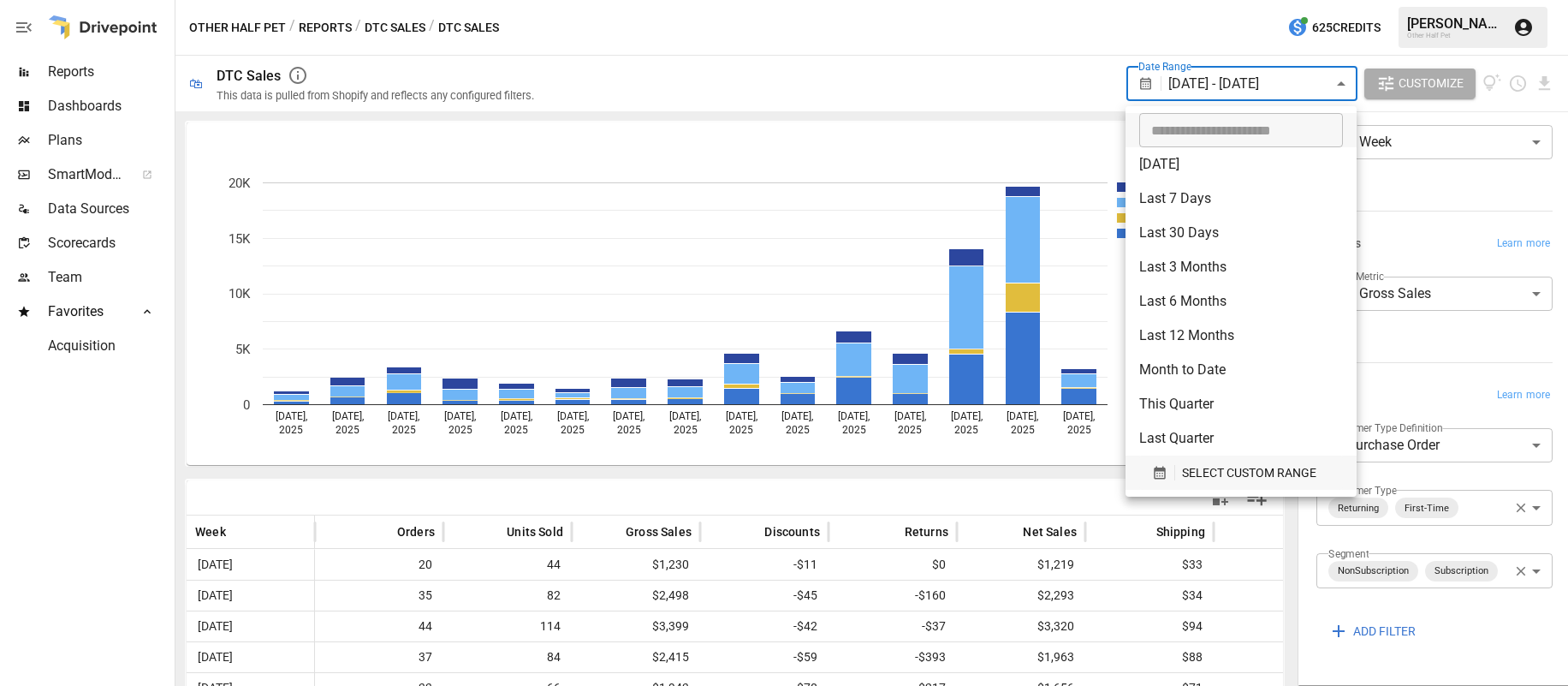 click on "SELECT CUSTOM RANGE" at bounding box center (1249, 473) 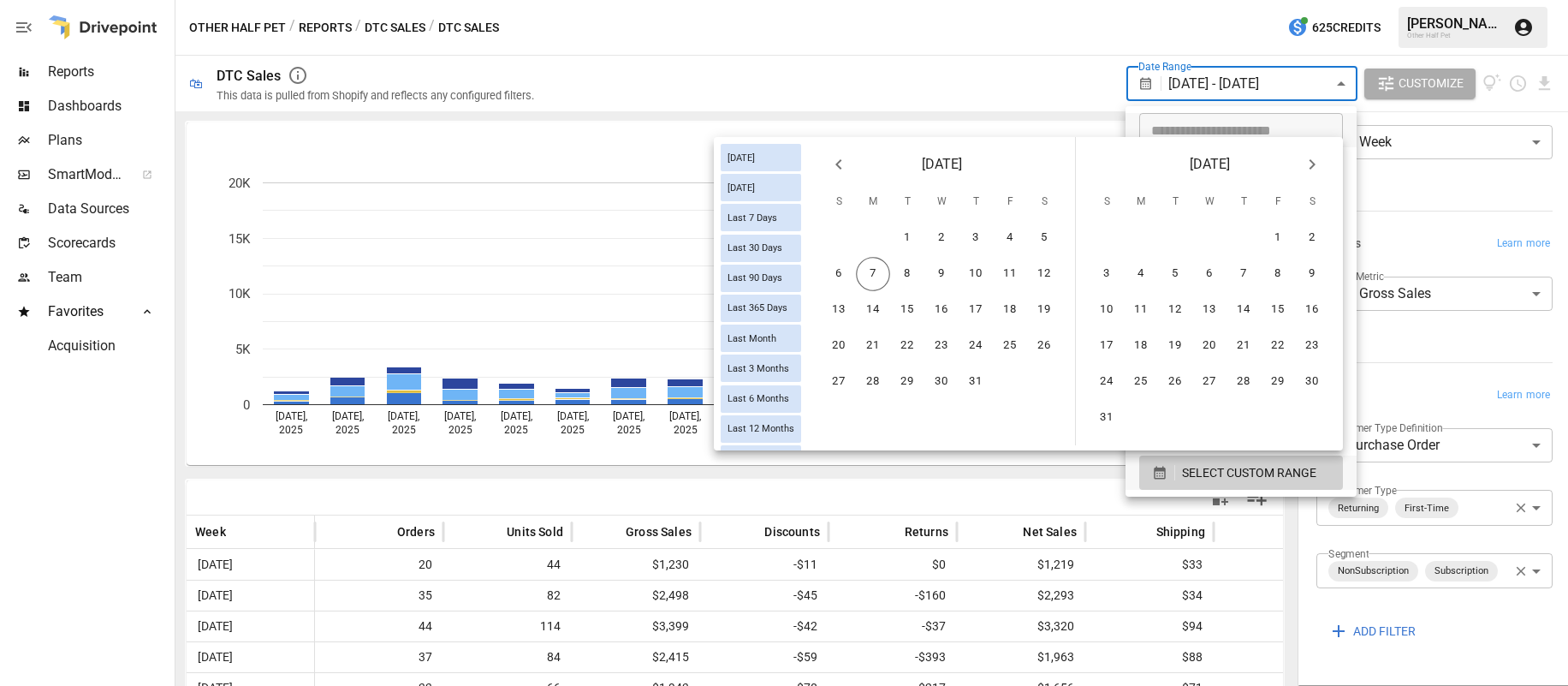 click 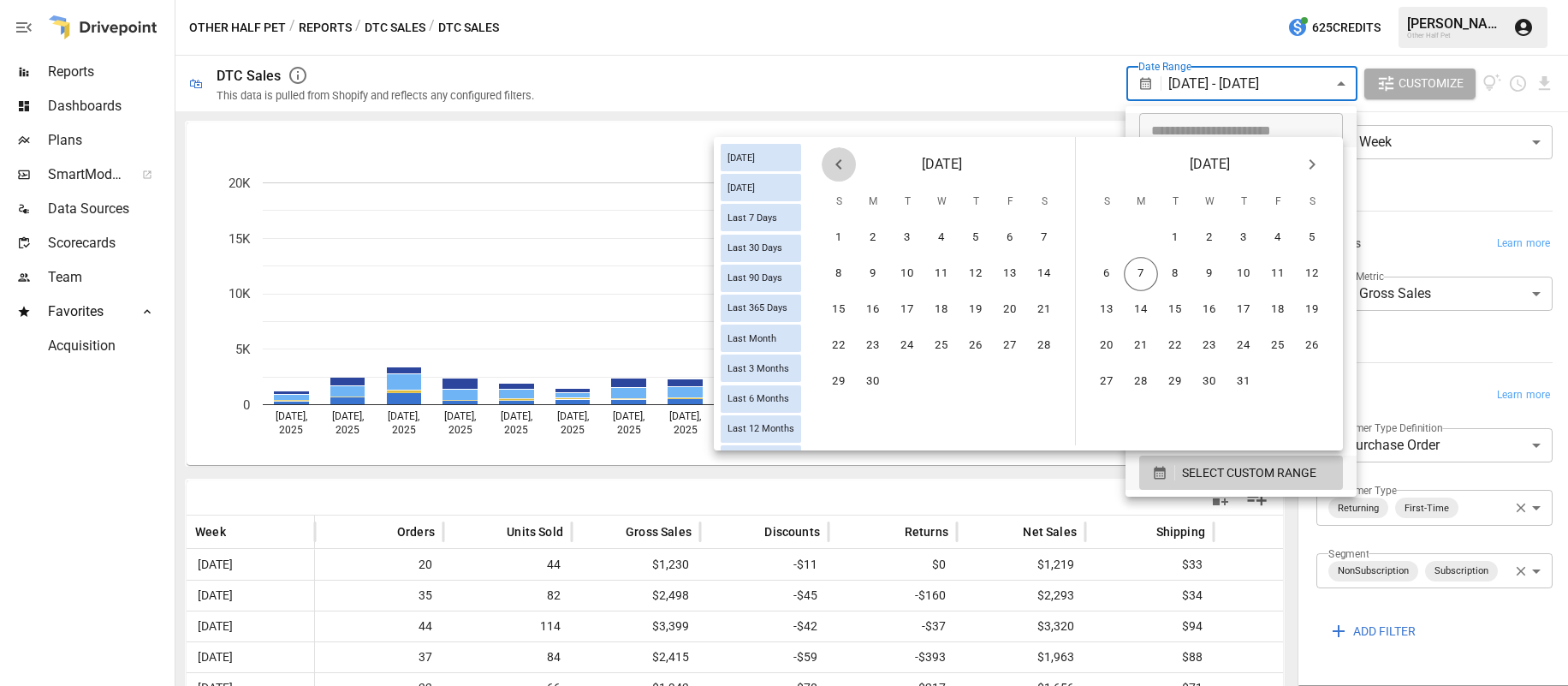 click 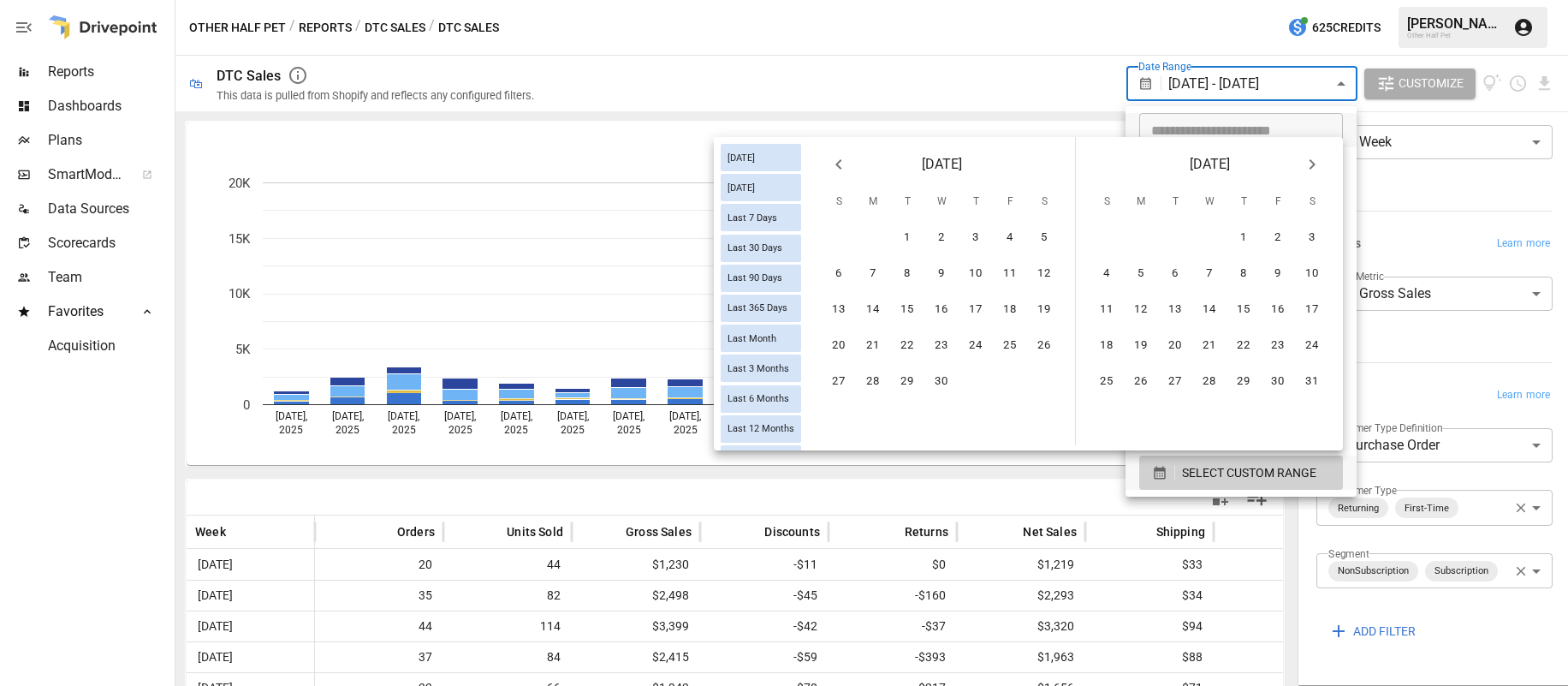 click 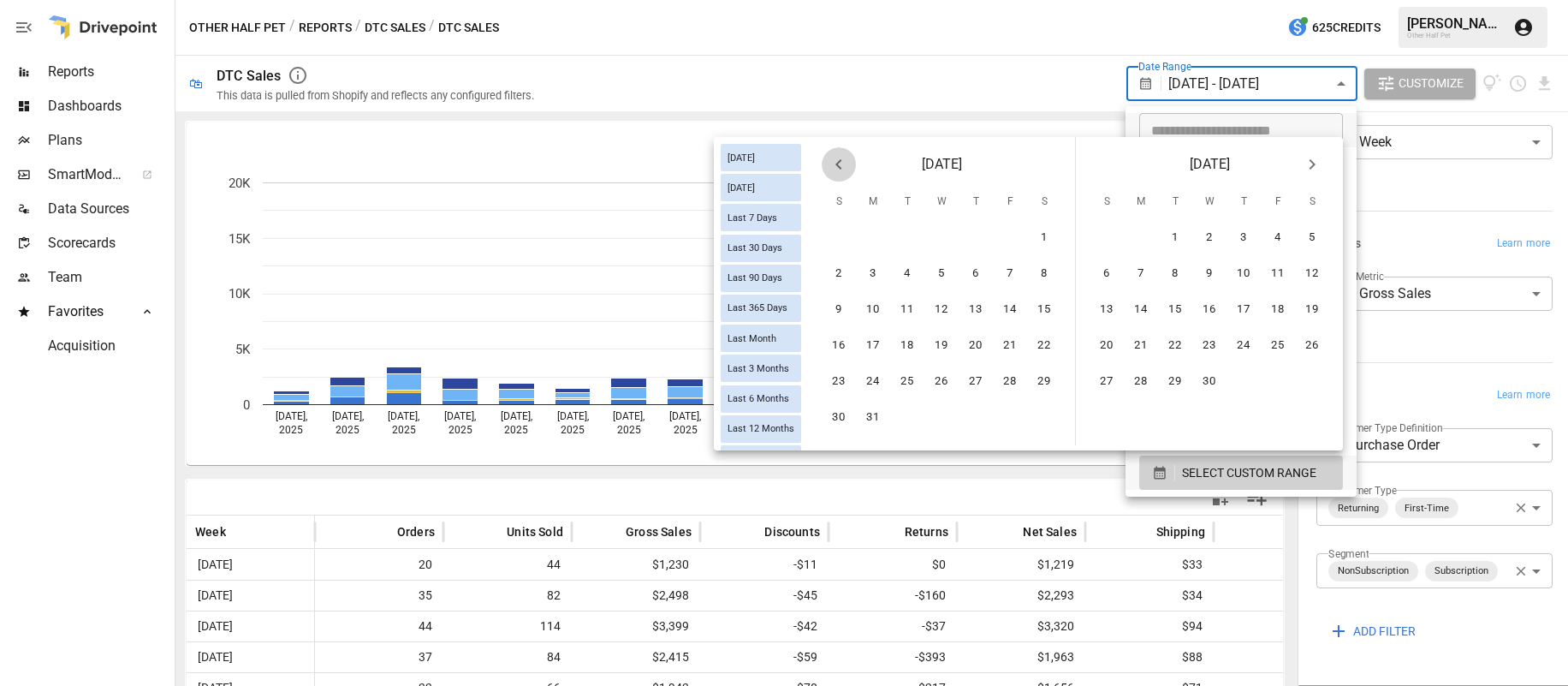 click 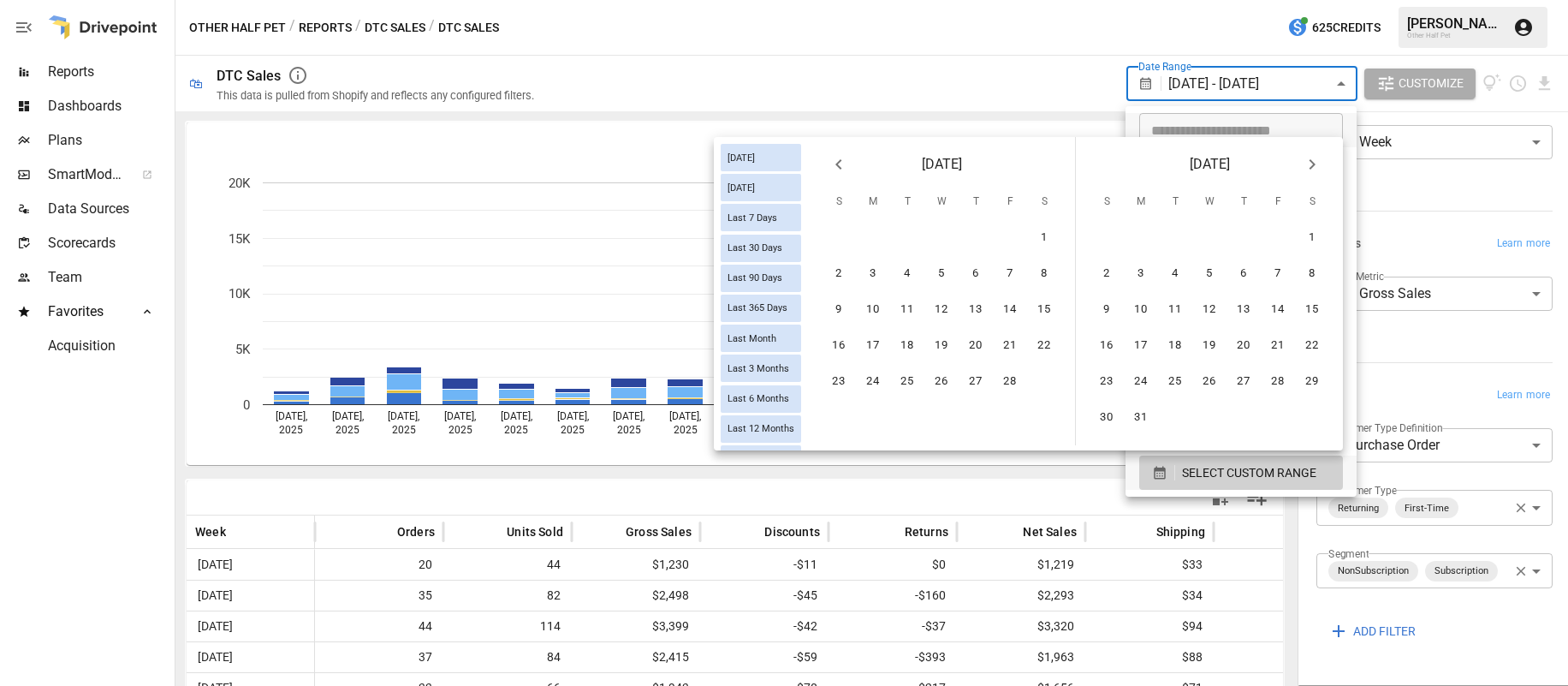 click 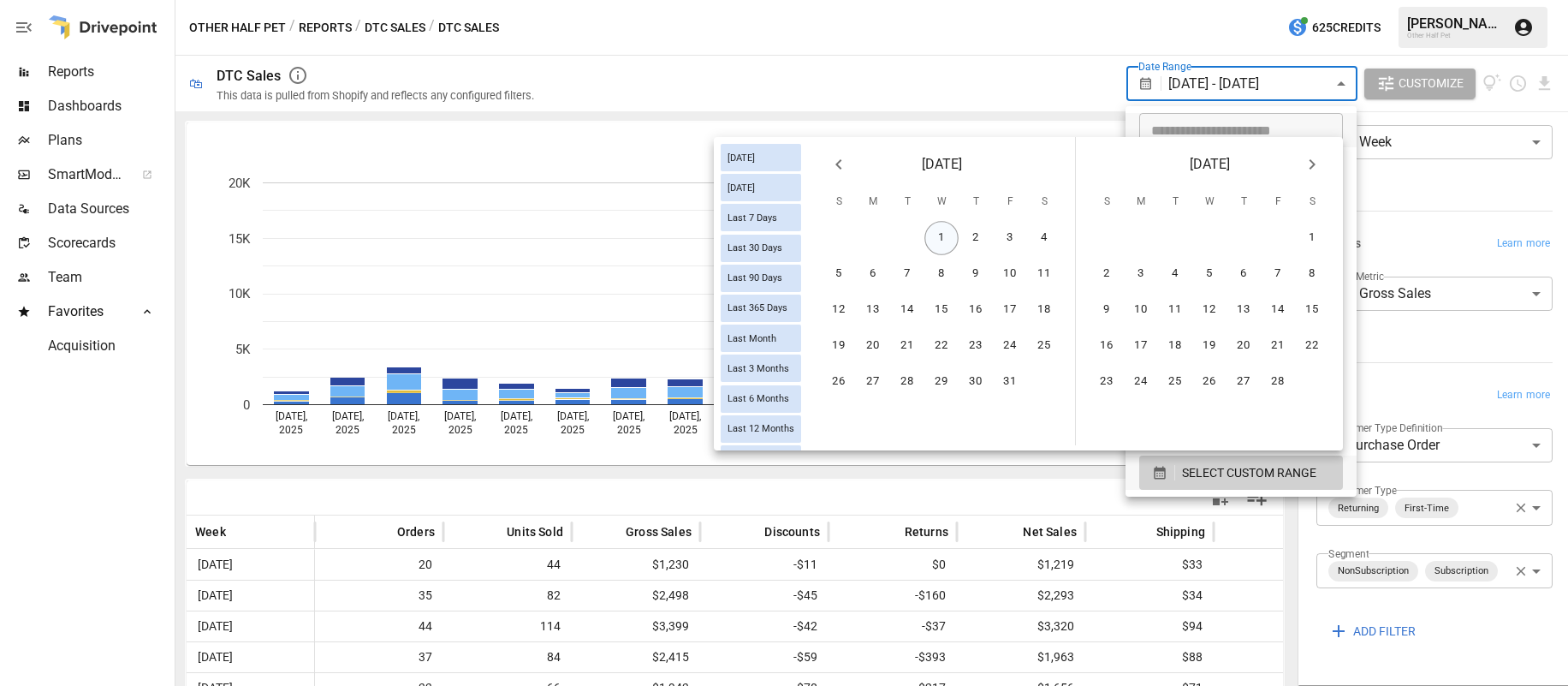 click on "1" at bounding box center [941, 238] 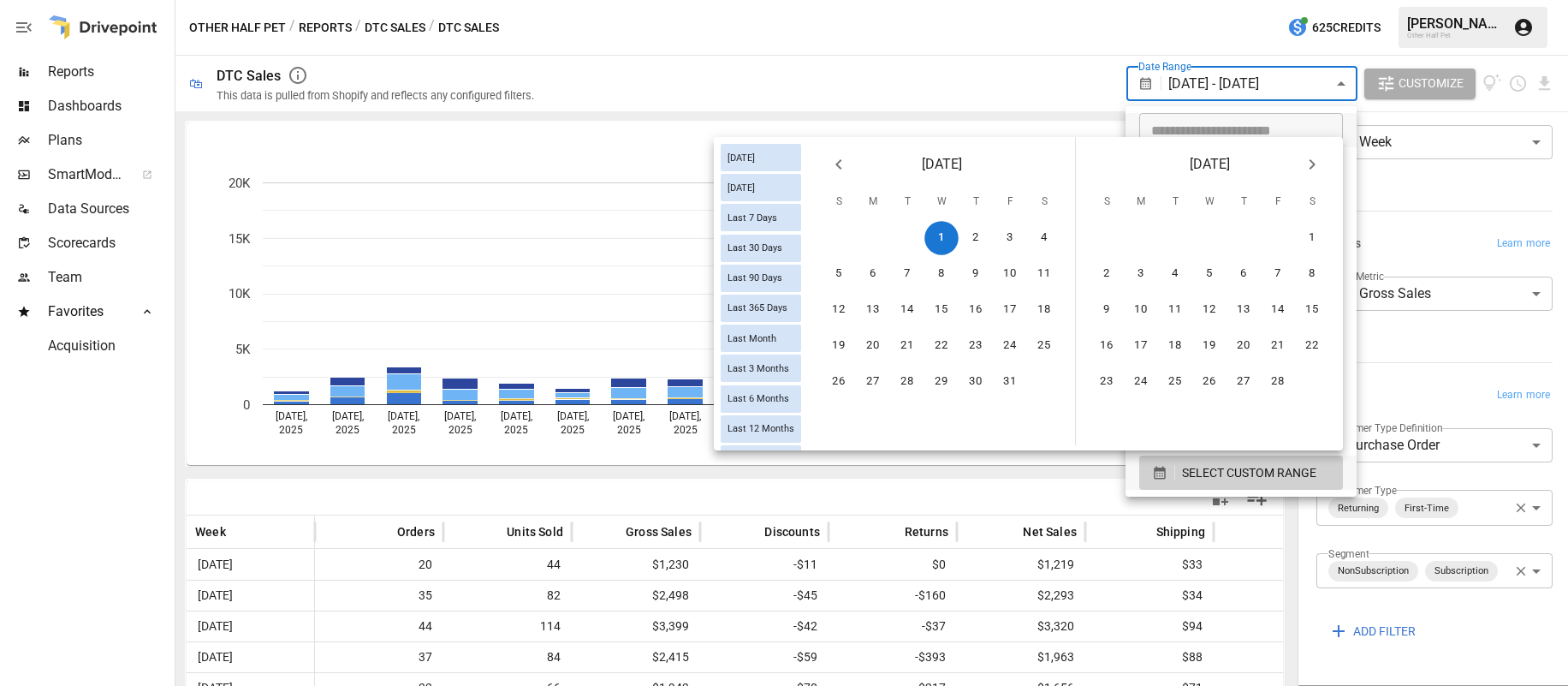 click 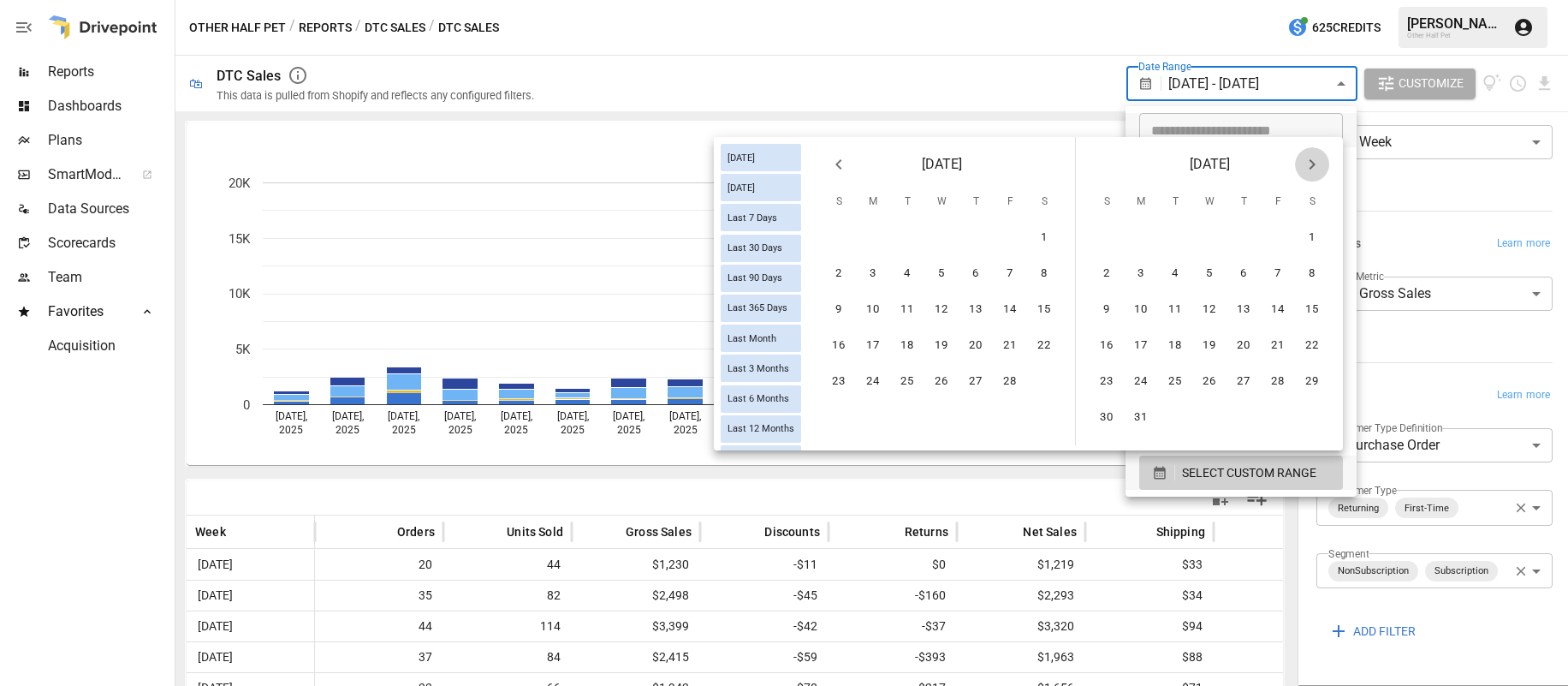 click 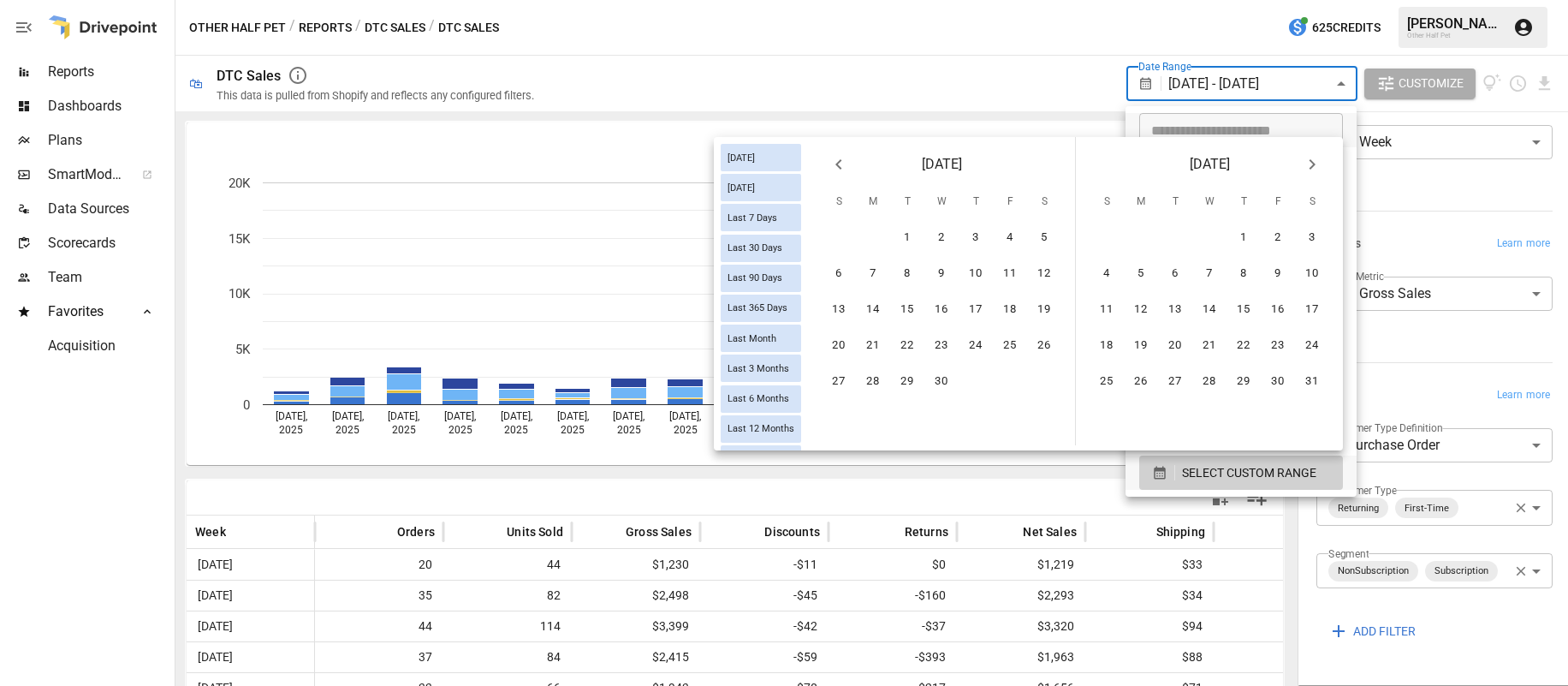click 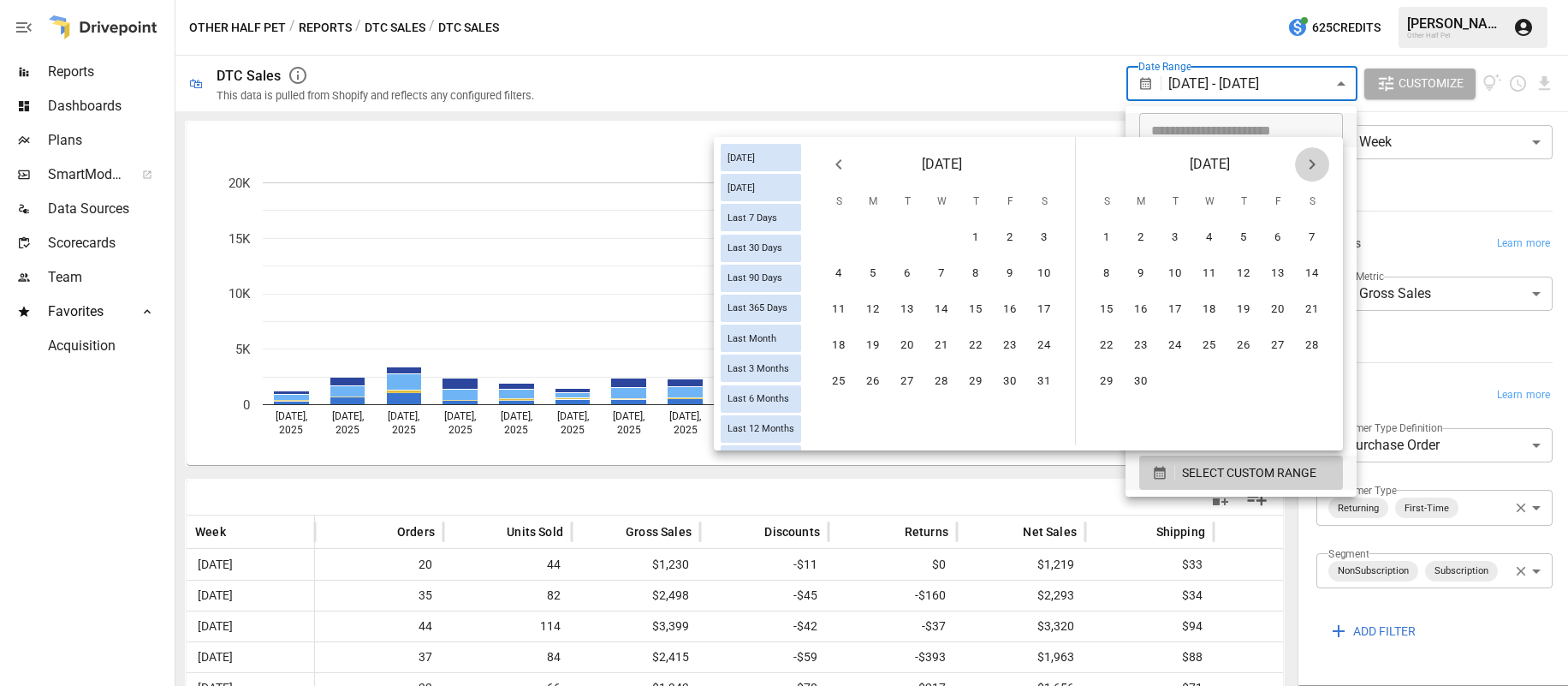 click 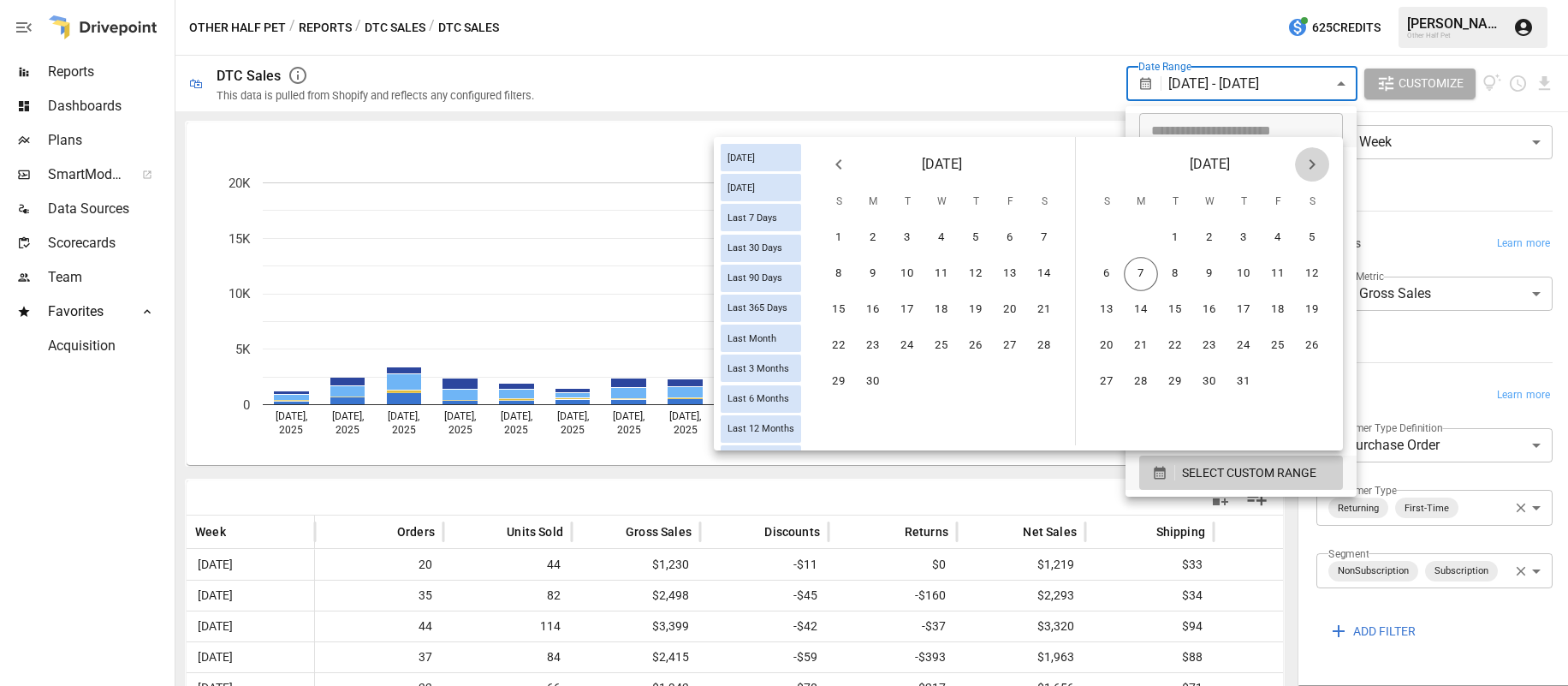click 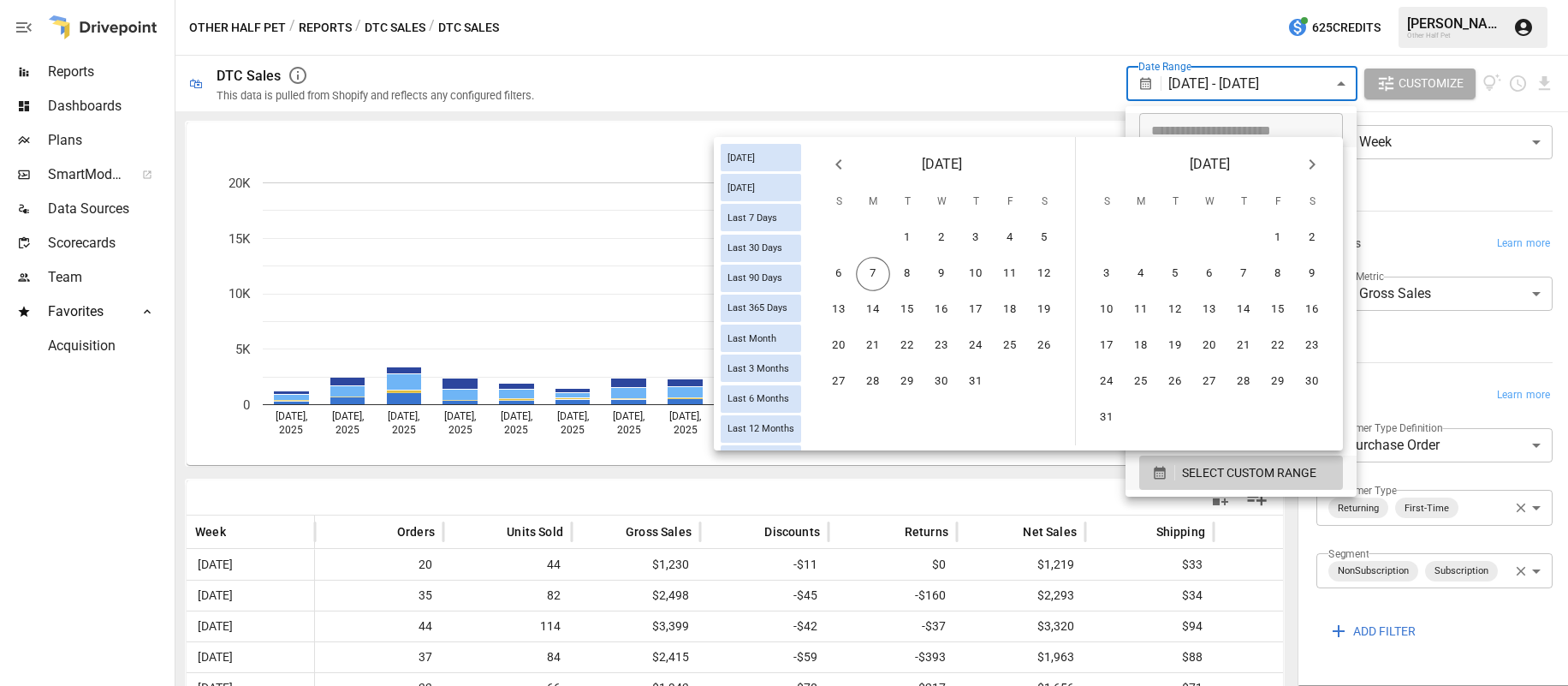 scroll, scrollTop: 0, scrollLeft: 0, axis: both 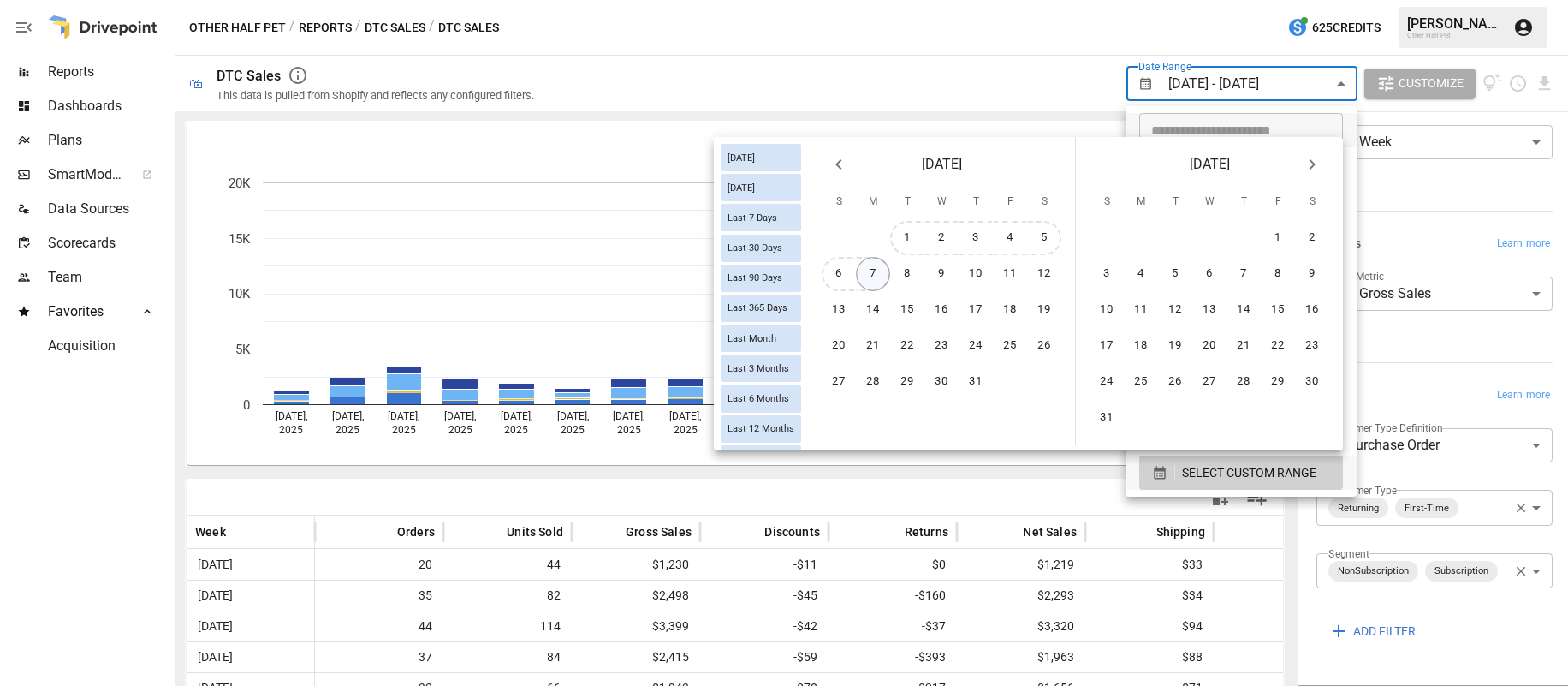 click on "7" at bounding box center [873, 274] 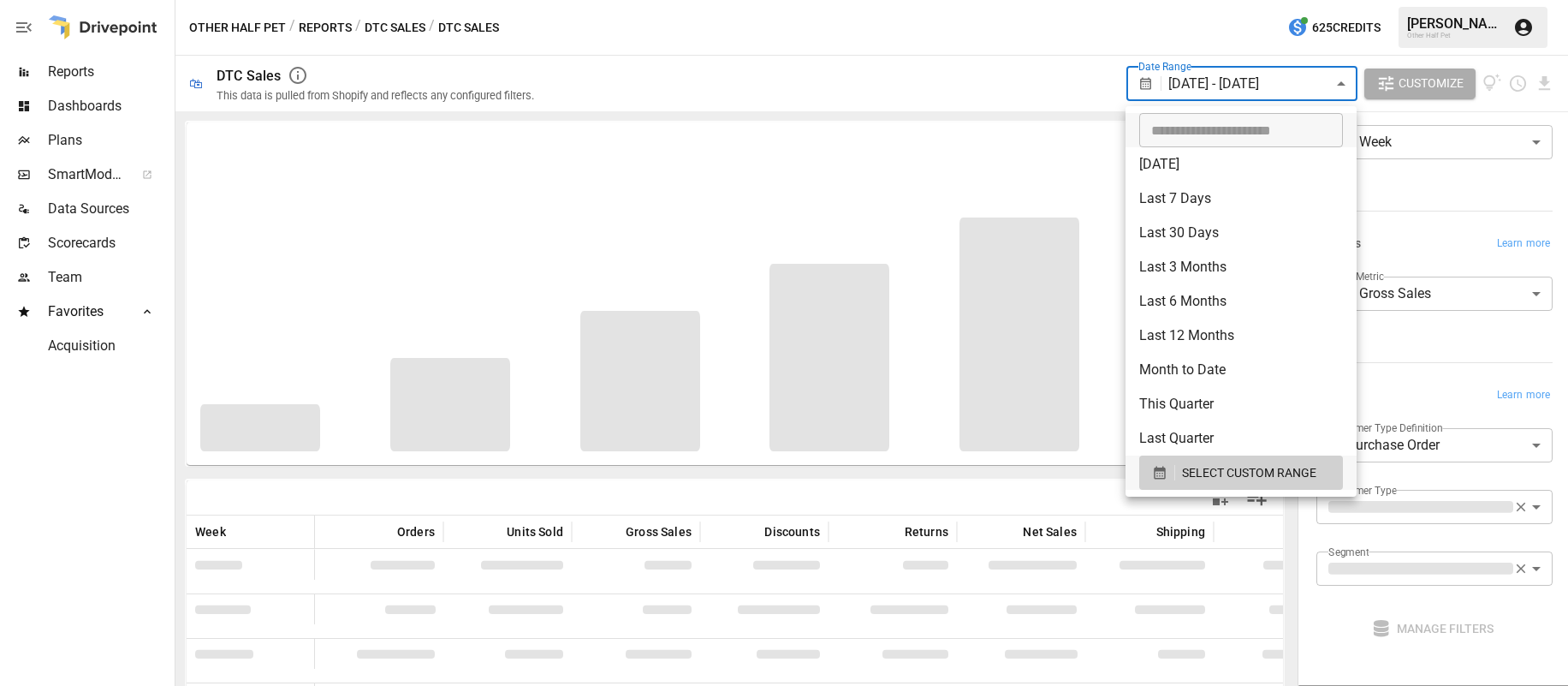 click at bounding box center [784, 343] 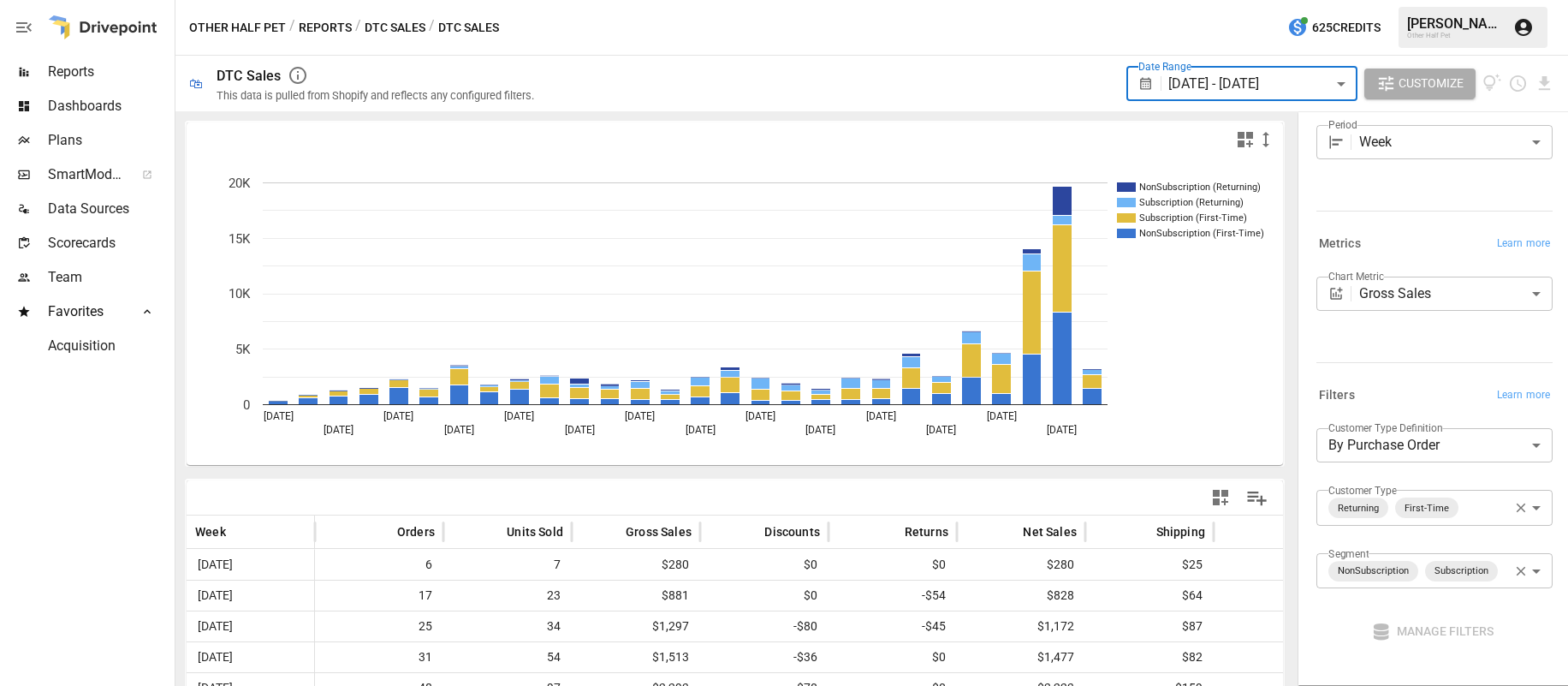 click on "Reports Dashboards Plans SmartModel ™ Data Sources Scorecards Team Favorites Acquisition Other Half Pet / Reports / DTC Sales / DTC Sales 625  Credits [PERSON_NAME] Other Half Pet 🛍 DTC Sales This data is pulled from Shopify and reflects any configured filters. Date Range [DATE] - [DATE] ****** ​ Customize NonSubscription (Returning) Subscription (Returning) Subscription (First-Time) NonSubscription (First-Time) [DATE] [DATE] [DATE] [DATE] [DATE] [DATE] [DATE] [DATE] [DATE] [DATE] [DATE] [DATE] [DATE] [DATE] 0 5K 10K 15K 20K [DATE], 202… Week Orders Units Sold Gross Sales Discounts Returns Net Sales Shipping Taxes Net Revenue [DATE] 6 7 $280 $0 $0 $280 $25 $0 $304 [DATE] 17 23 $881 $0 -$54 $828 $64 $0 $891 [DATE] 25 34 $1,297 -$80 -$45 $1,172 $87 $3 $1,263 [DATE] 31 54 $1,513 -$36 $0 $1,477 $82 $4 $1,564 [DATE] 48 97 $2,293 -$70 $0 $2,223 $159 $0 $2,382 [DATE] 33 64 $1,446 -$56 $0 $82" at bounding box center [784, 0] 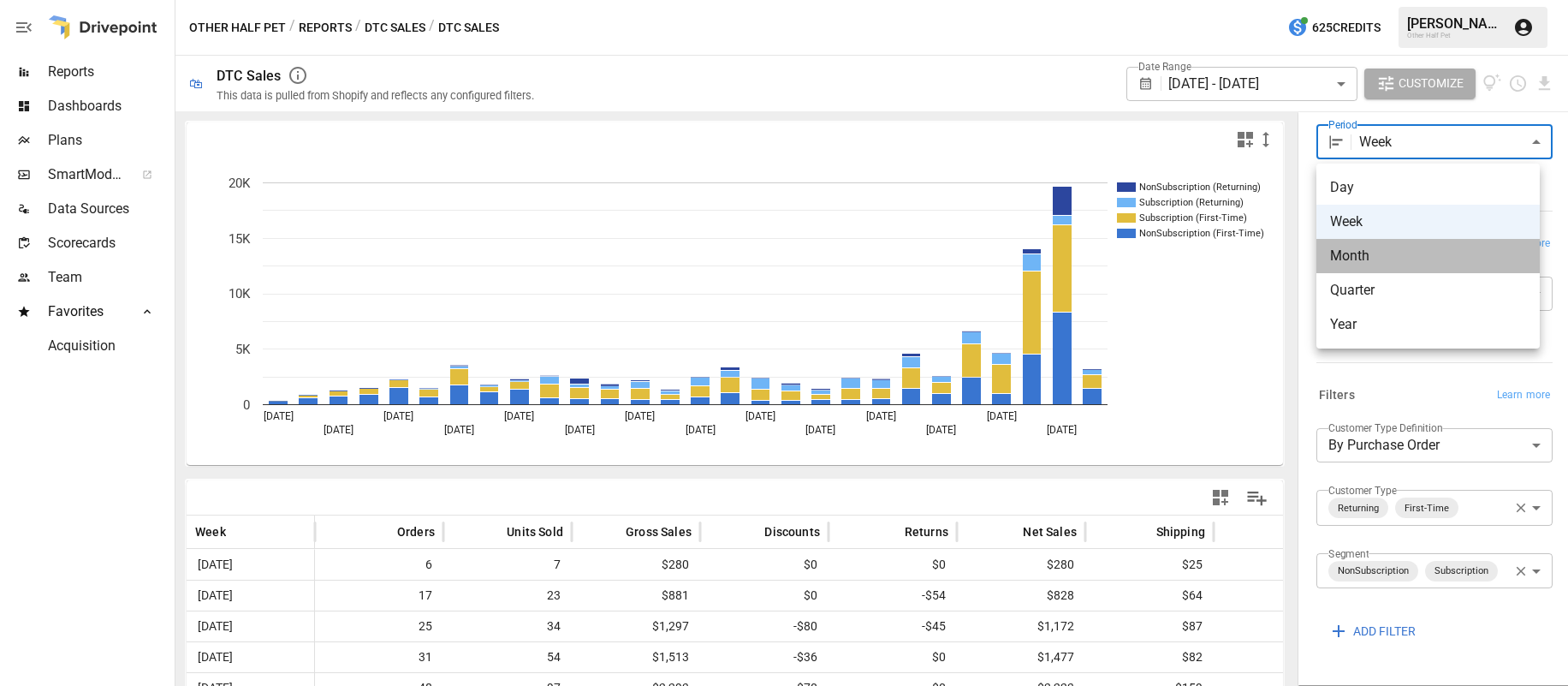 click on "Month" at bounding box center [1428, 256] 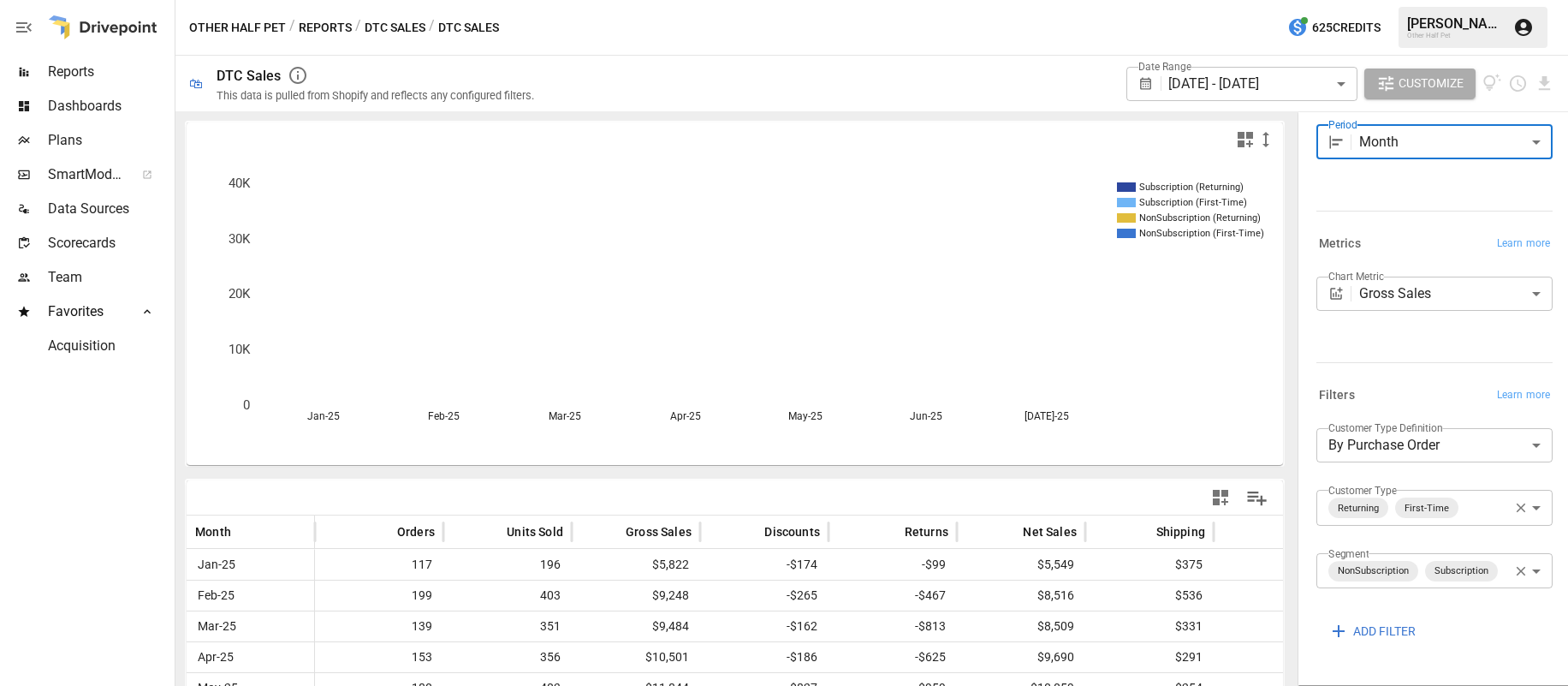 scroll, scrollTop: 148, scrollLeft: 0, axis: vertical 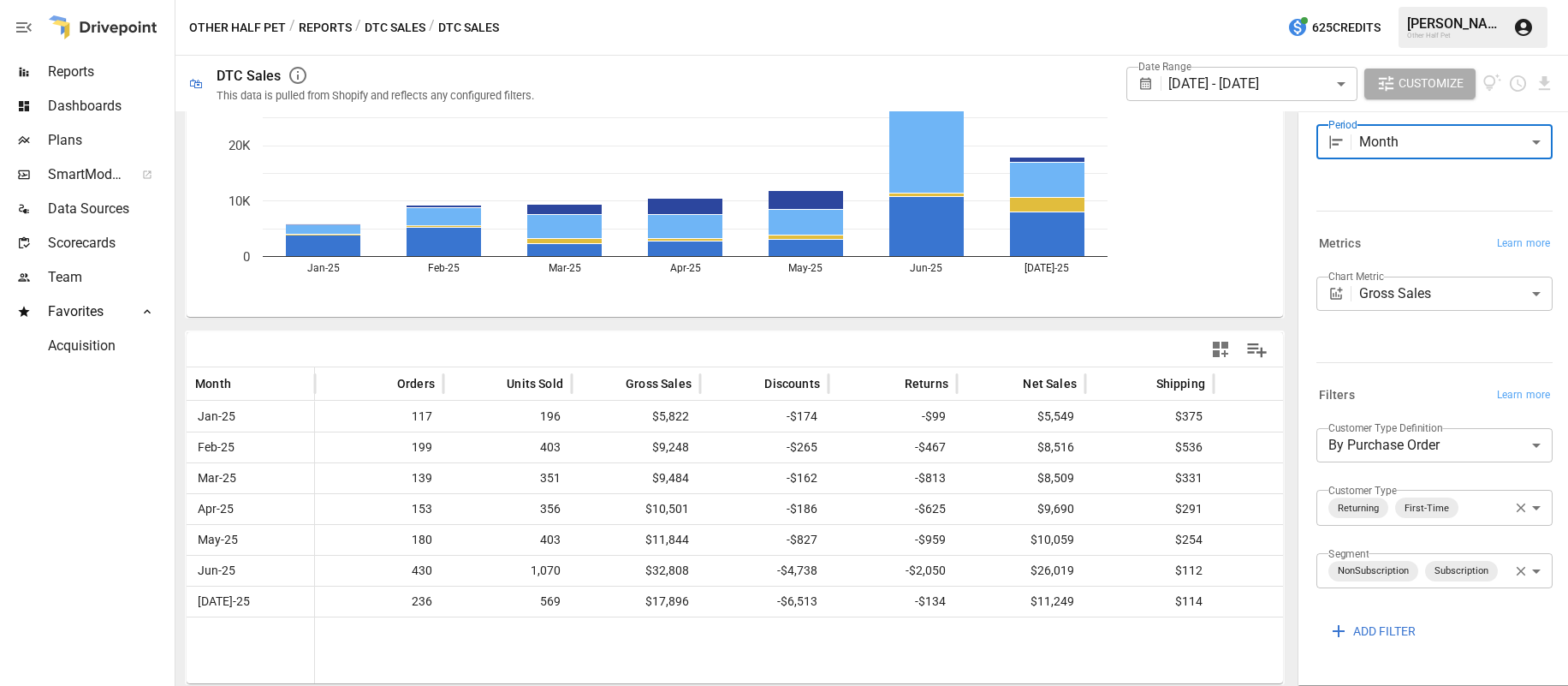 click on "Reports Dashboards Plans SmartModel ™ Data Sources Scorecards Team Favorites Acquisition Other Half Pet / Reports / DTC Sales / DTC Sales 625  Credits [PERSON_NAME] Other Half Pet 🛍 DTC Sales This data is pulled from Shopify and reflects any configured filters. Date Range [DATE] - [DATE] ****** ​ Customize Subscription (Returning) Subscription (First-Time) NonSubscription (Returning) NonSubscription (First-Time) Jan-25 Feb-25 Mar-25 Apr-25 May-25 Jun-25 [DATE]-25 0 10K 20K 30K 40K 40K Month Orders Units Sold Gross Sales Discounts Returns Net Sales Shipping Taxes Net Revenue Jan-25 117 196 $5,822 -$174 -$99 $5,549 $375 $7 $5,932 Feb-25 199 403 $9,248 -$265 -$467 $8,516 $536 $11 $9,063 Mar-25 139 351 $9,484 -$162 -$813 $8,509 $331 $22 $8,861 Apr-25 153 356 $10,501 -$186 -$625 $9,690 $291 $24 $10,005 May-25 180 403 $11,844 -$827 -$959 $10,059 $254 $62 $10,375 Jun-25 430 1,070 $32,808 -$4,738 -$2,050 $26,019 $112 $117 $26,248 [DATE]-25 236 569 $17,896 -$6,513 -$134 $11,249 $114 $130 $11,493 Breakdown Learn more ​" at bounding box center [784, 0] 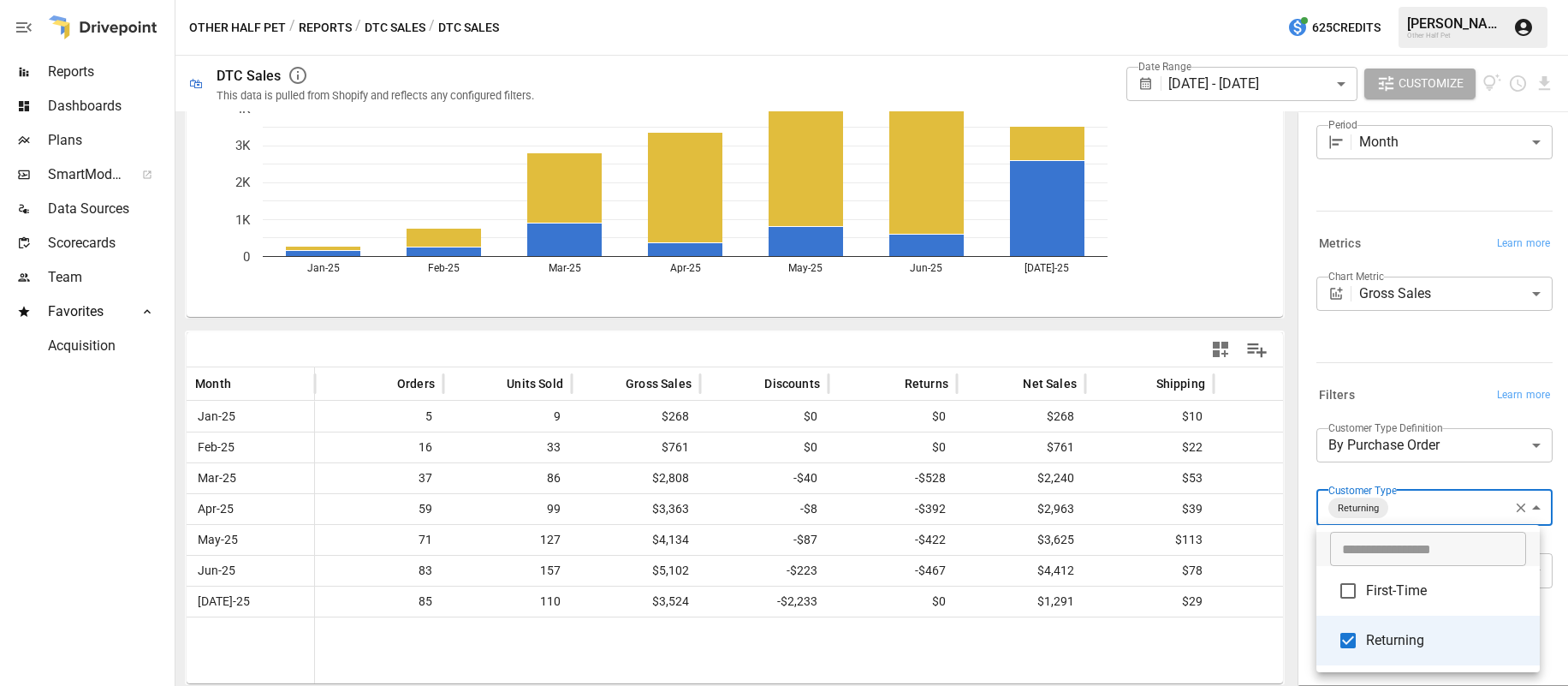 click at bounding box center [784, 343] 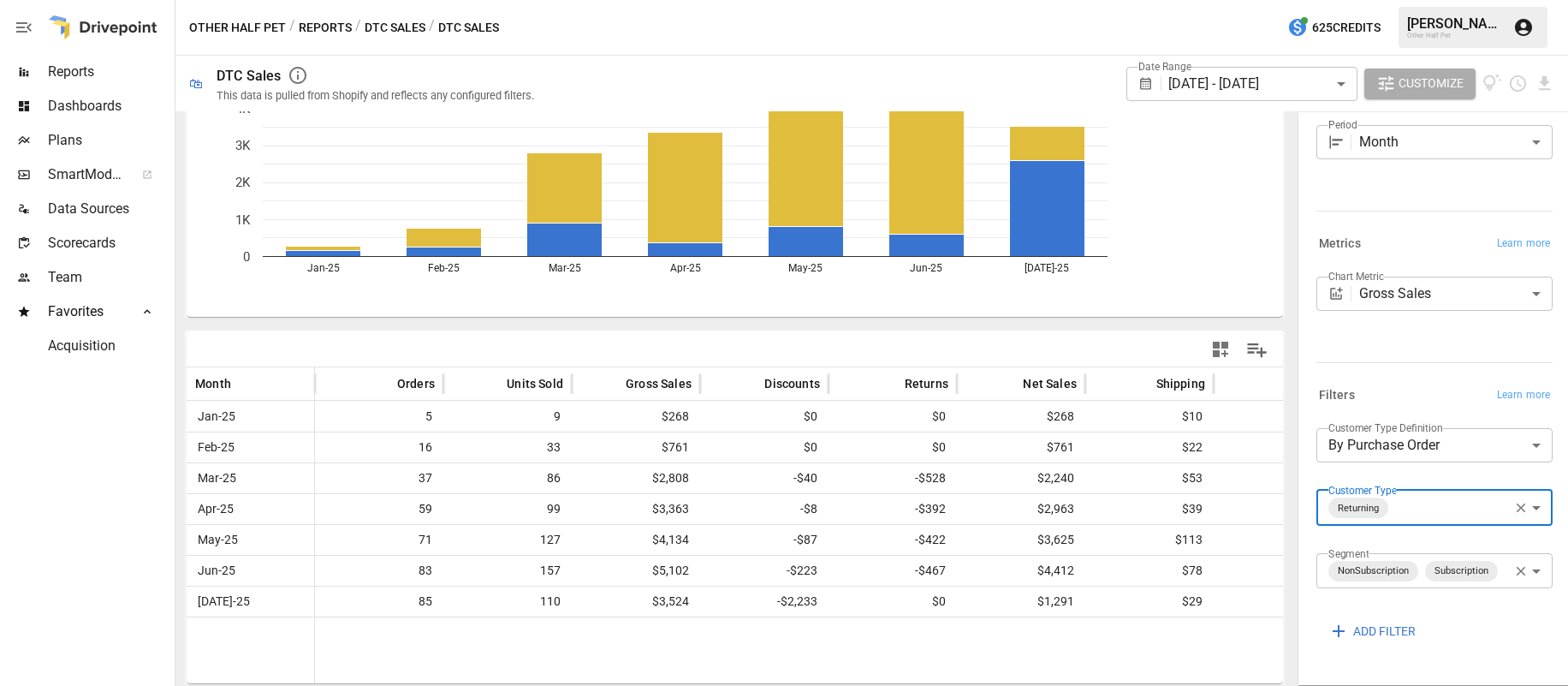 scroll, scrollTop: -5, scrollLeft: 0, axis: vertical 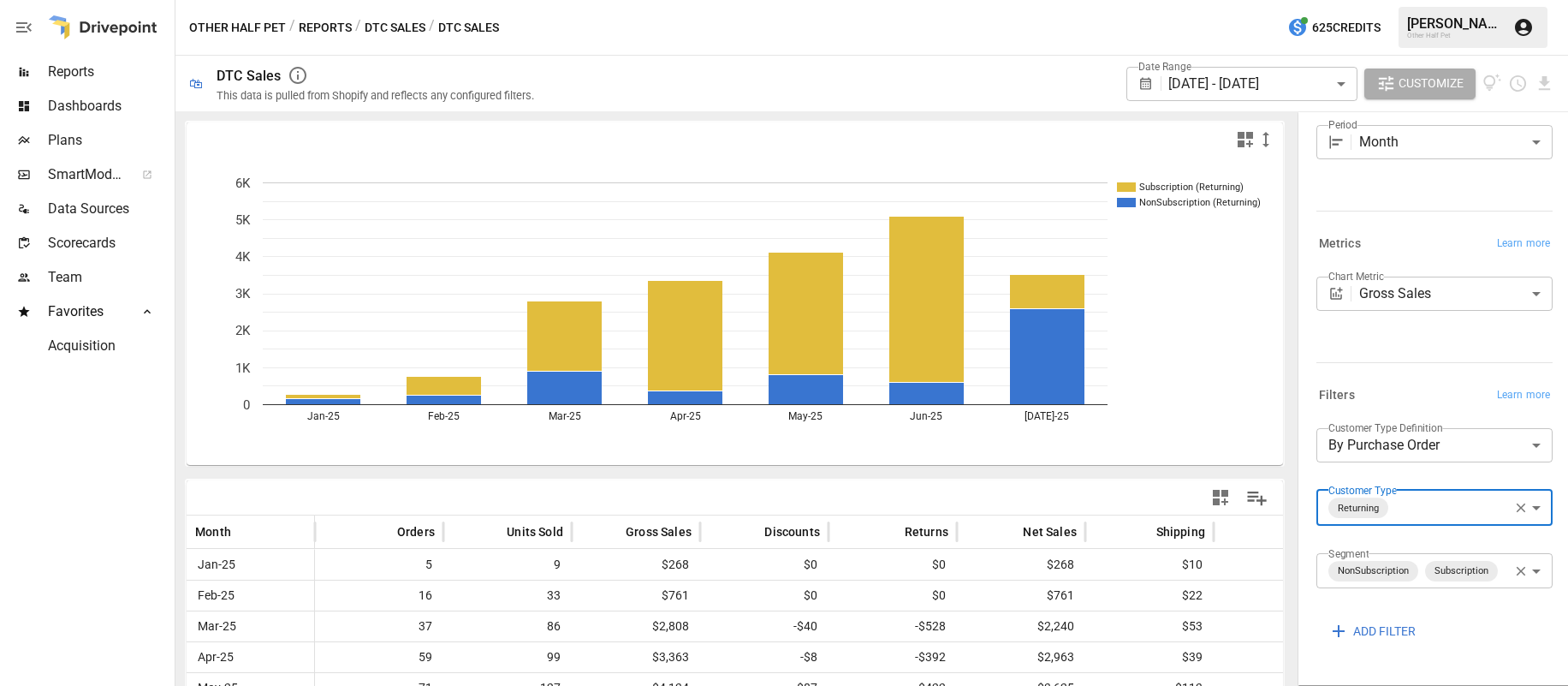 click on "**********" at bounding box center [784, 0] 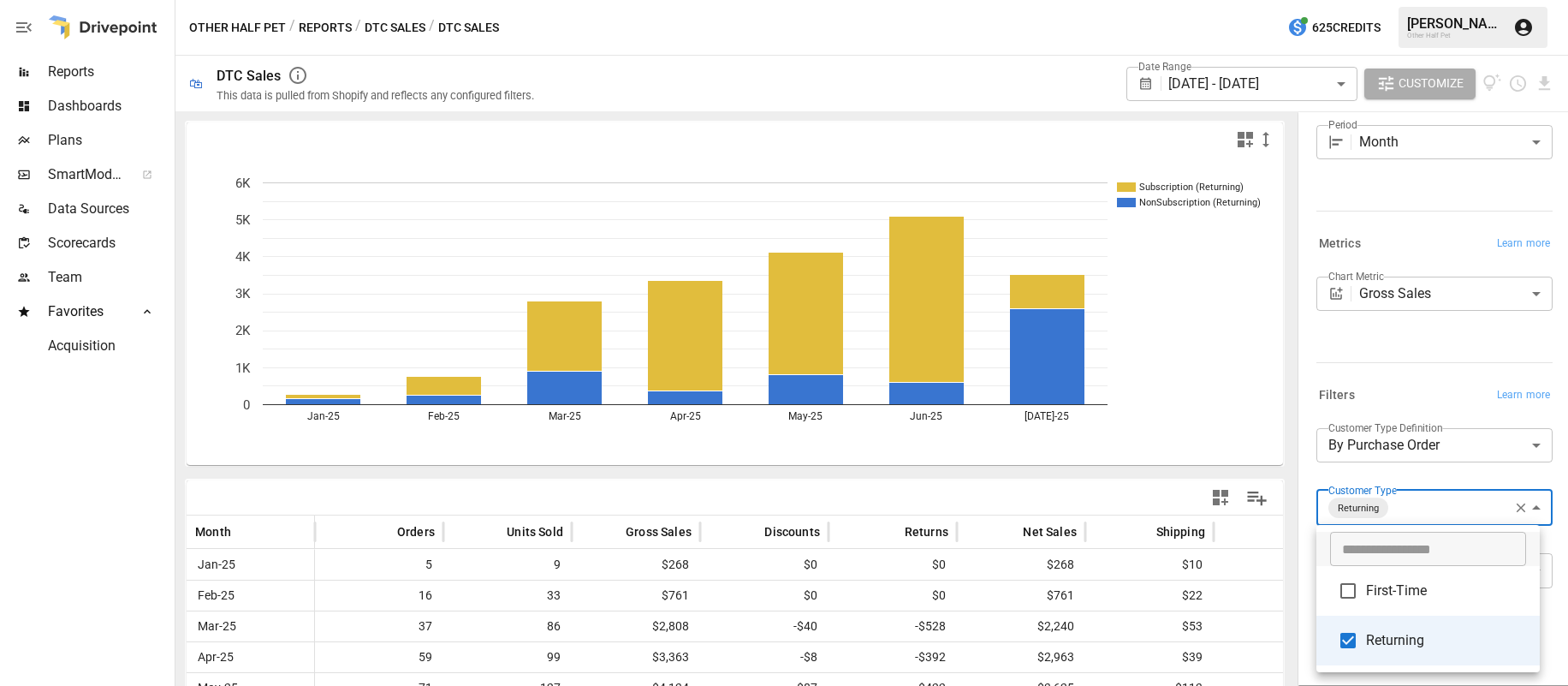 click on "First-Time" at bounding box center [1446, 591] 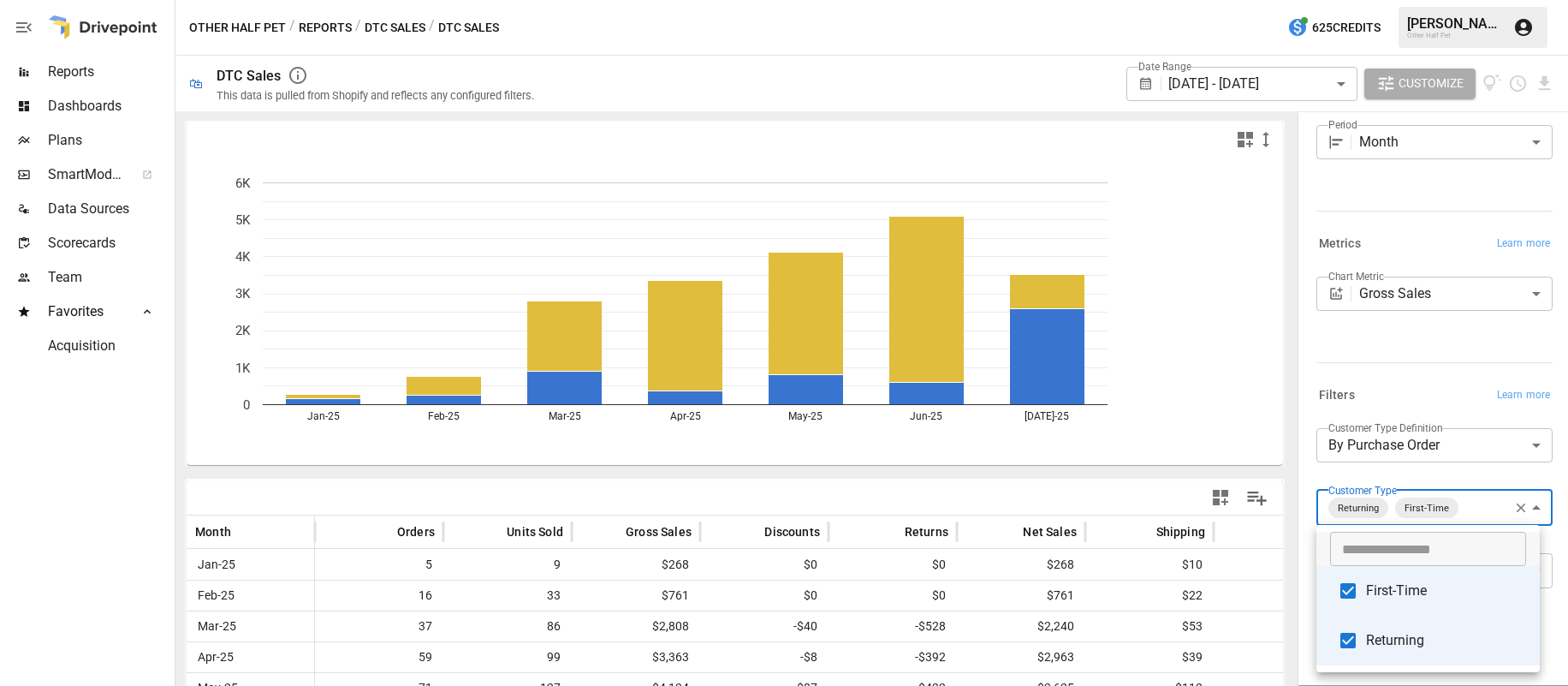click on "Returning" at bounding box center [1446, 641] 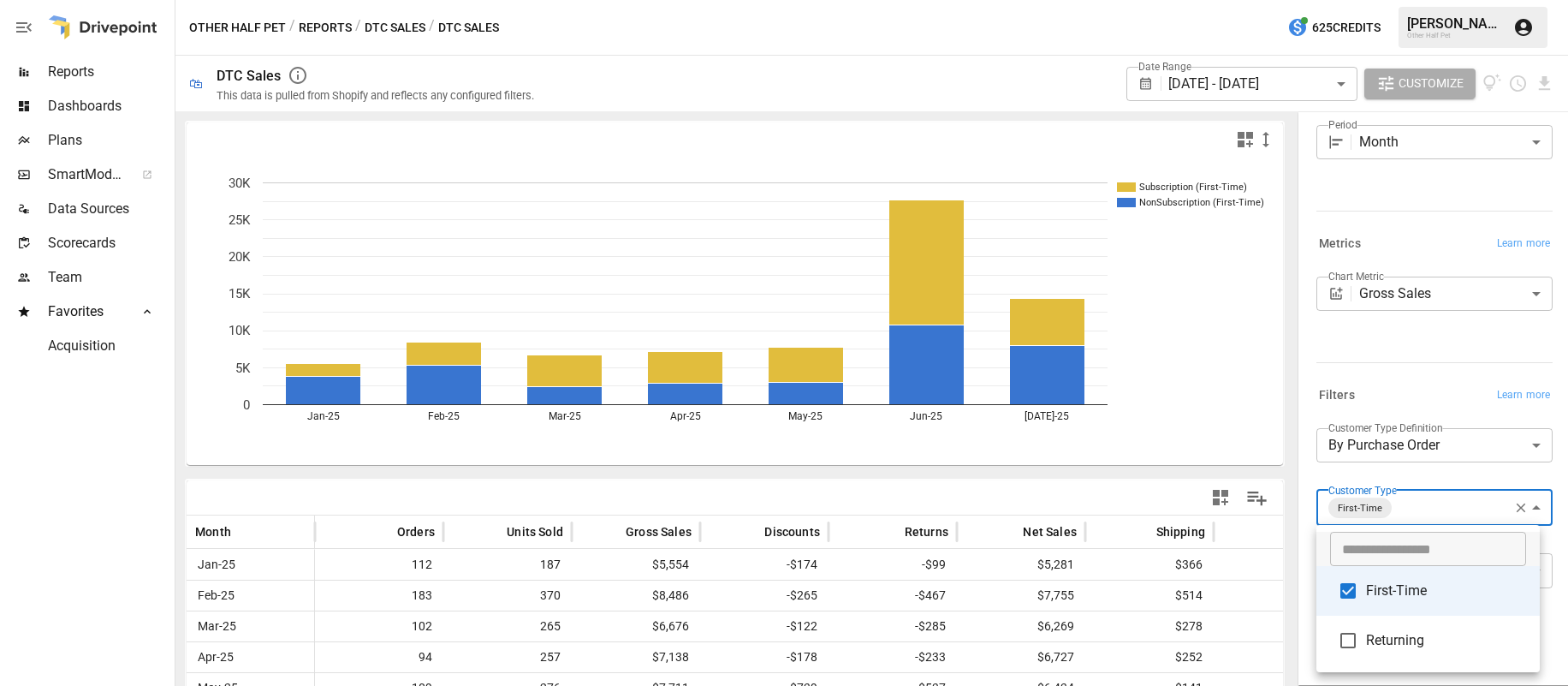 click at bounding box center (784, 343) 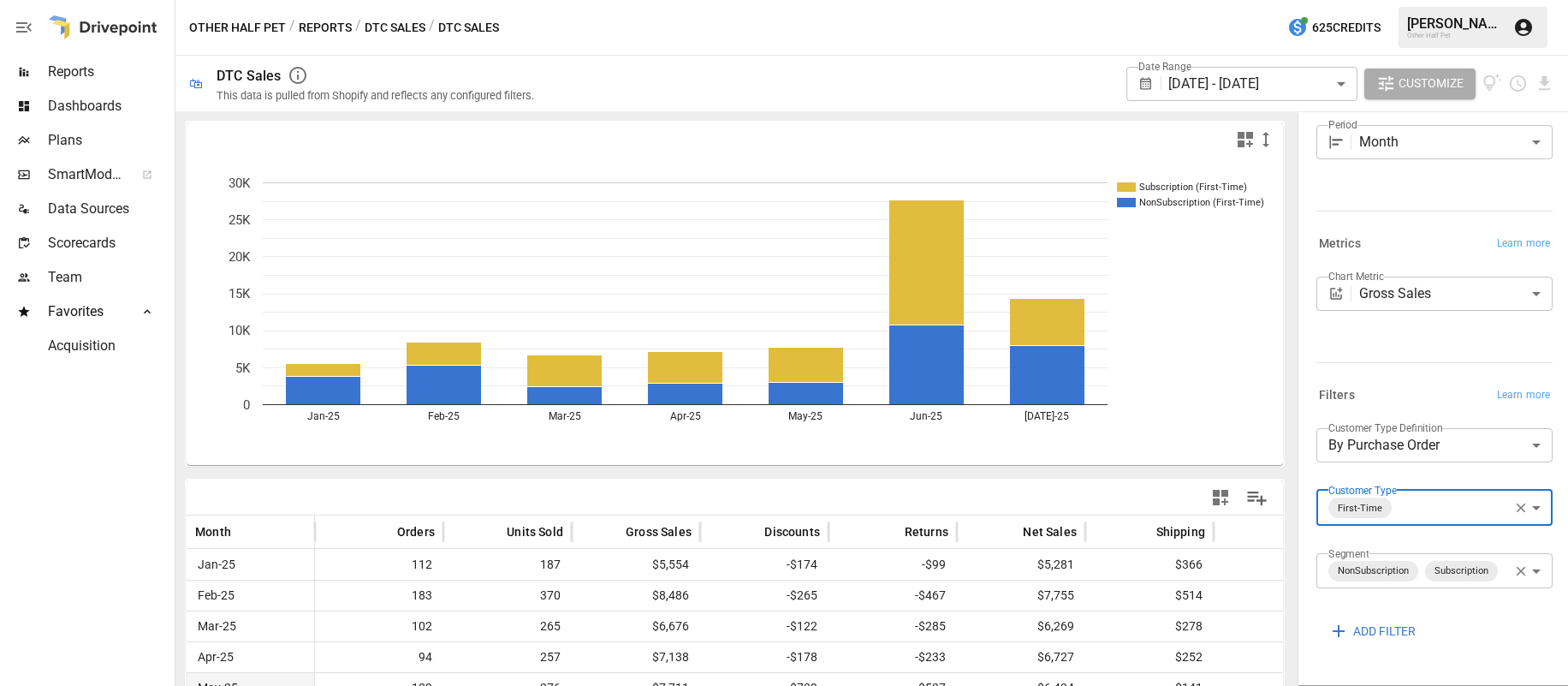 scroll, scrollTop: 148, scrollLeft: 0, axis: vertical 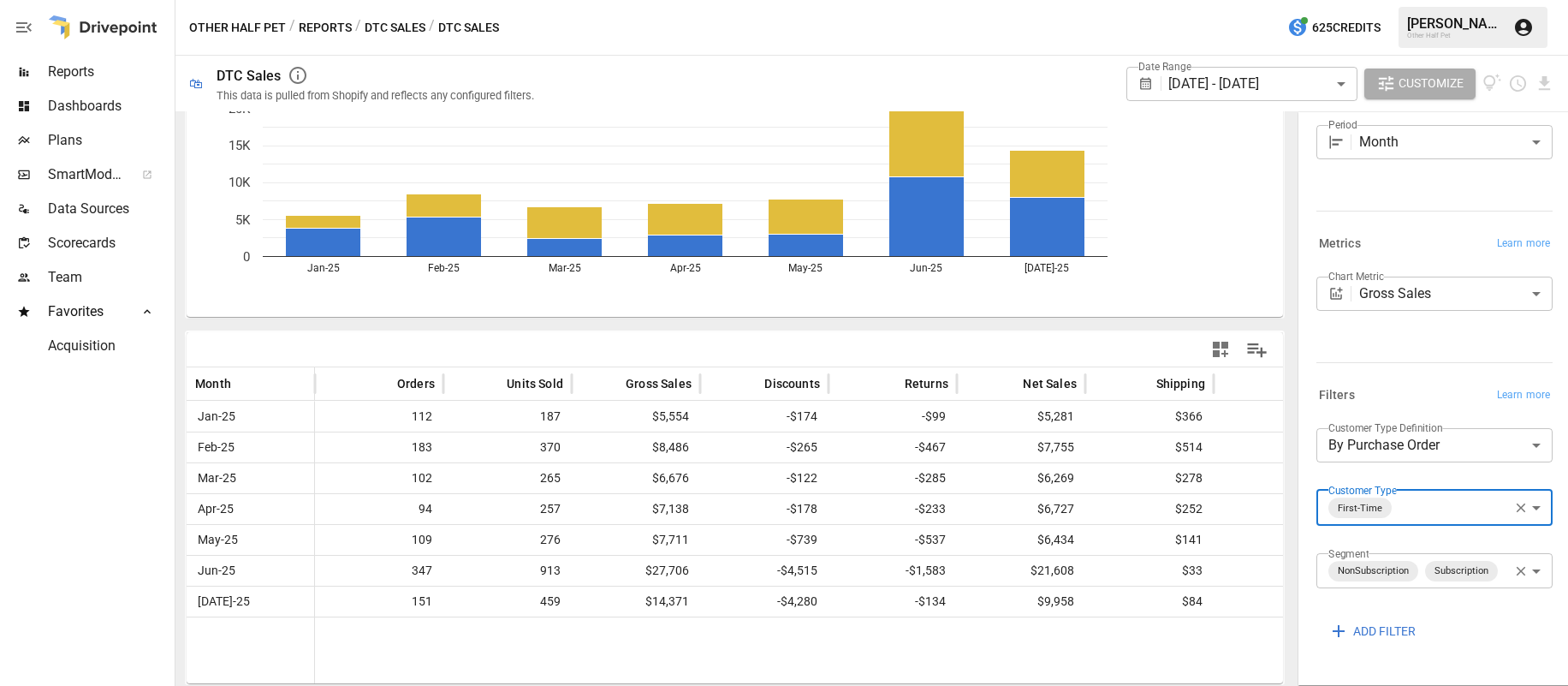 click on "Reports Dashboards Plans SmartModel ™ Data Sources Scorecards Team Favorites Acquisition Other Half Pet / Reports / DTC Sales / DTC Sales 625  Credits [PERSON_NAME] Other Half Pet 🛍 DTC Sales This data is pulled from Shopify and reflects any configured filters. Date Range [DATE] - [DATE] ****** ​ Customize Subscription (First-Time) NonSubscription (First-Time) Jan-25 Feb-25 Mar-25 Apr-25 May-25 Jun-25 [DATE]-25 0 5K 10K 15K 20K 25K 30K 25K Month Orders Units Sold Gross Sales Discounts Returns Net Sales Shipping Taxes Net Revenue Jan-25 112 187 $5,554 -$174 -$99 $5,281 $366 $3 $5,650 Feb-25 183 370 $8,486 -$265 -$467 $7,755 $514 $11 $8,280 Mar-25 102 265 $6,676 -$122 -$285 $6,269 $278 $4 $6,551 Apr-25 94 257 $7,138 -$178 -$233 $6,727 $252 $5 $6,984 May-25 109 276 $7,711 -$739 -$537 $6,434 $141 $43 $6,619 Jun-25 347 913 $27,706 -$4,515 -$1,583 $21,608 $33 $109 $21,751 [DATE]-25 151 459 $14,371 -$4,280 -$134 $9,958 $84 $125 $10,167 Breakdown Learn more Period Month ***** ​ Metrics Learn more Chart Metric ​ ​" at bounding box center (784, 0) 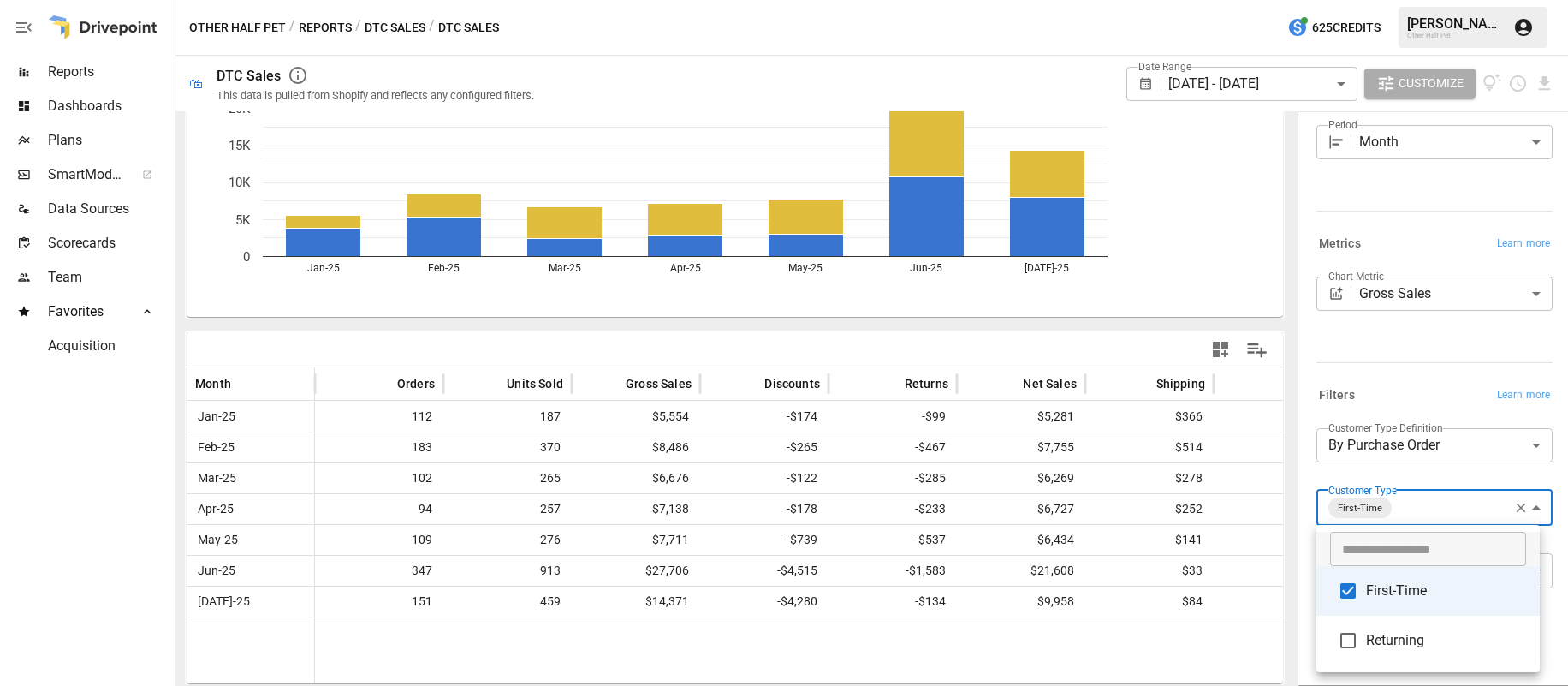 click on "Returning" at bounding box center (1446, 641) 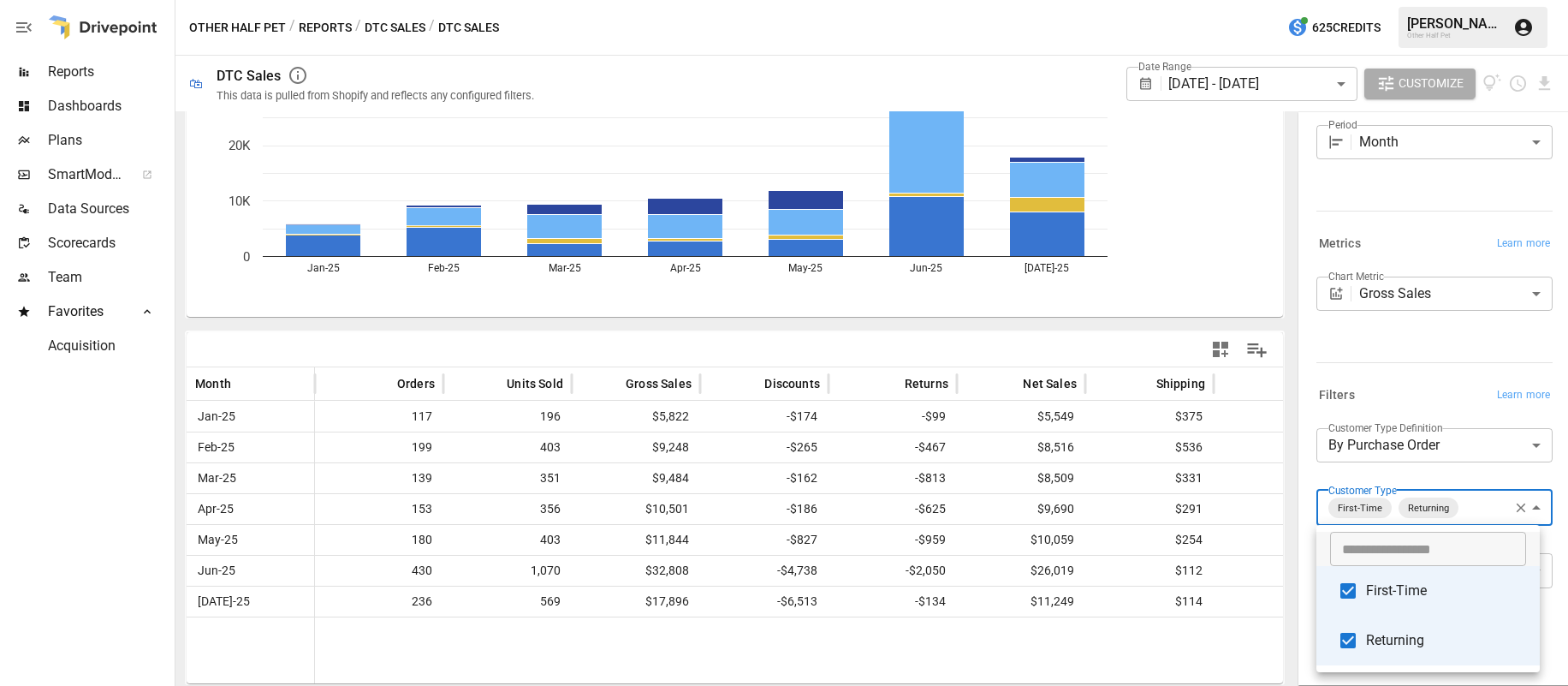 click at bounding box center [784, 343] 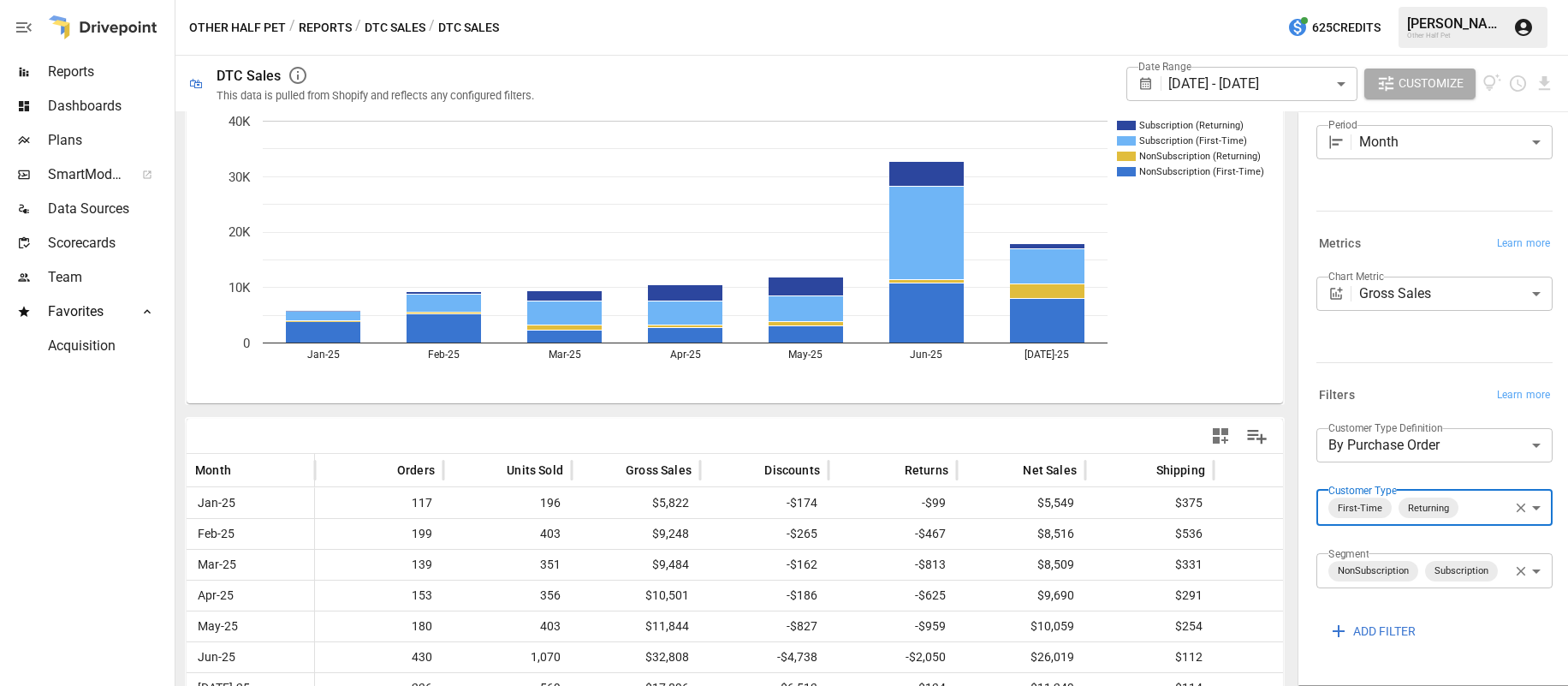 scroll, scrollTop: 148, scrollLeft: 0, axis: vertical 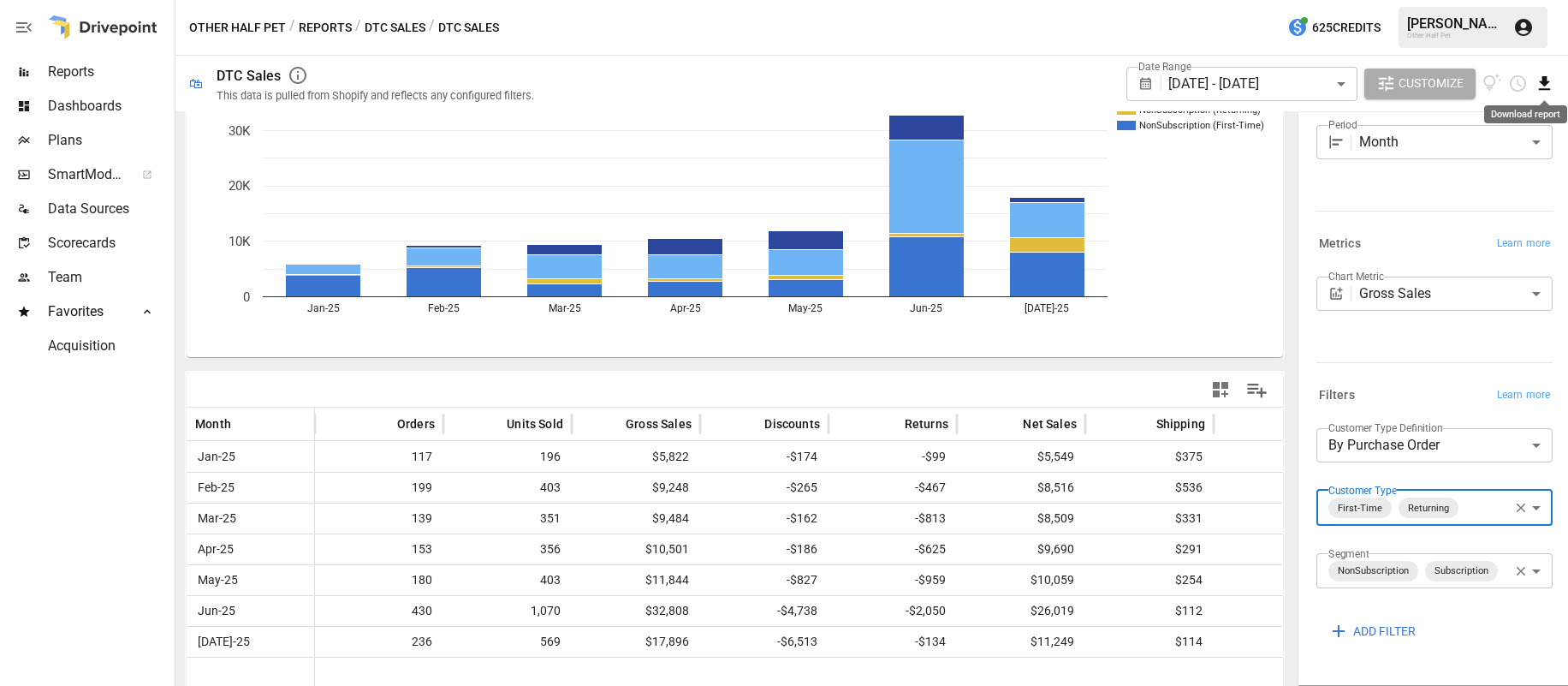 click 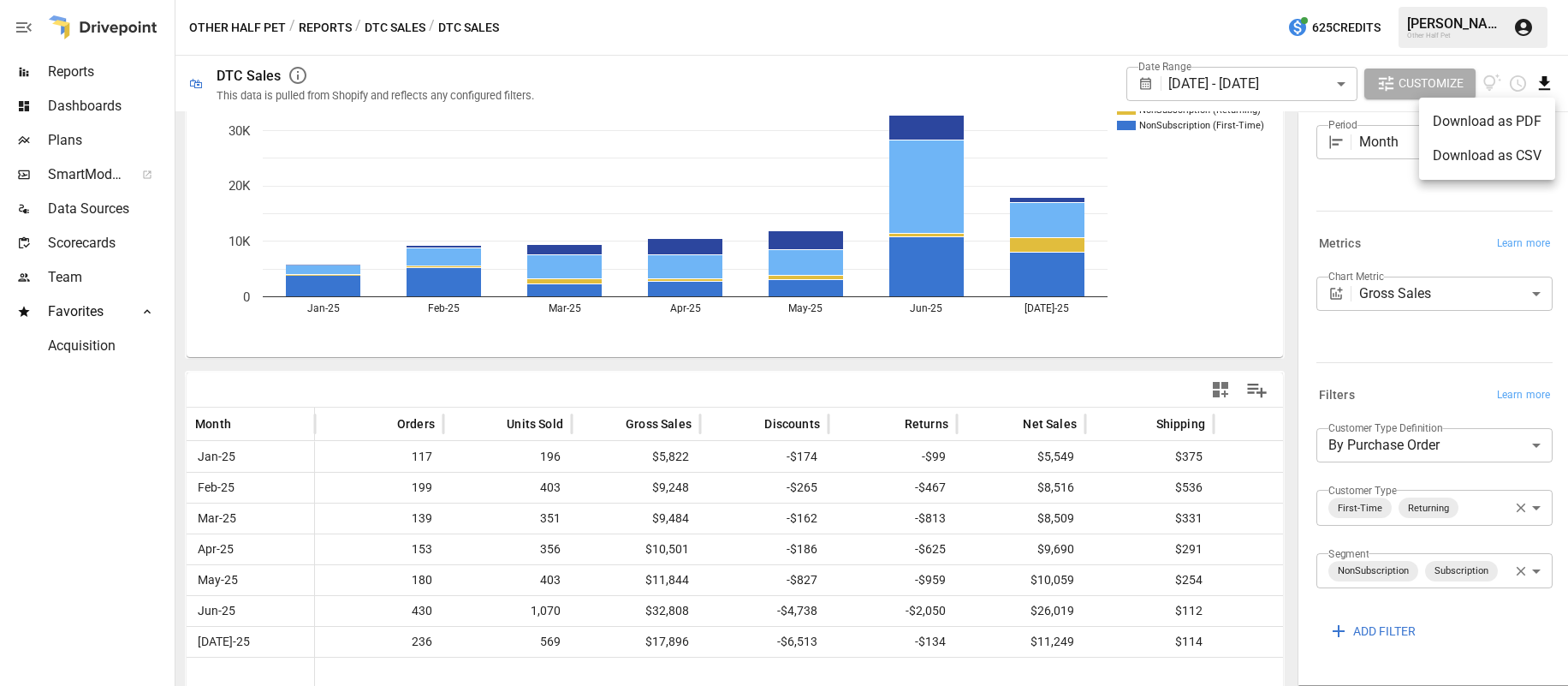 click on "Download as CSV" at bounding box center [1487, 156] 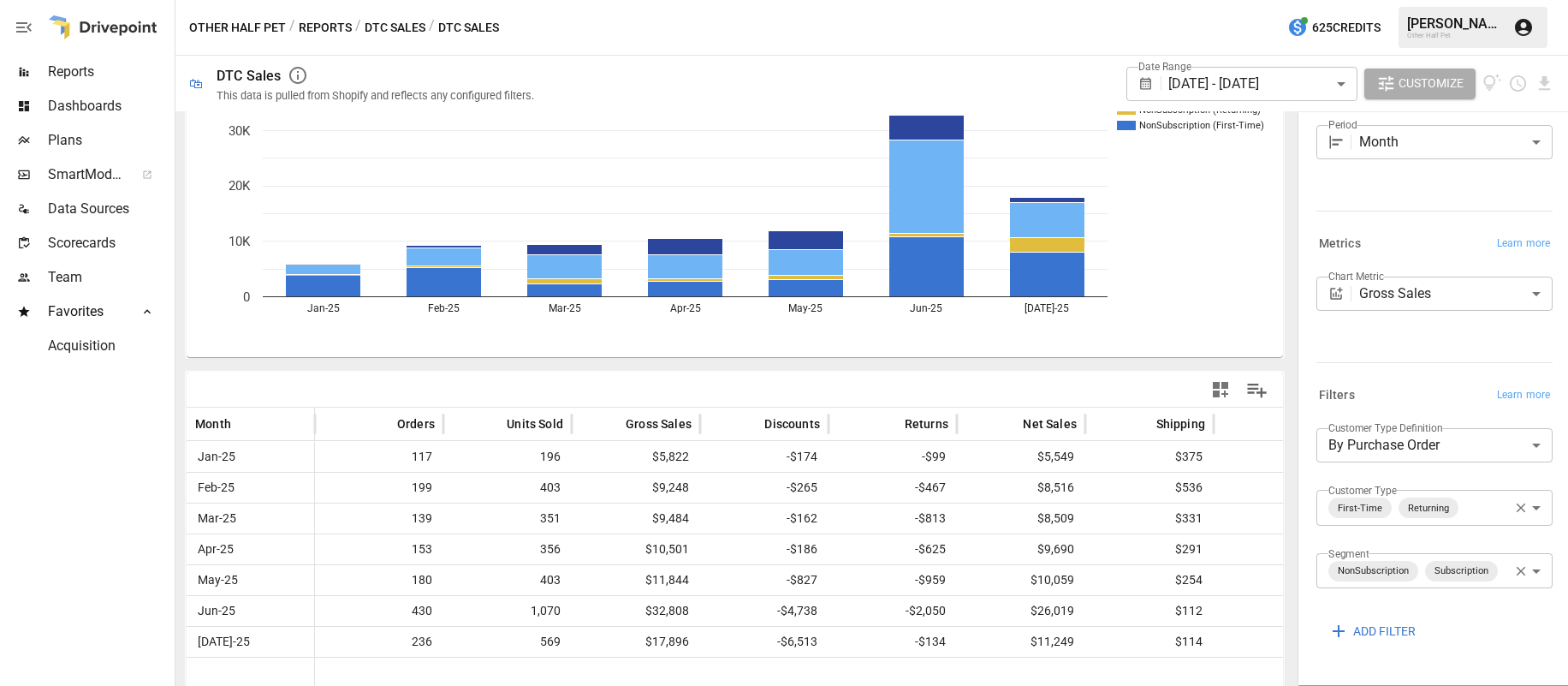 click on "Reports Dashboards Plans SmartModel ™ Data Sources Scorecards Team Favorites Acquisition Other Half Pet / Reports / DTC Sales / DTC Sales 625  Credits [PERSON_NAME] Other Half Pet 🛍 DTC Sales This data is pulled from Shopify and reflects any configured filters. Date Range [DATE] - [DATE] ****** ​ Customize Subscription (Returning) Subscription (First-Time) NonSubscription (Returning) NonSubscription (First-Time) Jan-25 Feb-25 Mar-25 Apr-25 May-25 Jun-25 [DATE]-25 0 10K 20K 30K 40K 25K Month Orders Units Sold Gross Sales Discounts Returns Net Sales Shipping Taxes Net Revenue Jan-25 117 196 $5,822 -$174 -$99 $5,549 $375 $7 $5,932 Feb-25 199 403 $9,248 -$265 -$467 $8,516 $536 $11 $9,063 Mar-25 139 351 $9,484 -$162 -$813 $8,509 $331 $22 $8,861 Apr-25 153 356 $10,501 -$186 -$625 $9,690 $291 $24 $10,005 May-25 180 403 $11,844 -$827 -$959 $10,059 $254 $62 $10,375 Jun-25 430 1,070 $32,808 -$4,738 -$2,050 $26,019 $112 $117 $26,248 [DATE]-25 236 569 $17,896 -$6,513 -$134 $11,249 $114 $130 $11,493 Breakdown Learn more ​" at bounding box center [784, 0] 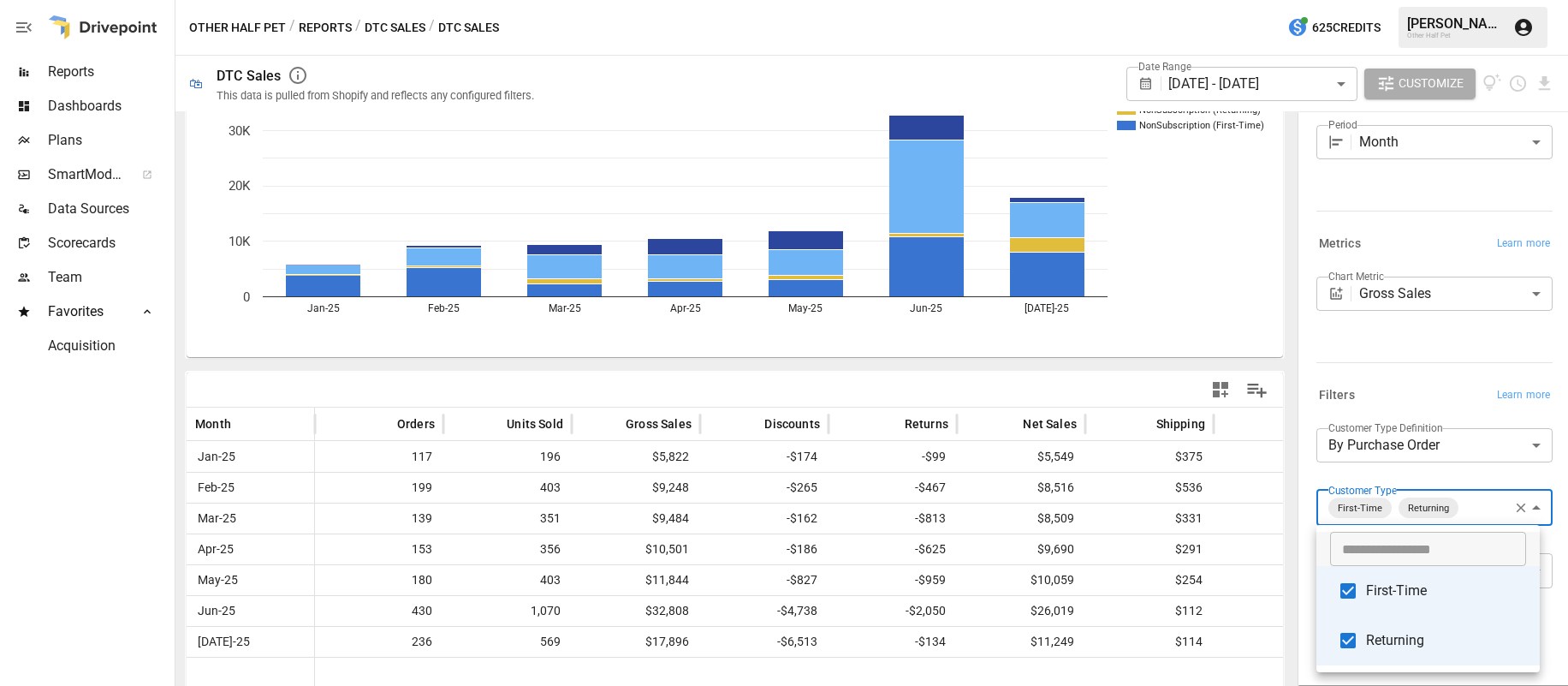 click on "First-Time" at bounding box center [1428, 591] 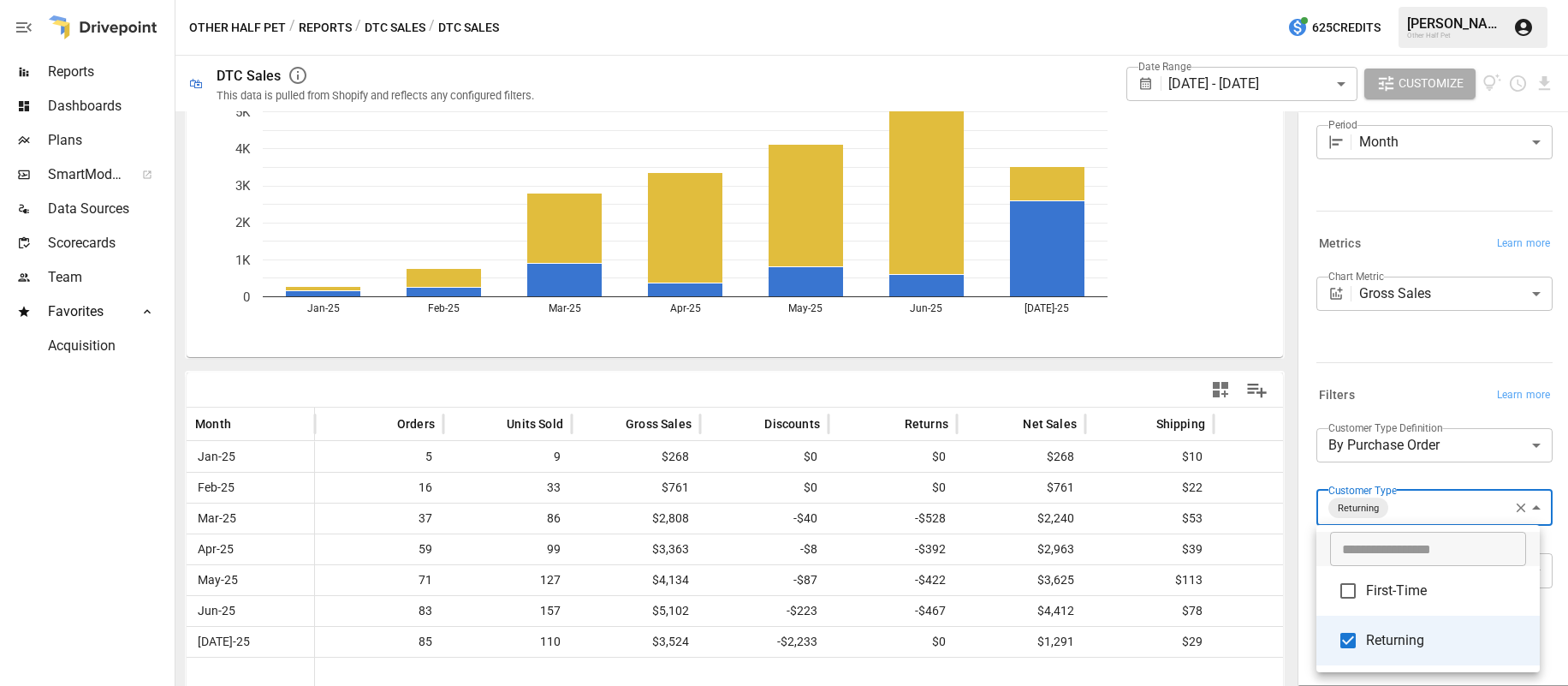 drag, startPoint x: 197, startPoint y: 426, endPoint x: 930, endPoint y: 590, distance: 751.1225 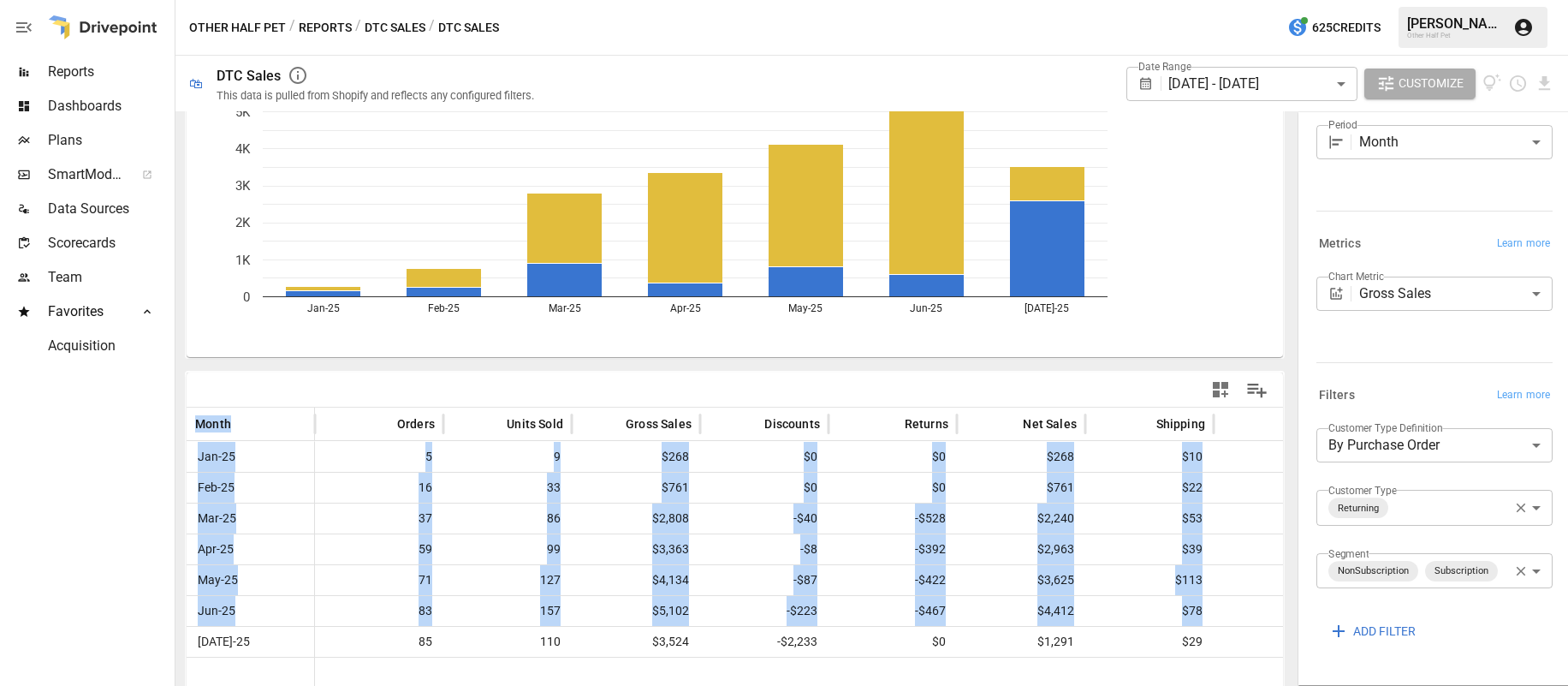 drag, startPoint x: 190, startPoint y: 651, endPoint x: 426, endPoint y: 409, distance: 338.02367 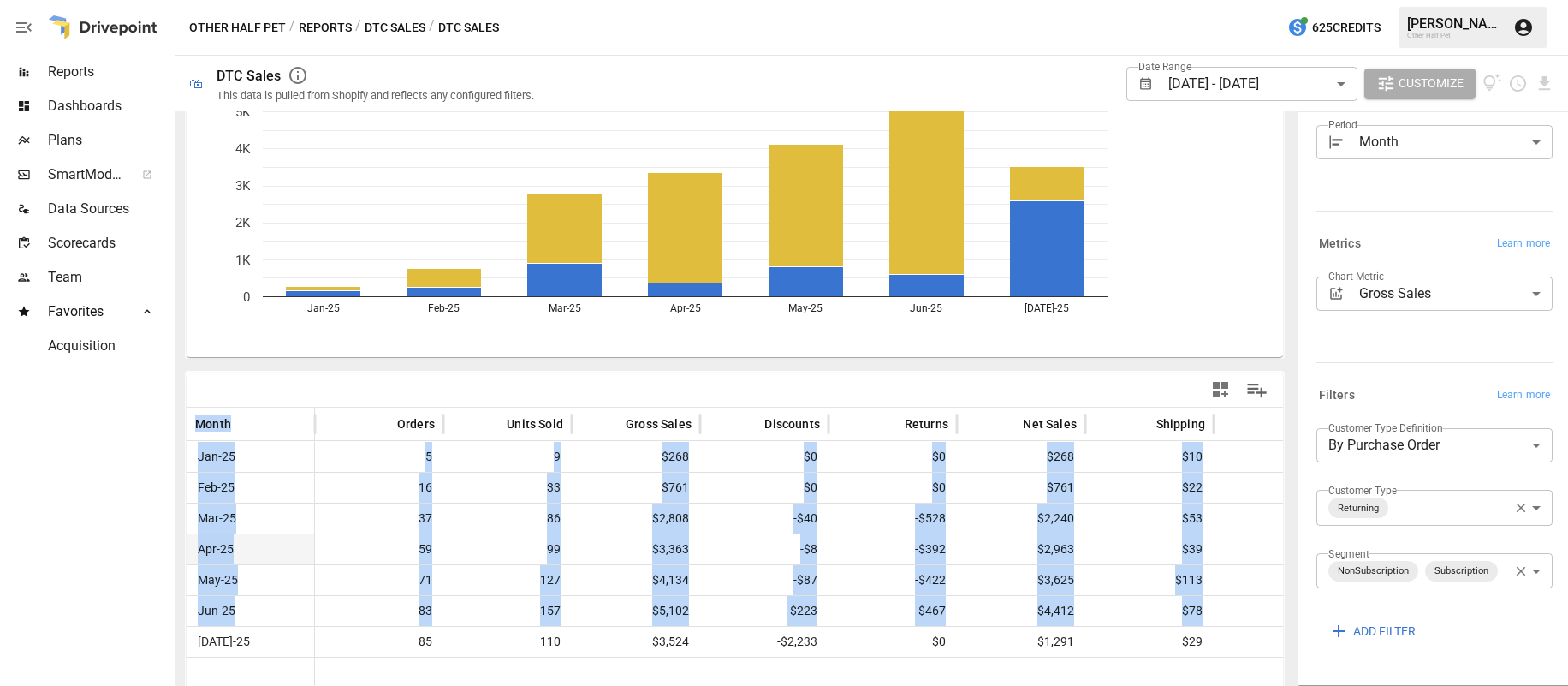 scroll, scrollTop: 148, scrollLeft: 0, axis: vertical 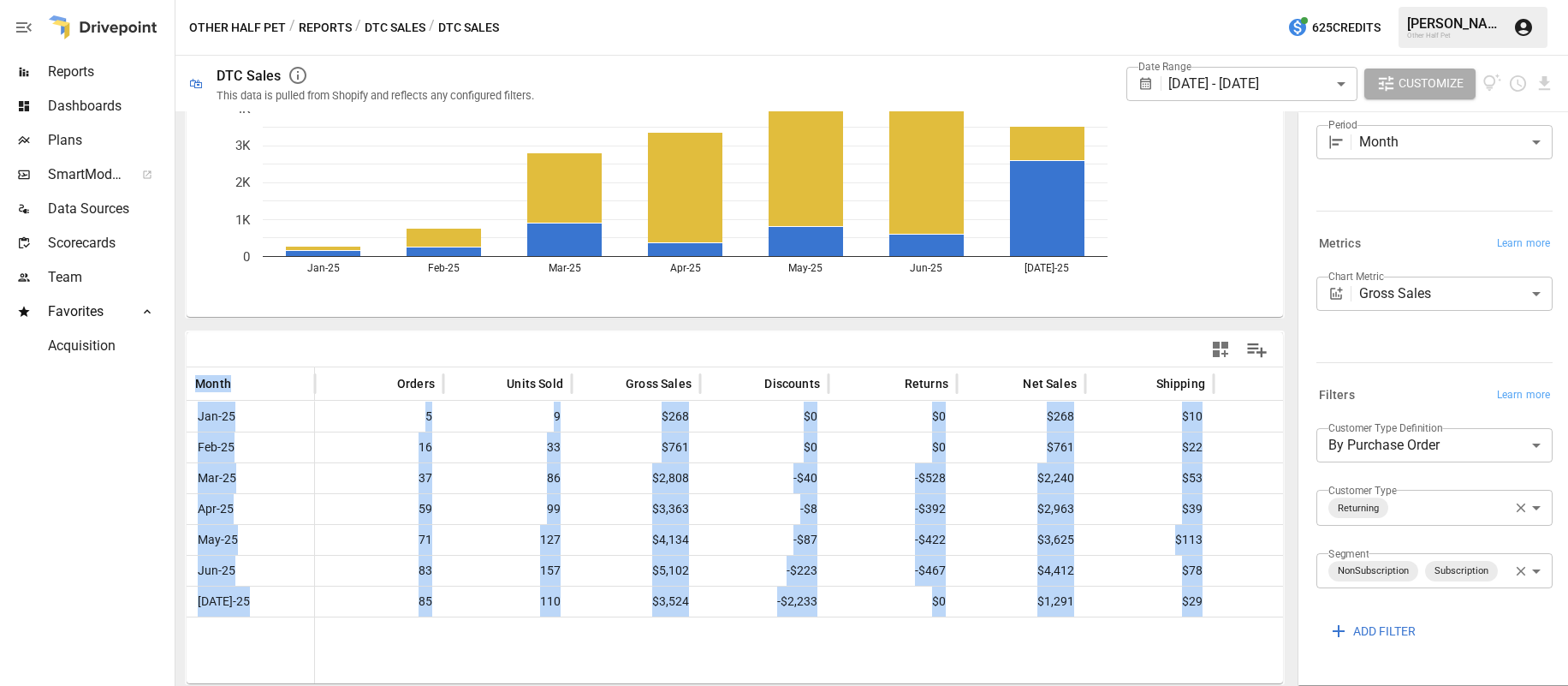 drag, startPoint x: 1262, startPoint y: 610, endPoint x: 194, endPoint y: 391, distance: 1090.2225 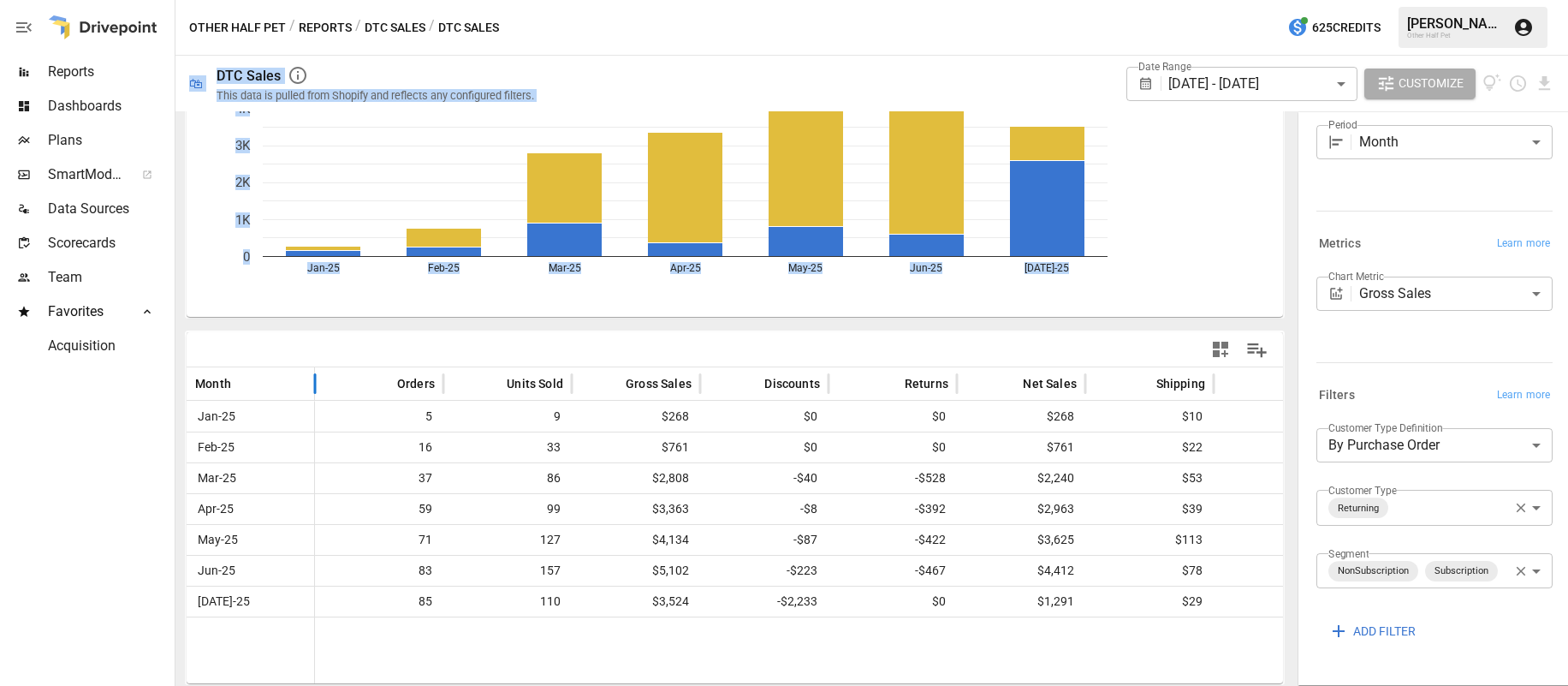 scroll, scrollTop: 0, scrollLeft: 0, axis: both 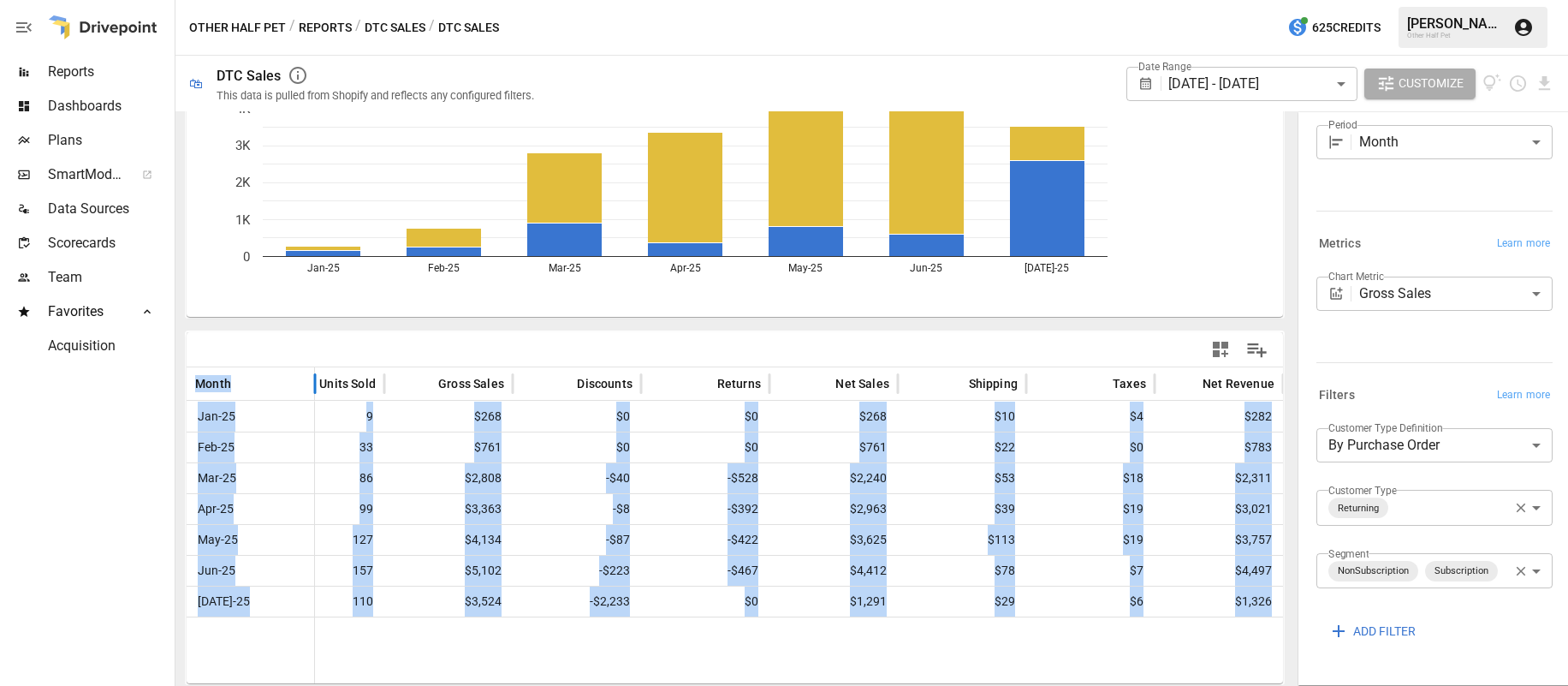drag, startPoint x: 200, startPoint y: 386, endPoint x: 1258, endPoint y: 626, distance: 1084.8797 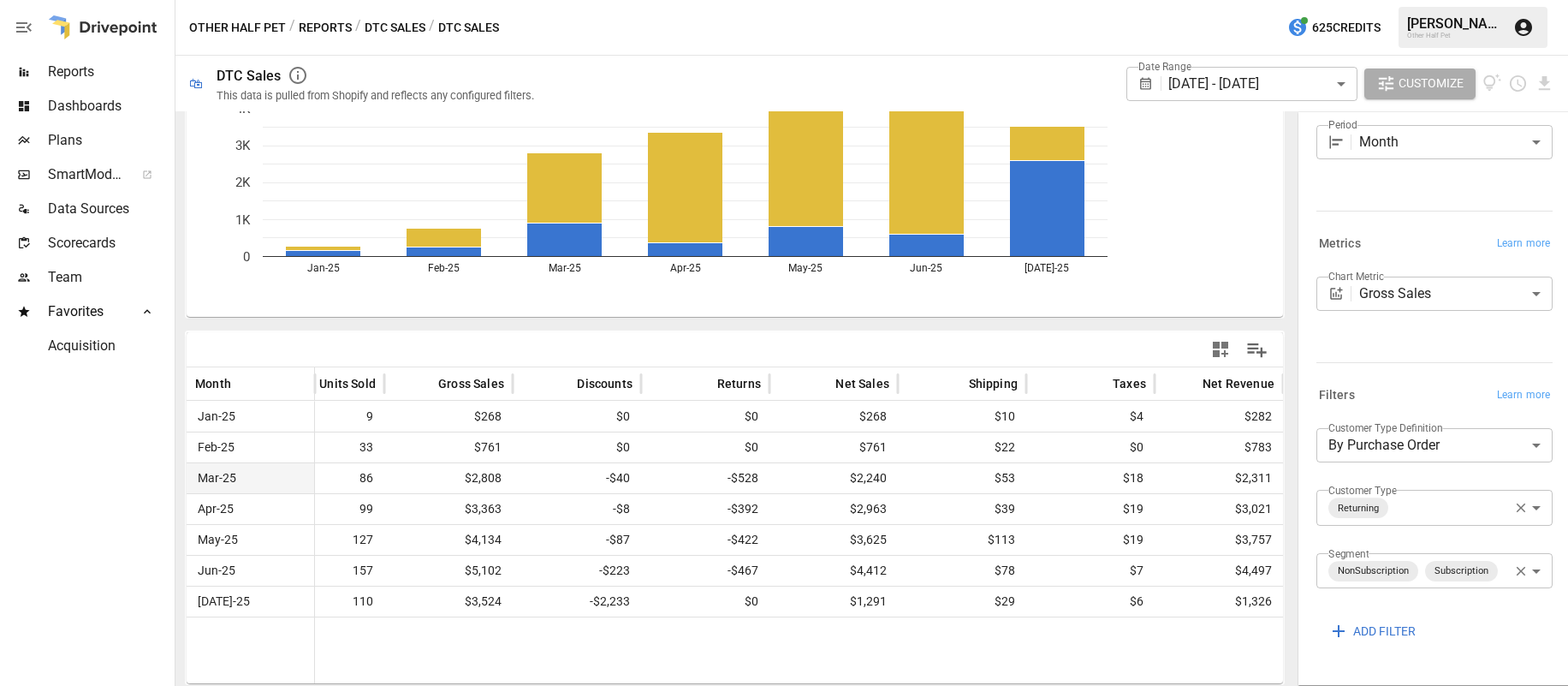 drag, startPoint x: 1543, startPoint y: 640, endPoint x: 1164, endPoint y: 462, distance: 418.71828 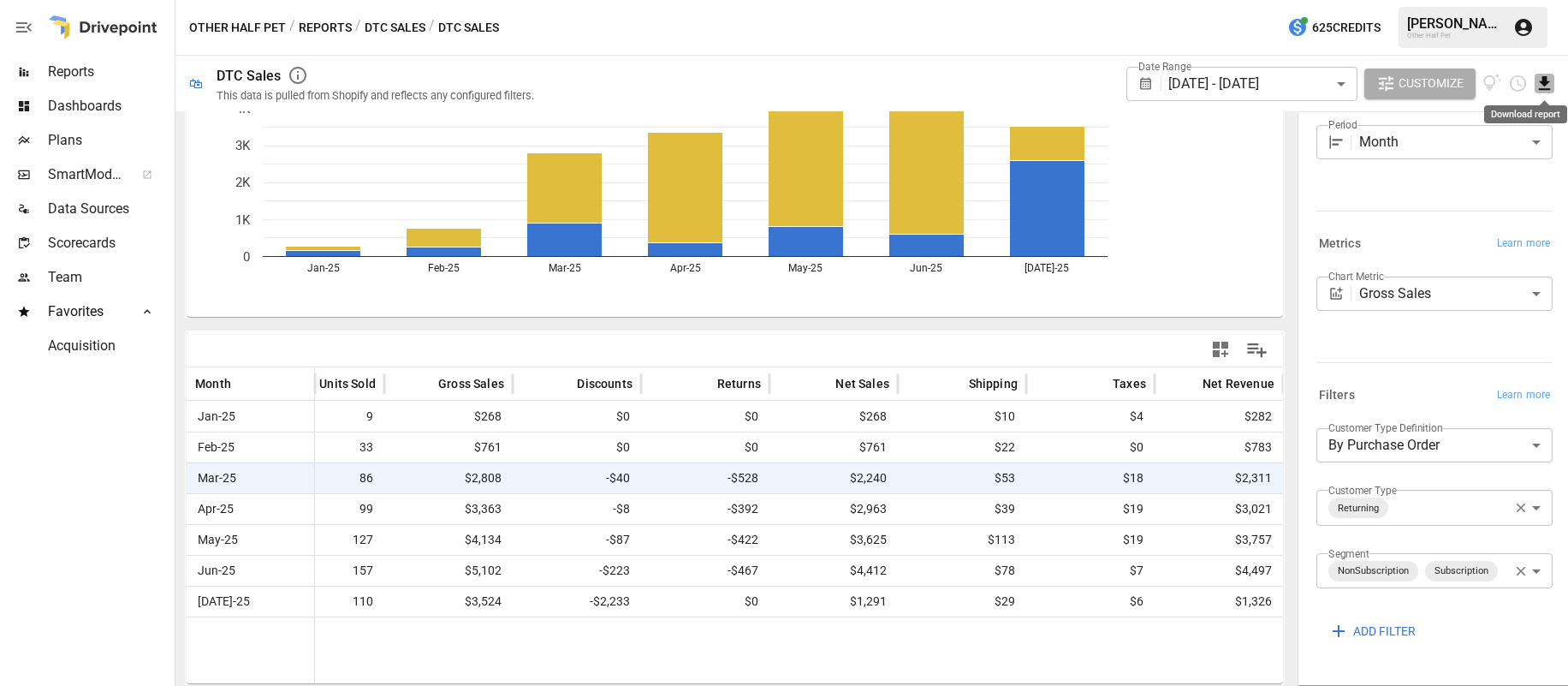 click 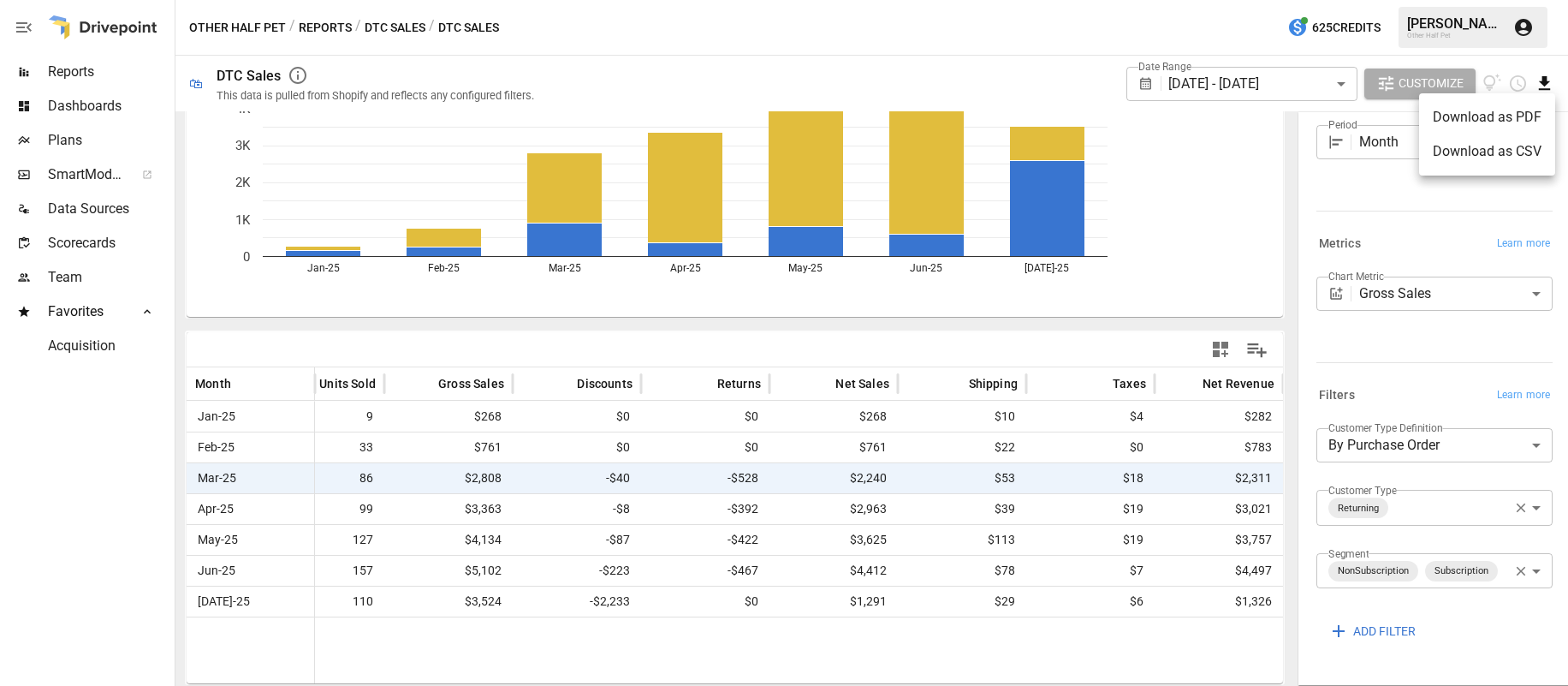 click on "Download as CSV" at bounding box center [1487, 152] 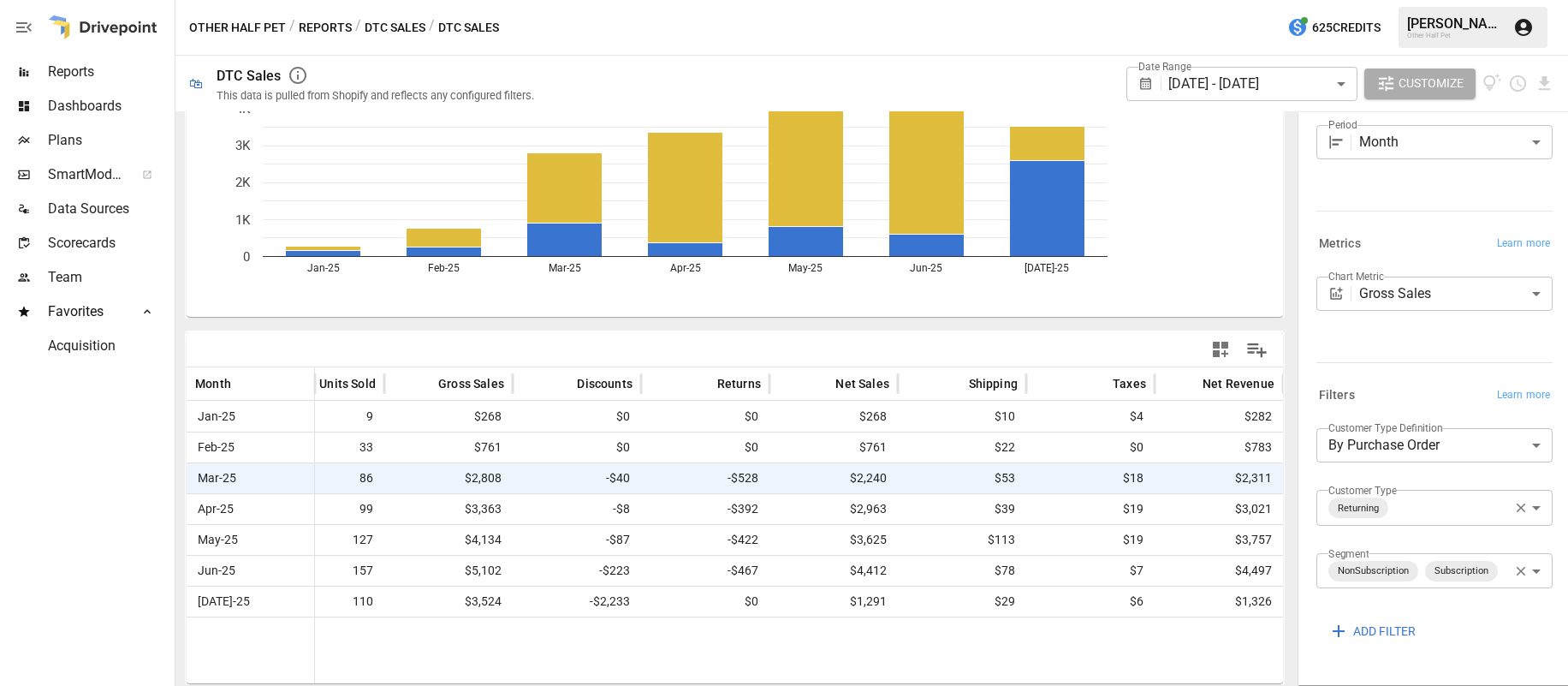 click on "**********" at bounding box center [784, 0] 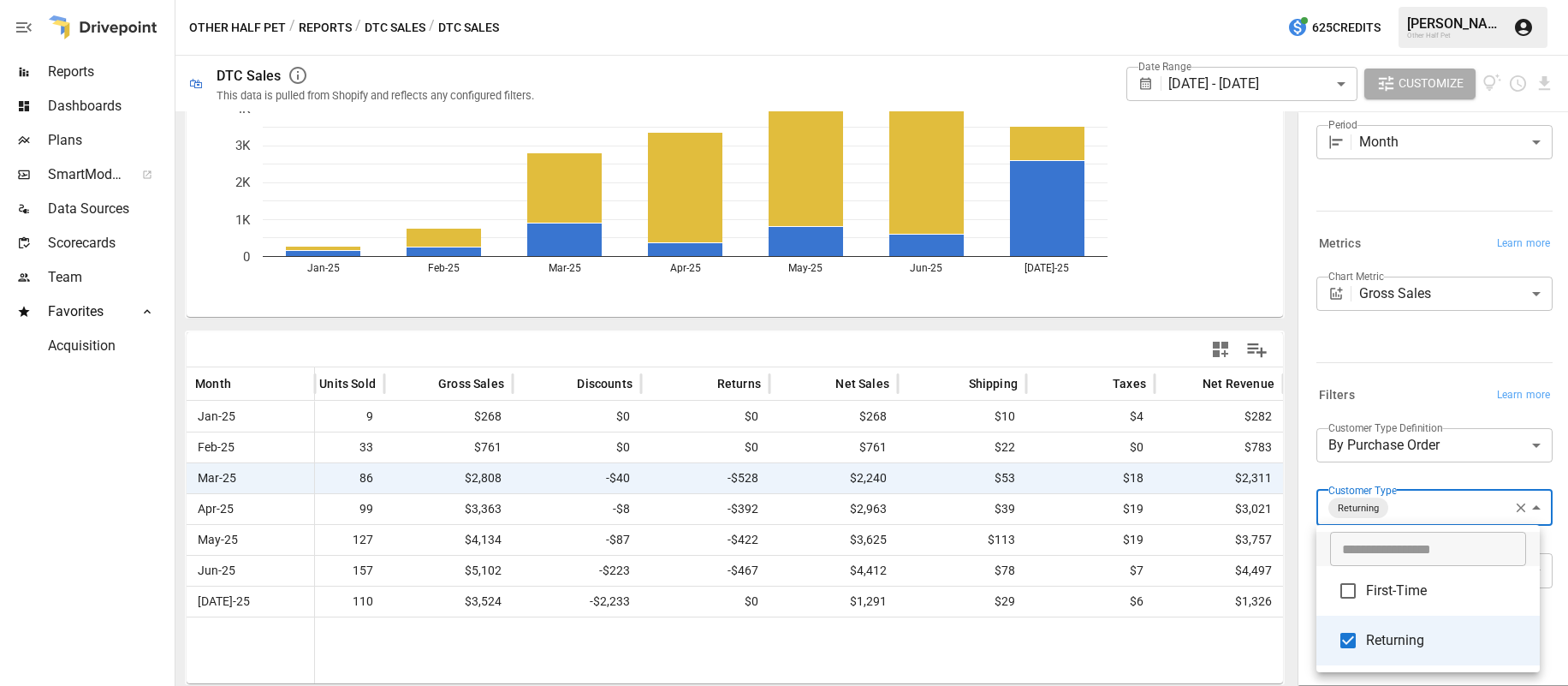 click on "First-Time" at bounding box center [1446, 591] 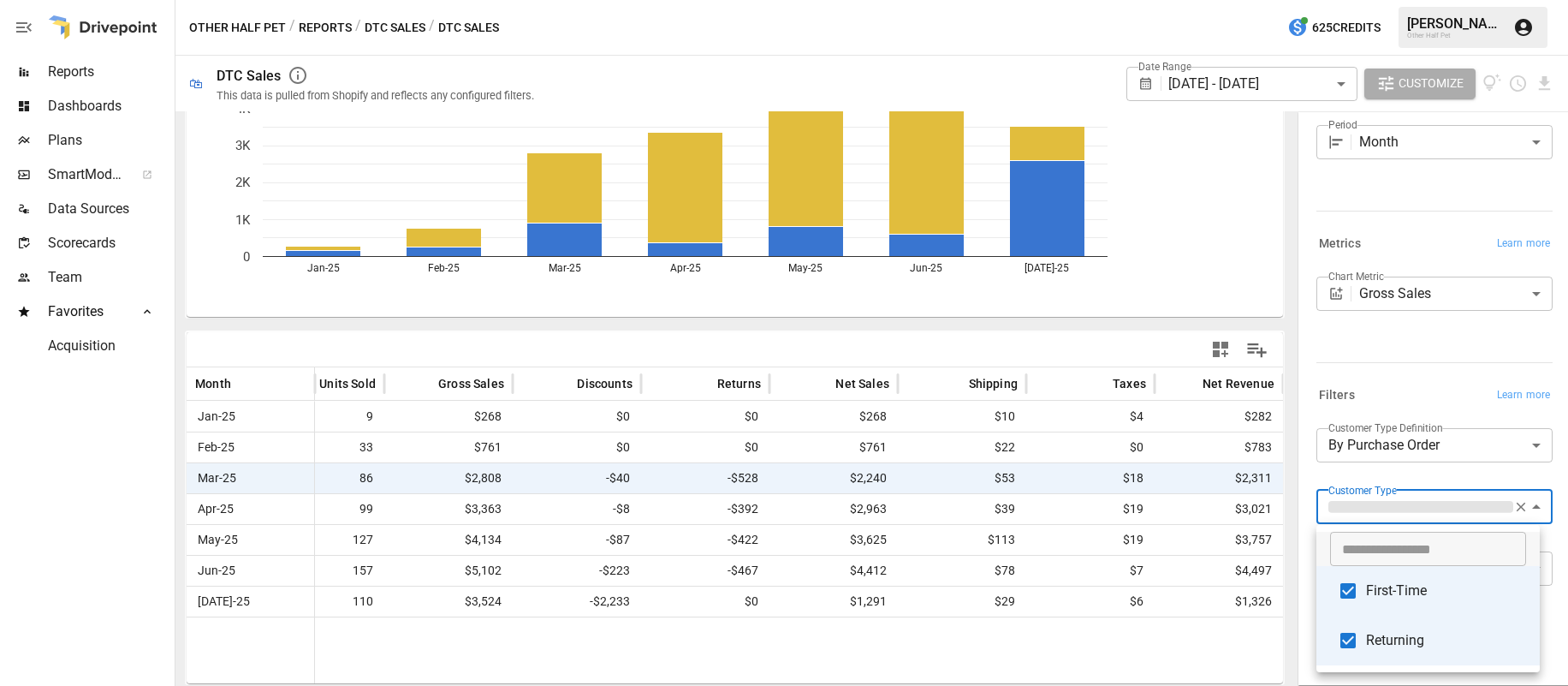 click on "Returning" at bounding box center (1446, 641) 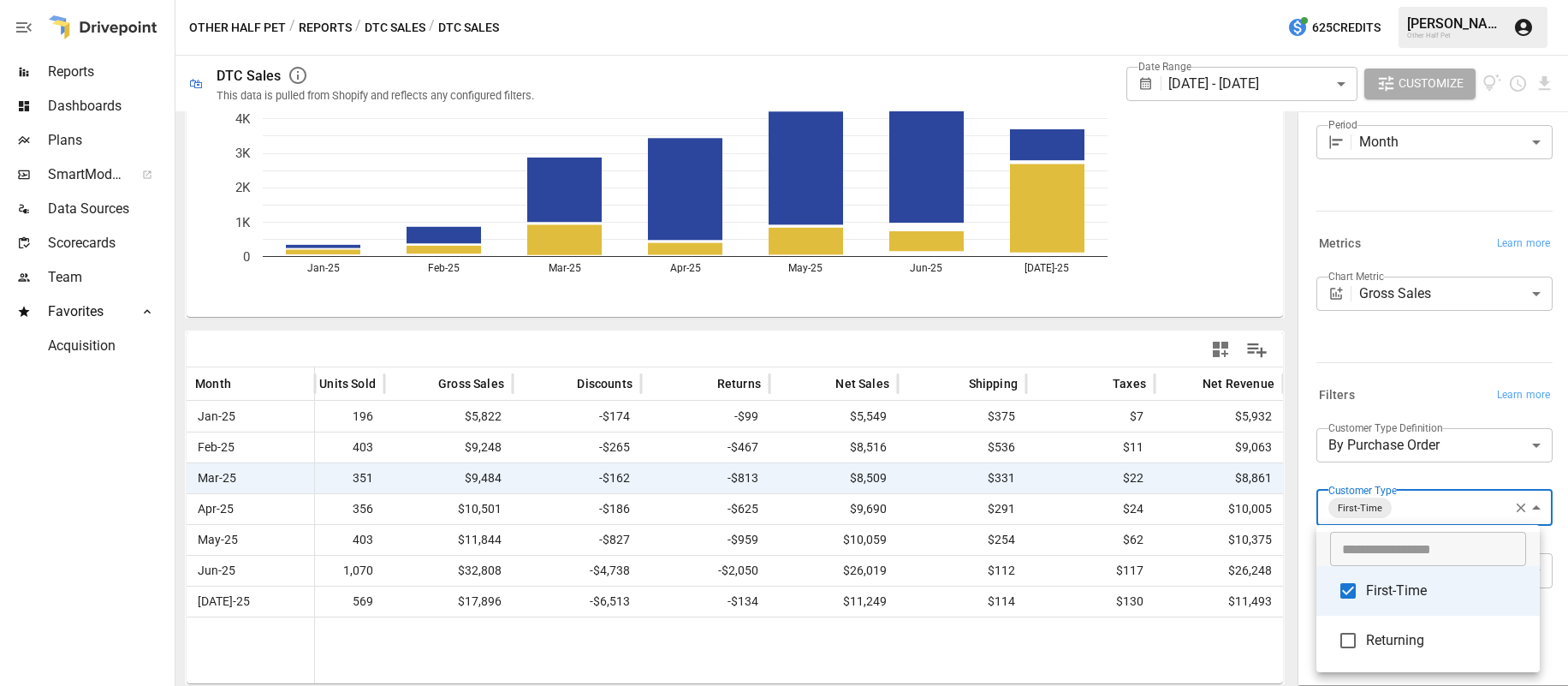 click at bounding box center [784, 343] 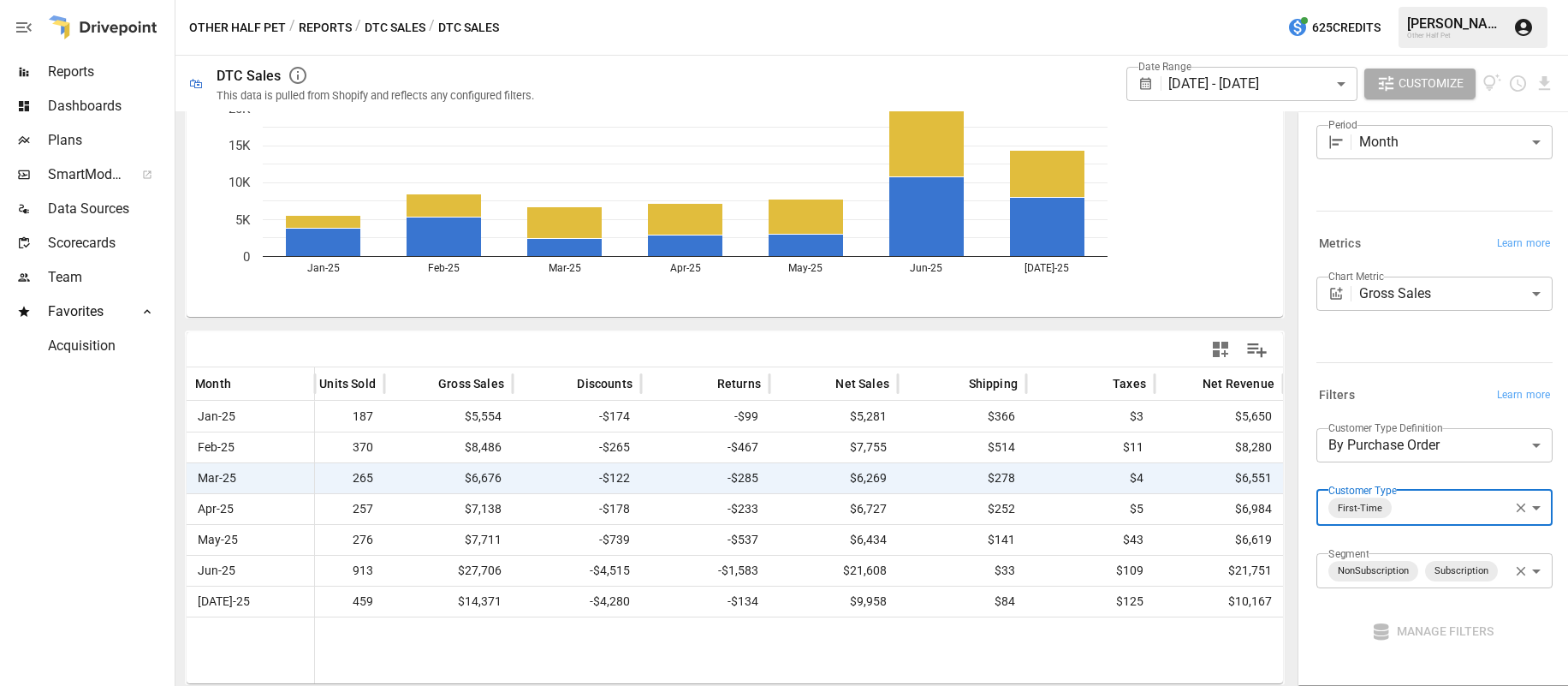 scroll, scrollTop: 0, scrollLeft: 0, axis: both 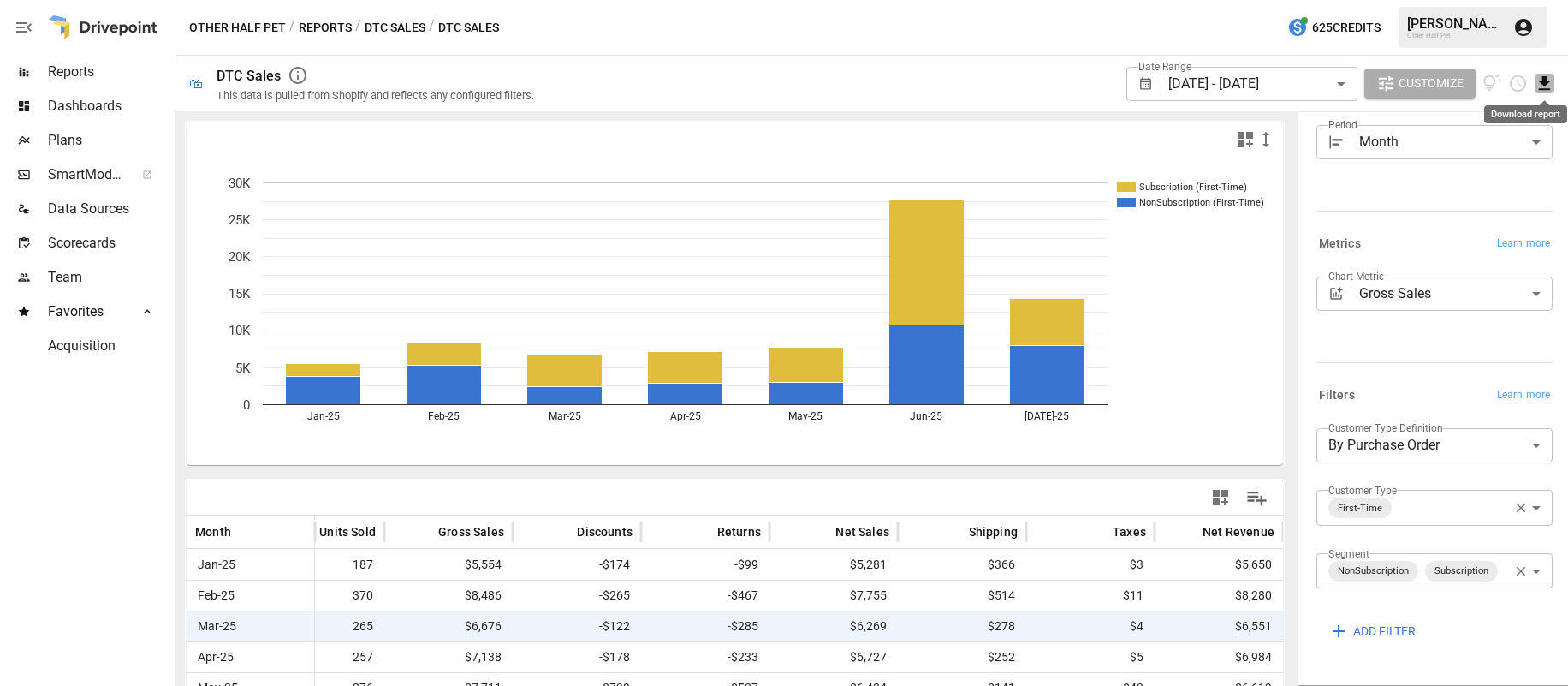 click 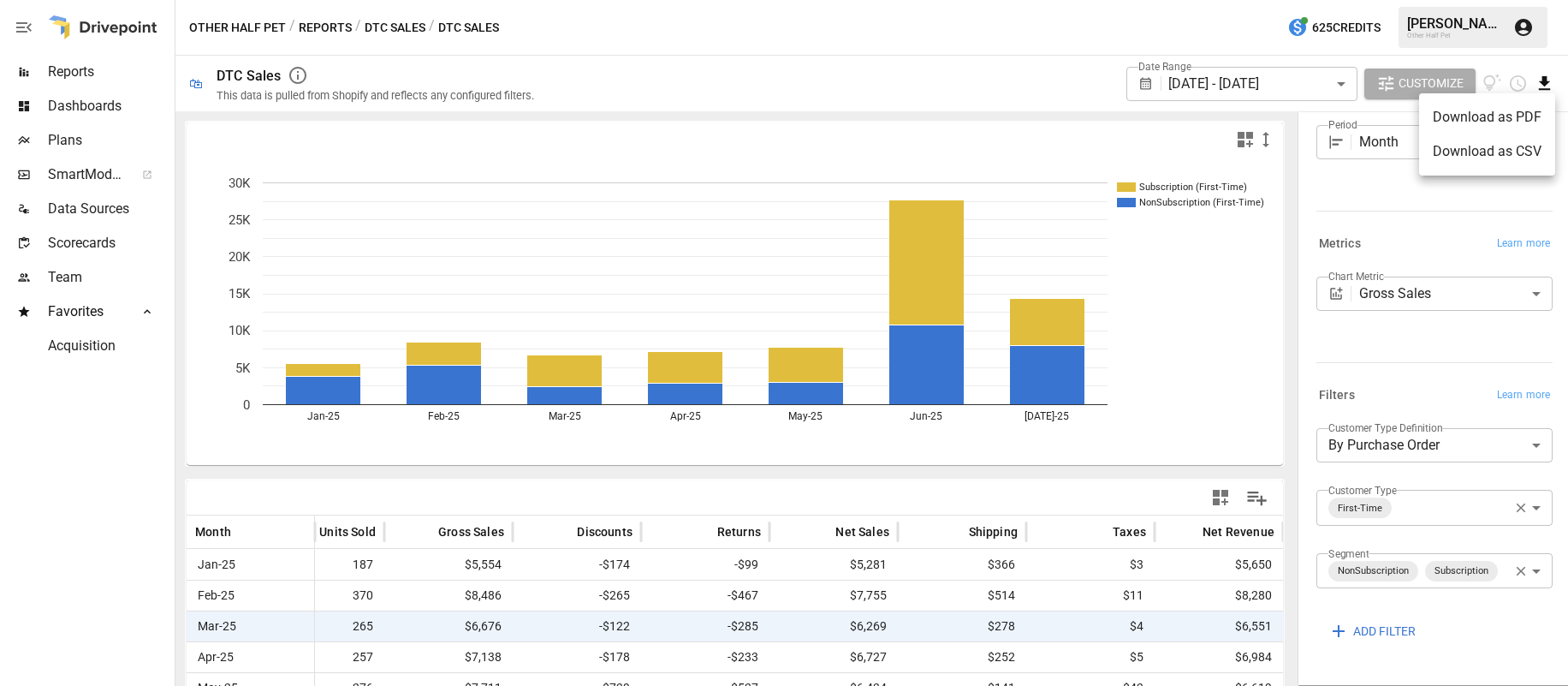 click on "Download as CSV" at bounding box center (1487, 152) 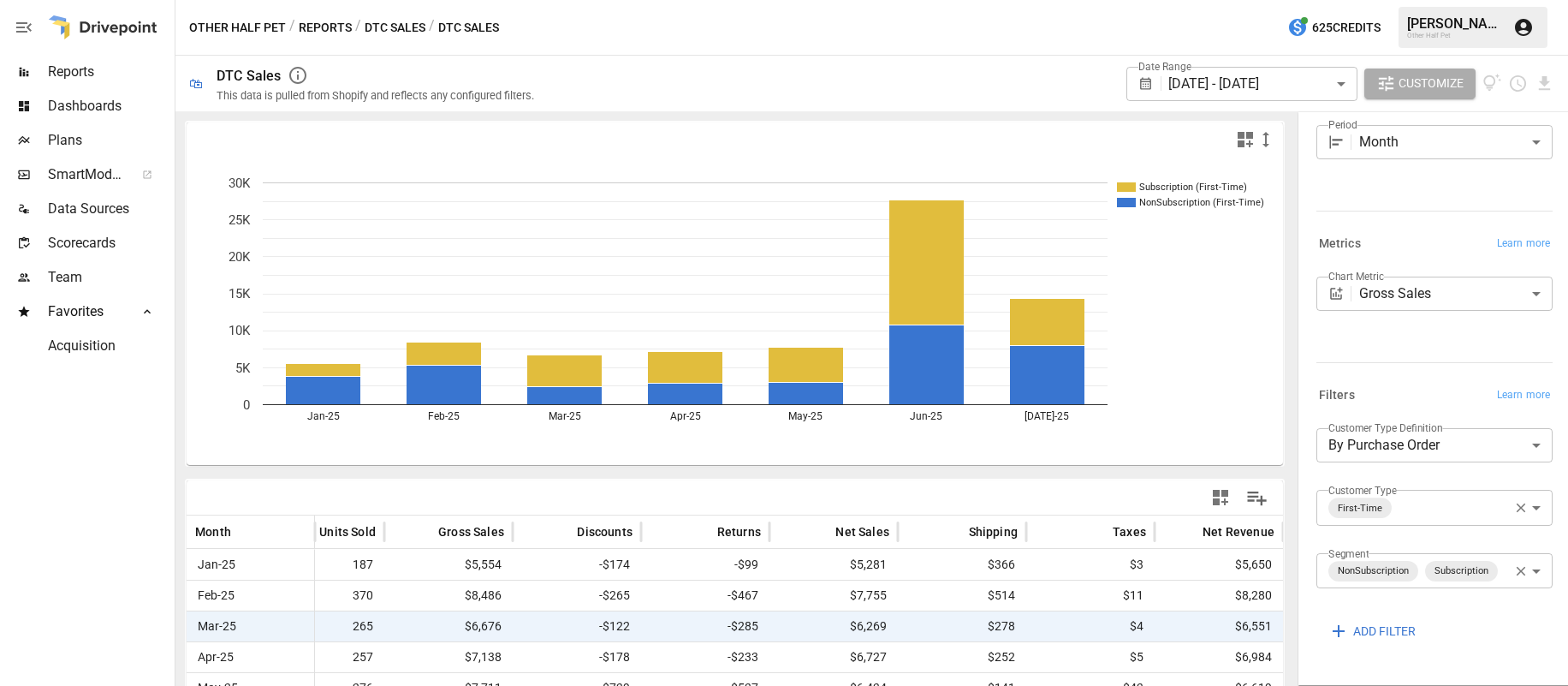 click on "Reports Dashboards Plans SmartModel ™ Data Sources Scorecards Team Favorites Acquisition Other Half Pet / Reports / DTC Sales / DTC Sales 625  Credits [PERSON_NAME] Other Half Pet 🛍 DTC Sales This data is pulled from Shopify and reflects any configured filters. Date Range [DATE] - [DATE] ****** ​ Customize Subscription (First-Time) NonSubscription (First-Time) Jan-25 Feb-25 Mar-25 Apr-25 May-25 Jun-25 [DATE]-25 0 5K 10K 15K 20K 25K 30K 25K Month Orders Units Sold Gross Sales Discounts Returns Net Sales Shipping Taxes Net Revenue Jan-25 112 187 $5,554 -$174 -$99 $5,281 $366 $3 $5,650 Feb-25 183 370 $8,486 -$265 -$467 $7,755 $514 $11 $8,280 Mar-25 102 265 $6,676 -$122 -$285 $6,269 $278 $4 $6,551 Apr-25 94 257 $7,138 -$178 -$233 $6,727 $252 $5 $6,984 May-25 109 276 $7,711 -$739 -$537 $6,434 $141 $43 $6,619 Jun-25 347 913 $27,706 -$4,515 -$1,583 $21,608 $33 $109 $21,751 [DATE]-25 151 459 $14,371 -$4,280 -$134 $9,958 $84 $125 $10,167 Breakdown Learn more Period Month ***** ​ Metrics Learn more Chart Metric ​ ​" at bounding box center (784, 0) 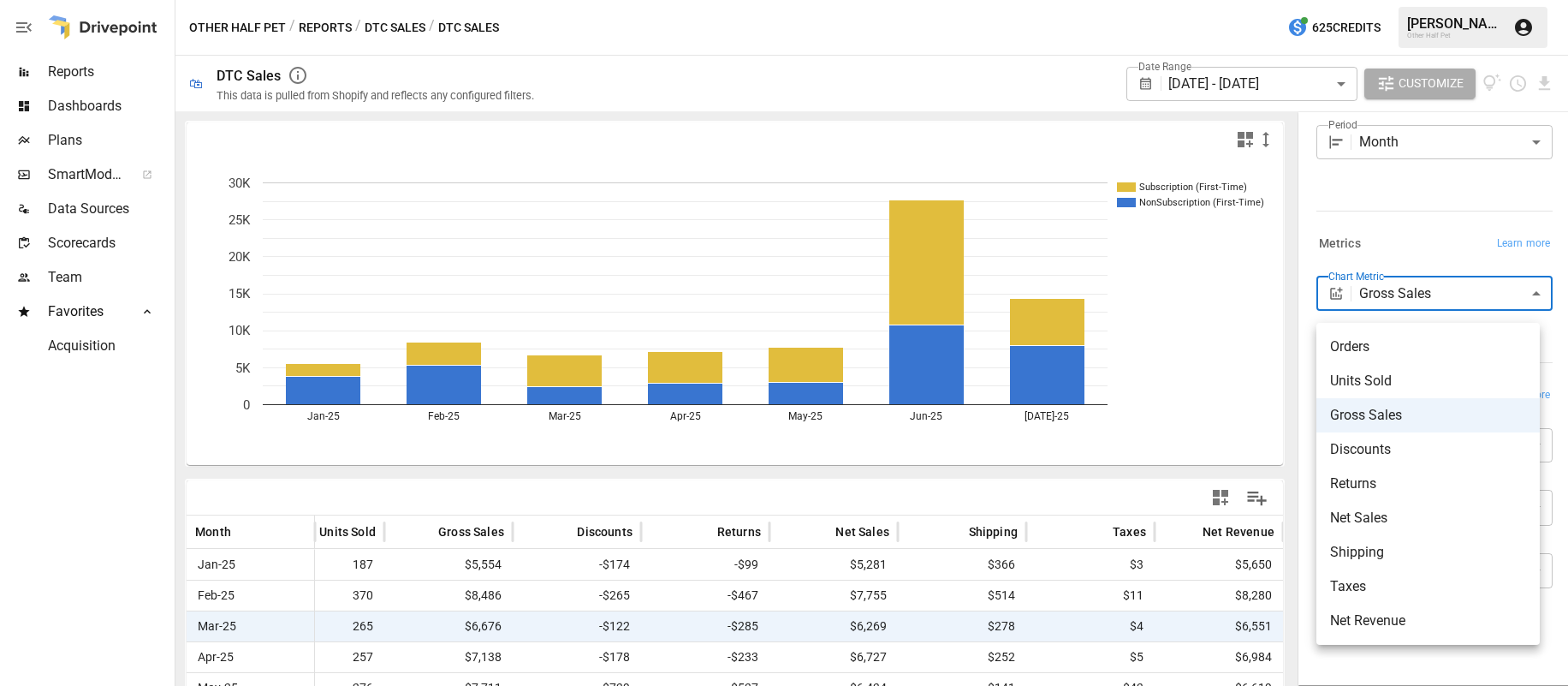 click on "Orders" at bounding box center [1428, 347] 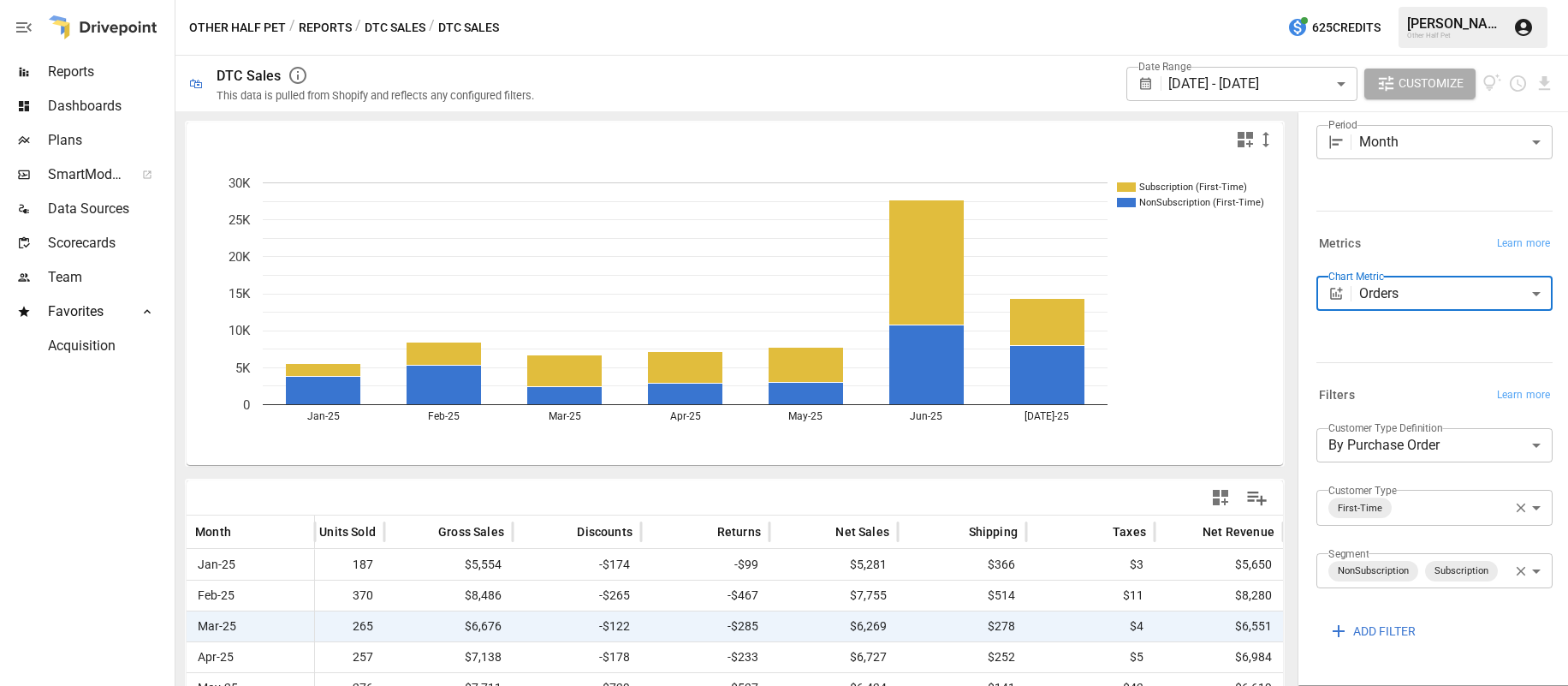 type on "******" 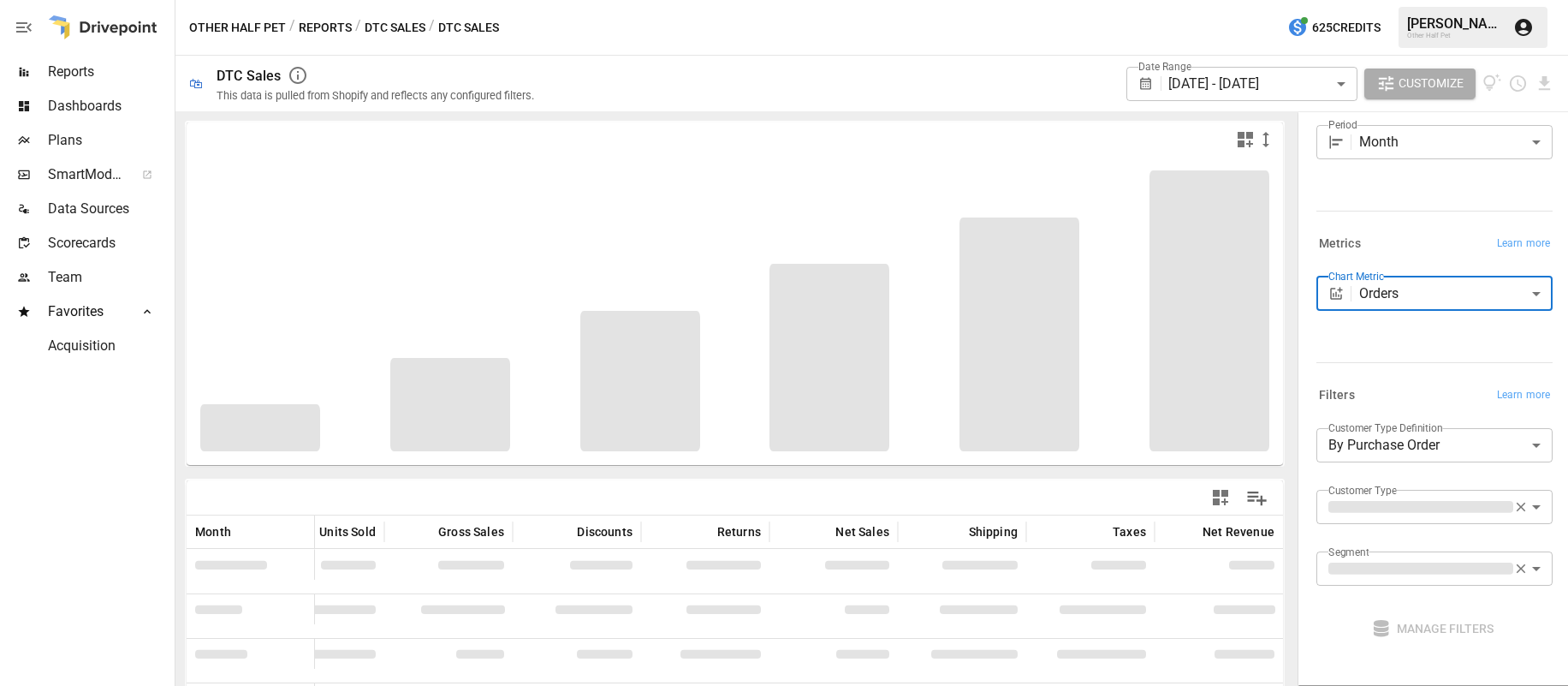 click on "Reports Dashboards Plans SmartModel ™ Data Sources Scorecards Team Favorites Acquisition Other Half Pet / Reports / DTC Sales / DTC Sales 625  Credits [PERSON_NAME] Other Half Pet 🛍 DTC Sales This data is pulled from Shopify and reflects any configured filters. Date Range [DATE] - [DATE] ****** ​ Customize Subscription (First-Time) NonSubscription (First-Time) Jan-25 Feb-25 Mar-25 Apr-25 May-25 Jun-25 [DATE]-25 0 5K 10K 15K 20K 25K 30K 25K Month Orders Units Sold Gross Sales Discounts Returns Net Sales Shipping Taxes Net Revenue Jan-25 112 187 $5,554 -$174 -$99 $5,281 $366 $3 $5,650 Feb-25 183 370 $8,486 -$265 -$467 $7,755 $514 $11 $8,280 Mar-25 102 265 $6,676 -$122 -$285 $6,269 $278 $4 $6,551 Apr-25 94 257 $7,138 -$178 -$233 $6,727 $252 $5 $6,984 May-25 109 276 $7,711 -$739 -$537 $6,434 $141 $43 $6,619 Jun-25 347 913 $27,706 -$4,515 -$1,583 $21,608 $33 $109 $21,751 [DATE]-25 151 459 $14,371 -$4,280 -$134 $9,958 $84 $125 $10,167 Breakdown Learn more Period Month ***** ​ Metrics Learn more Chart Metric Orders" at bounding box center (784, 0) 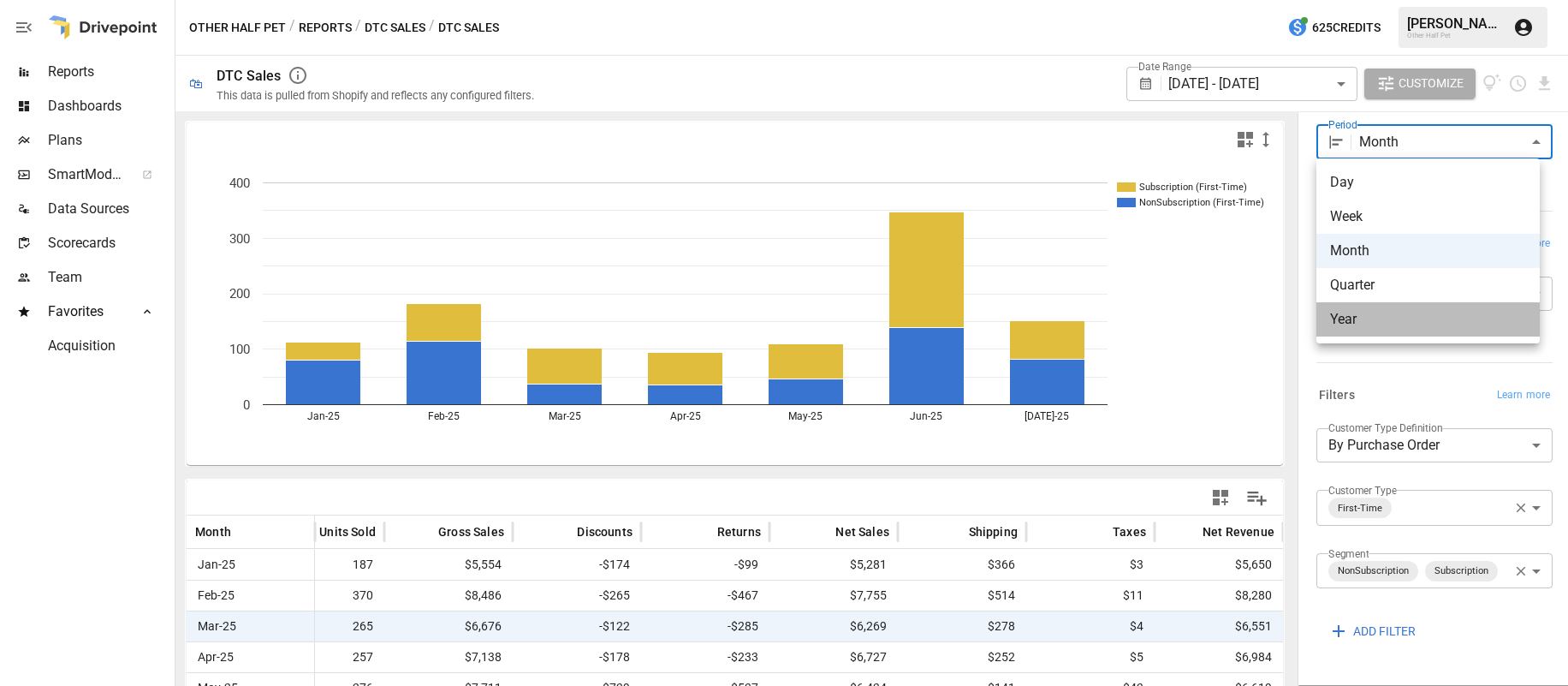 click on "Year" at bounding box center [1428, 319] 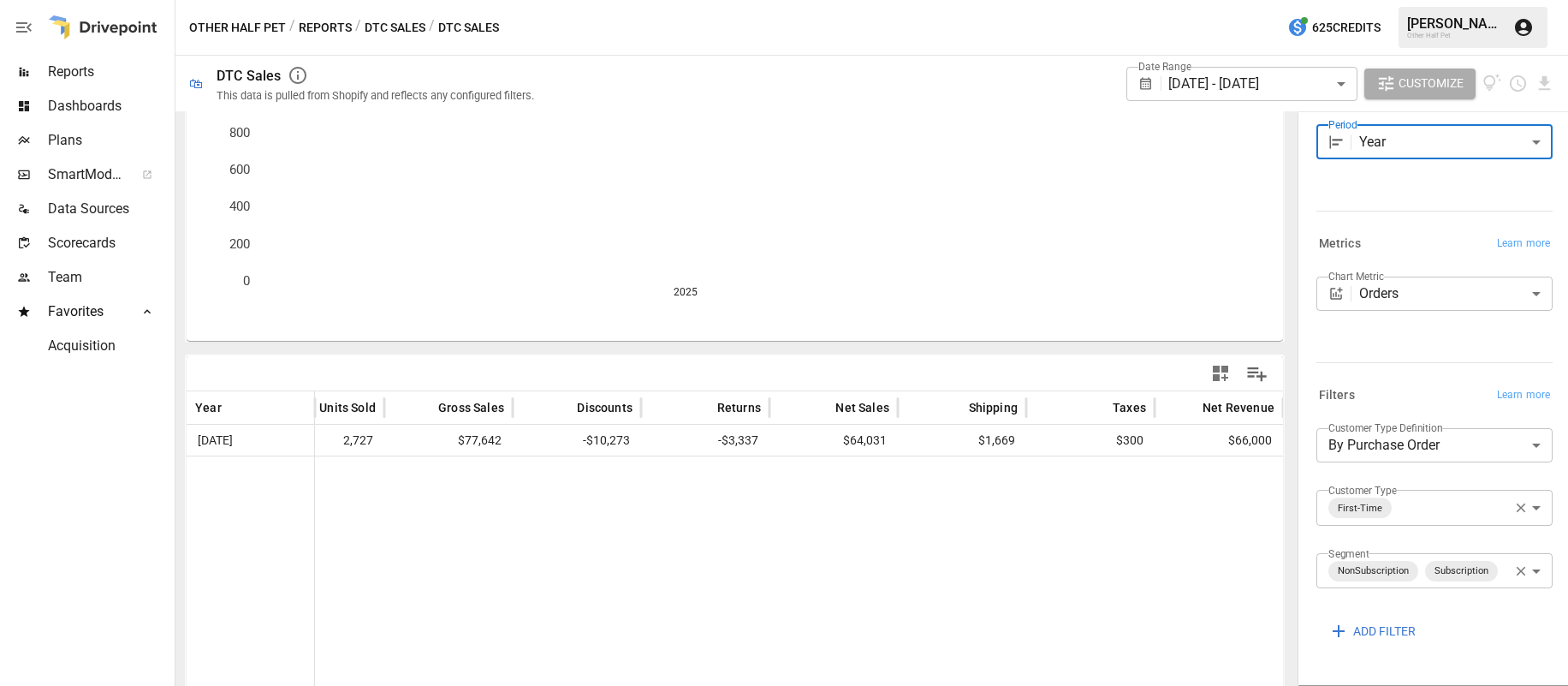scroll, scrollTop: 148, scrollLeft: 0, axis: vertical 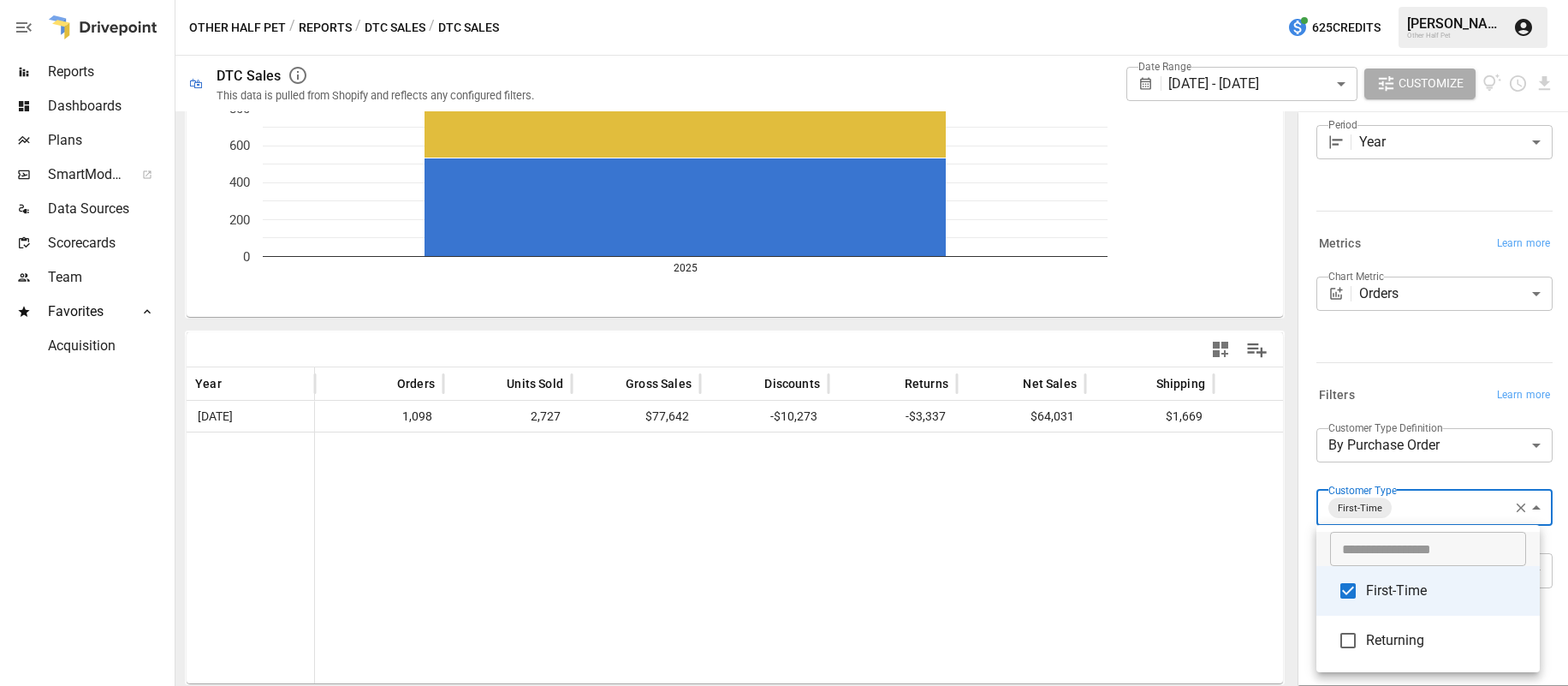 click on "**********" at bounding box center (784, 0) 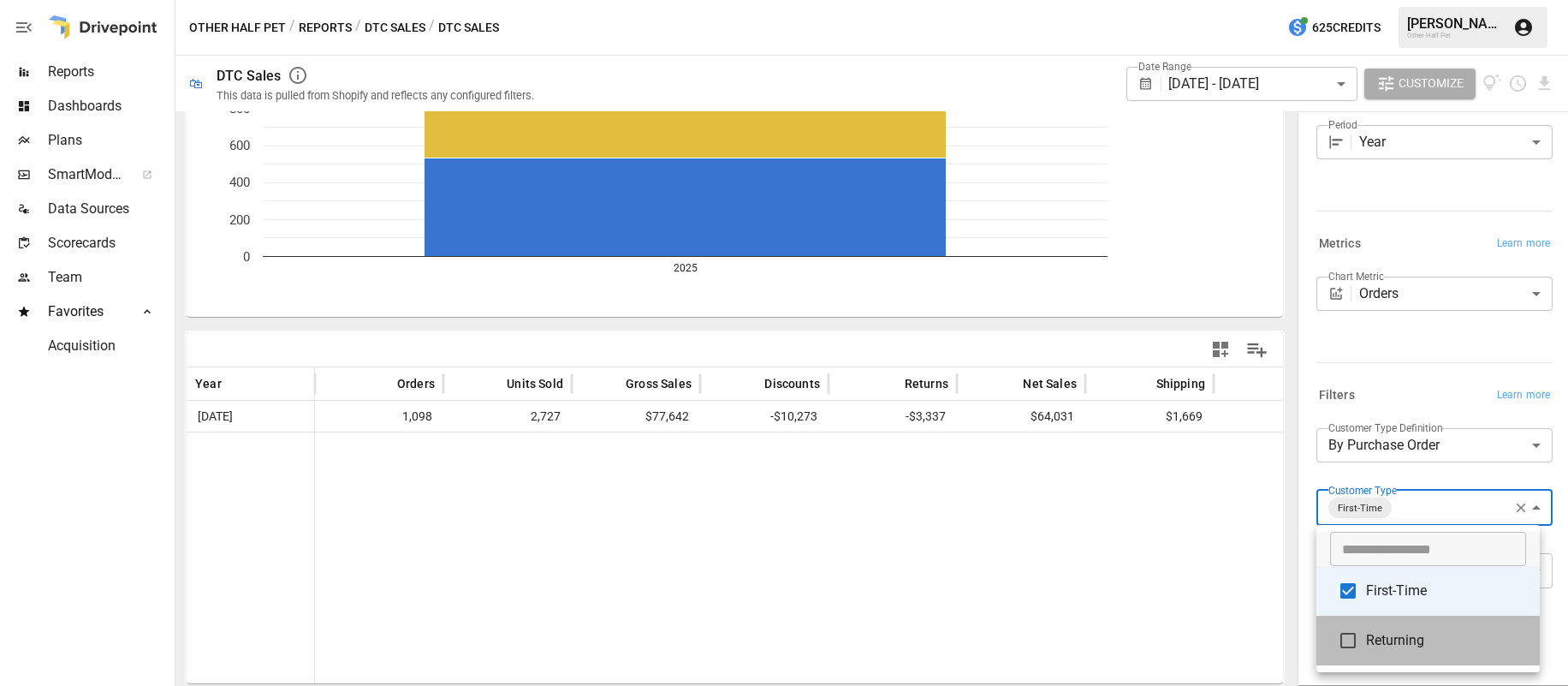 click on "Returning" at bounding box center [1446, 641] 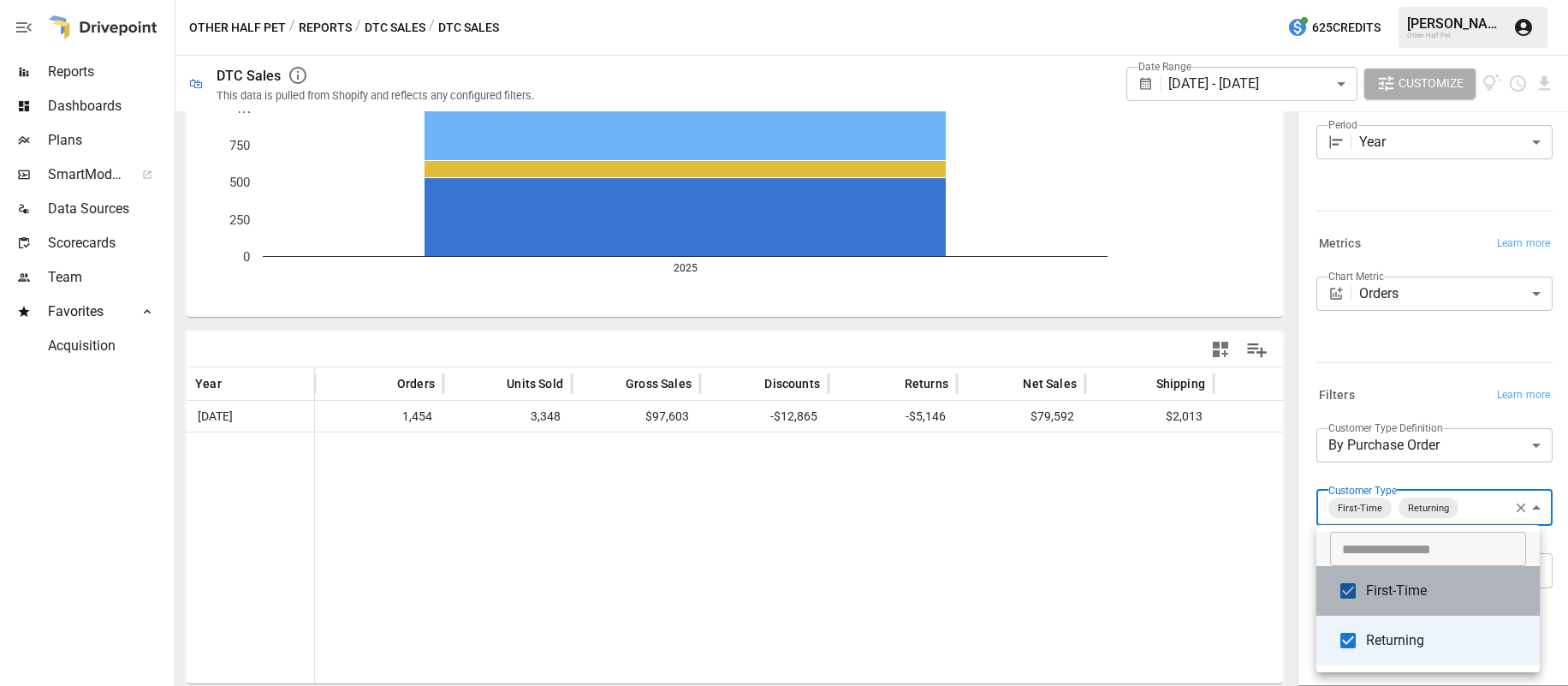 click on "First-Time" at bounding box center [1446, 591] 